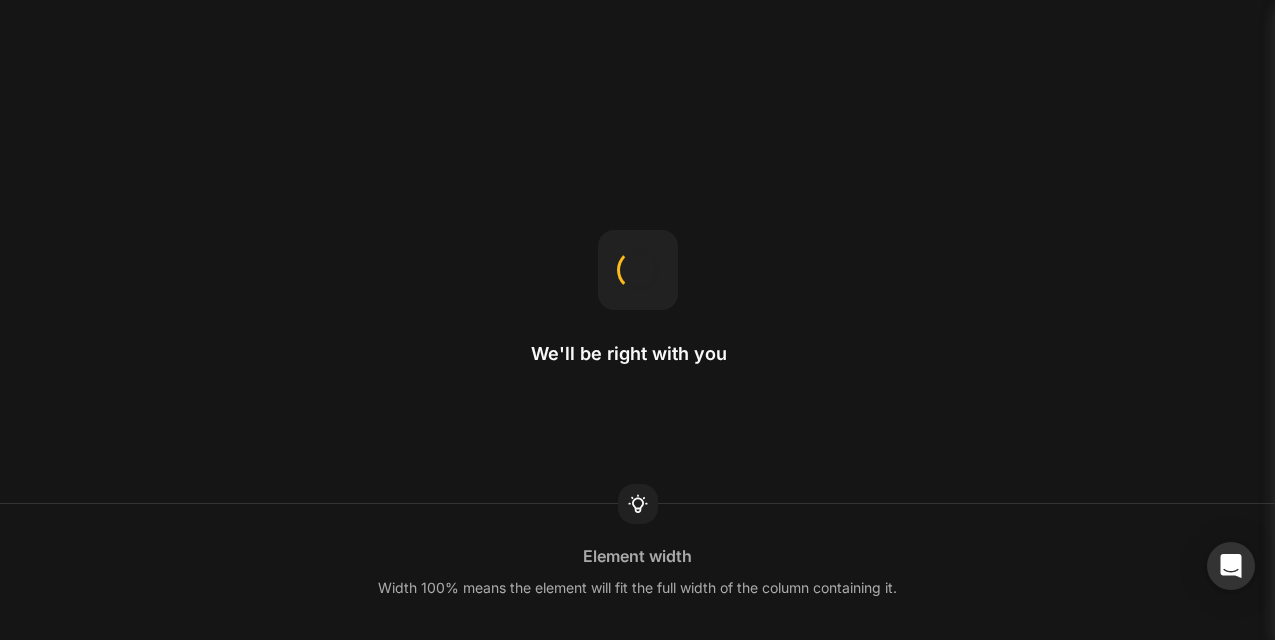 scroll, scrollTop: 0, scrollLeft: 0, axis: both 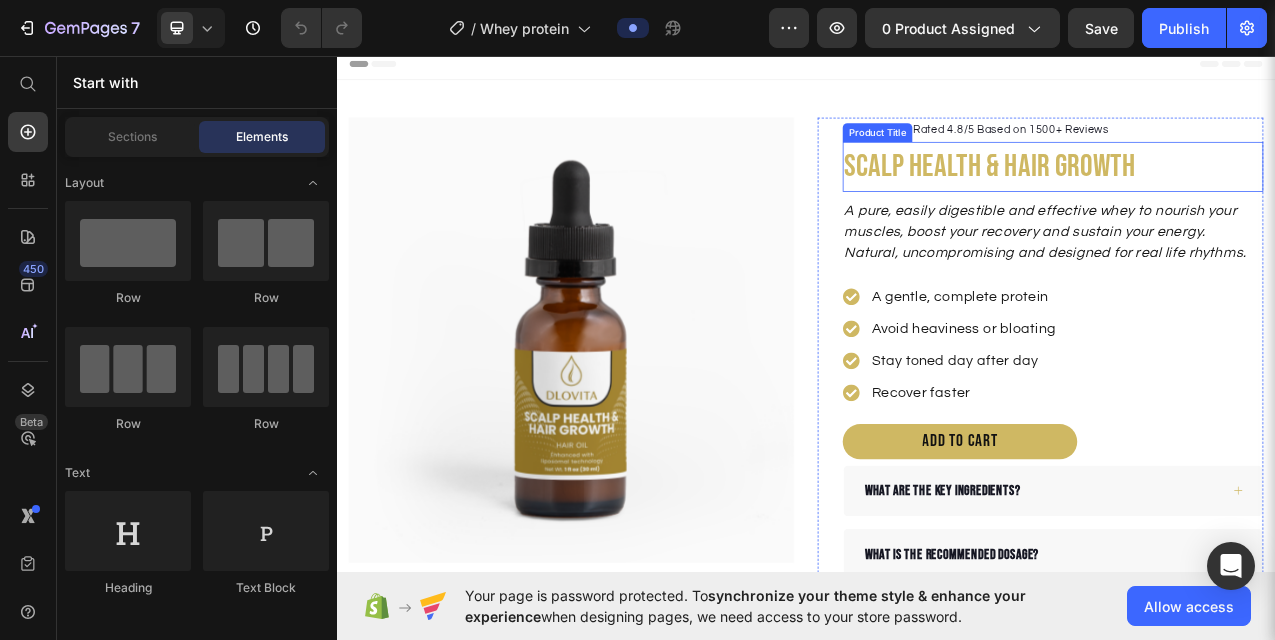 click on "SCALP HEALTH & HAIR GROWTH" at bounding box center [1253, 200] 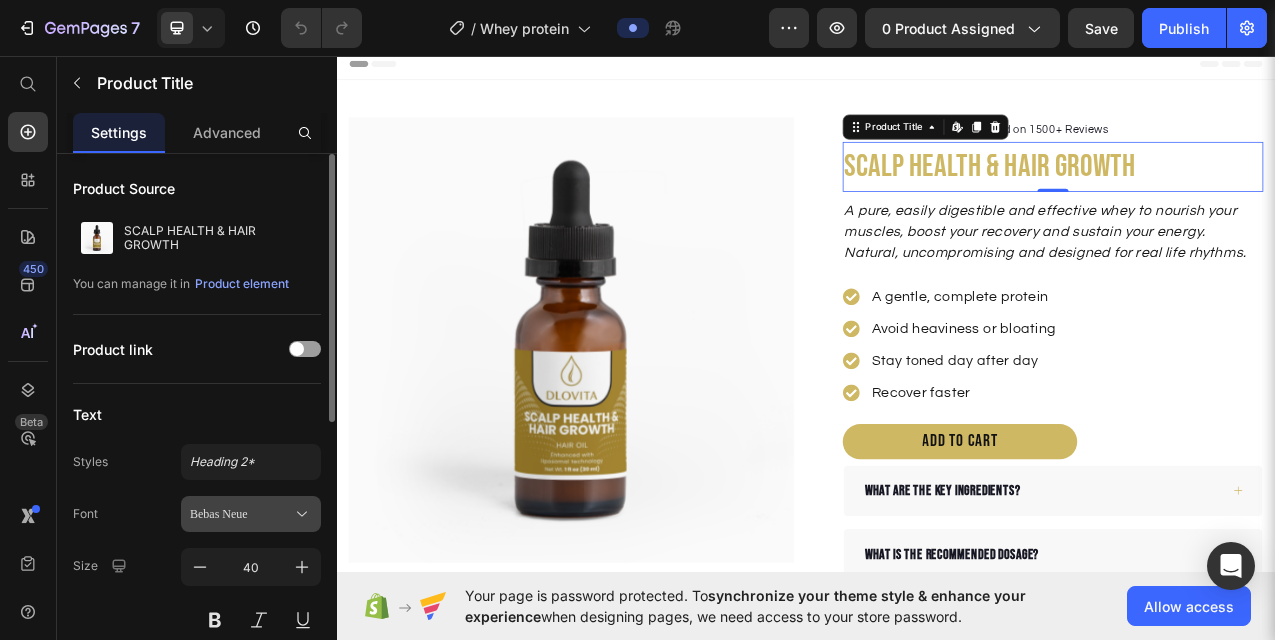 click on "Bebas Neue" at bounding box center (251, 514) 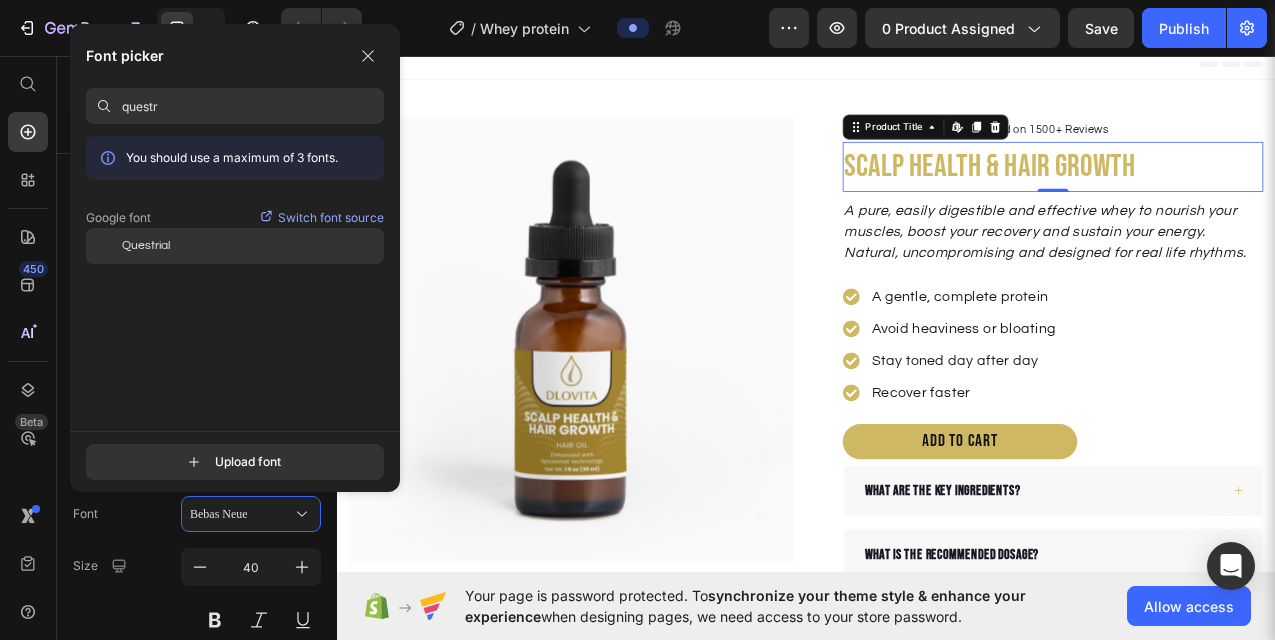 type on "questr" 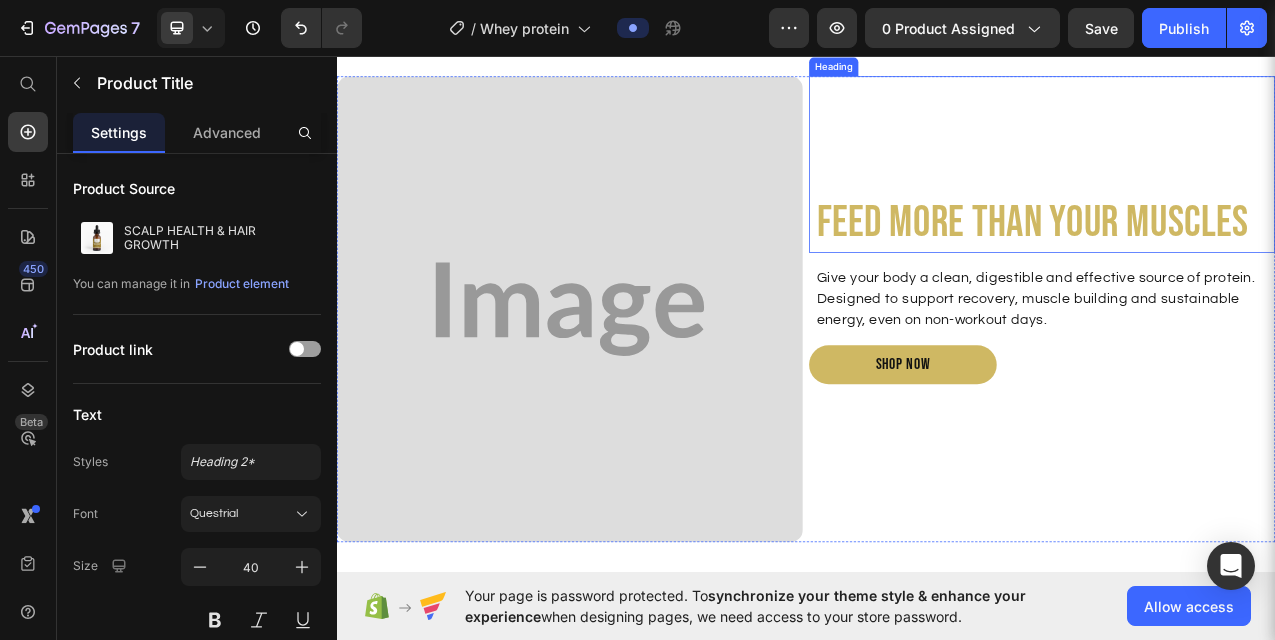scroll, scrollTop: 1095, scrollLeft: 0, axis: vertical 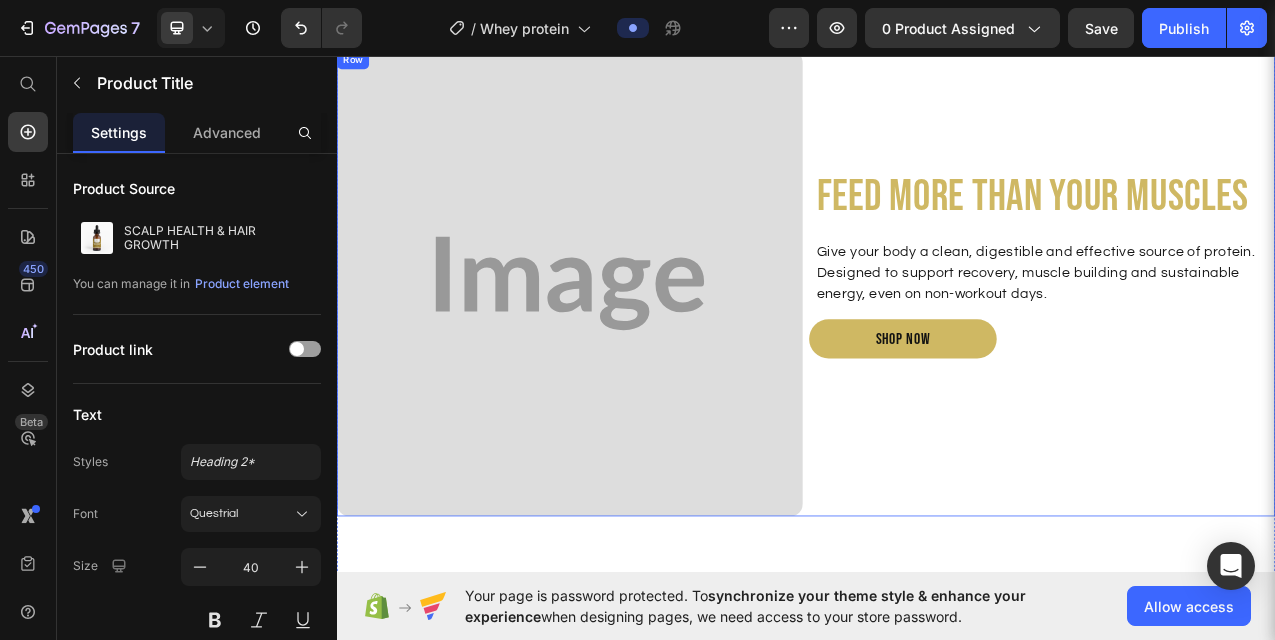 click on "Feed more than your muscles Heading Give your body a clean, digestible and effective source of protein. Designed to support recovery, muscle building and sustainable energy, even on non-workout days. Text block SHOP NOW Button" at bounding box center (1239, 349) 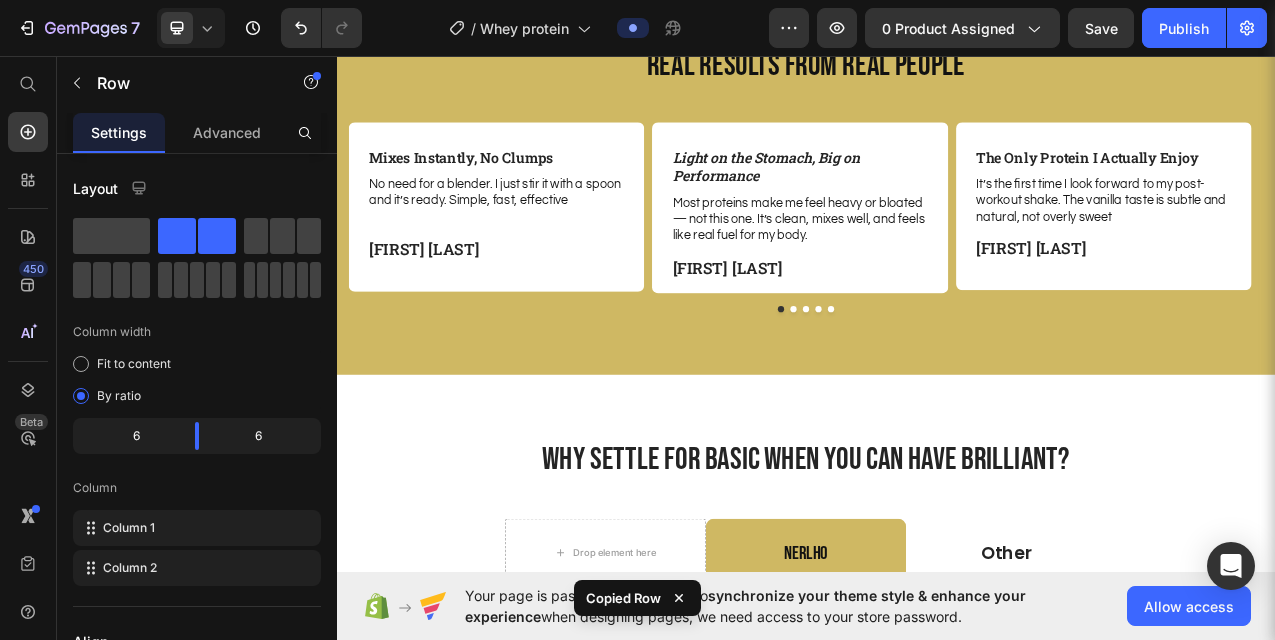 scroll, scrollTop: 2398, scrollLeft: 0, axis: vertical 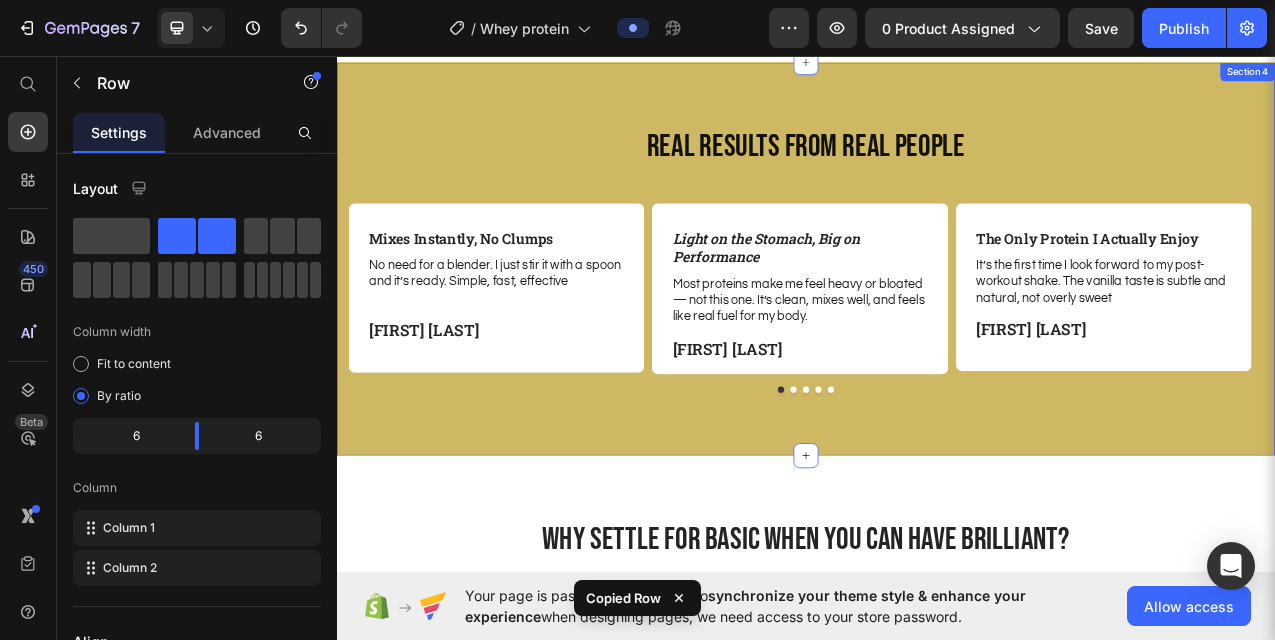 click on "Real Results from Real People Heading Row Mixes Instantly, No Clumps Text Block No need for a blender. I just stir it with a spoon and it’s ready. Simple, fast, effective   Text Block Antoine L Text Block Row Light on the Stomach, Big on Performance Text Block Most proteins make me feel heavy or bloated — not this one. It’s clean, mixes well, and feels like real fuel for my body. Text Block Karima T Text Block Row The Only Protein I Actually Enjoy Text Block It’s the first time I look forward to my post-workout shake. The vanilla taste is subtle and natural, not overly sweet Text Block Maxime R Text Block Row Perfect for Busy Mornings Text Block I use it as a quick breakfast. Keeps me full, focused, and energized without crashing. Total game changer. Text Block Claire D Text Block Row No More Digestive Issues Text Block I have a sensitive stomach and this whey never causes discomfort. It’s smooth and goes down easy. Highly recommend it." Text Block Inès M Text Block Row Carousel Section 4" at bounding box center [937, 317] 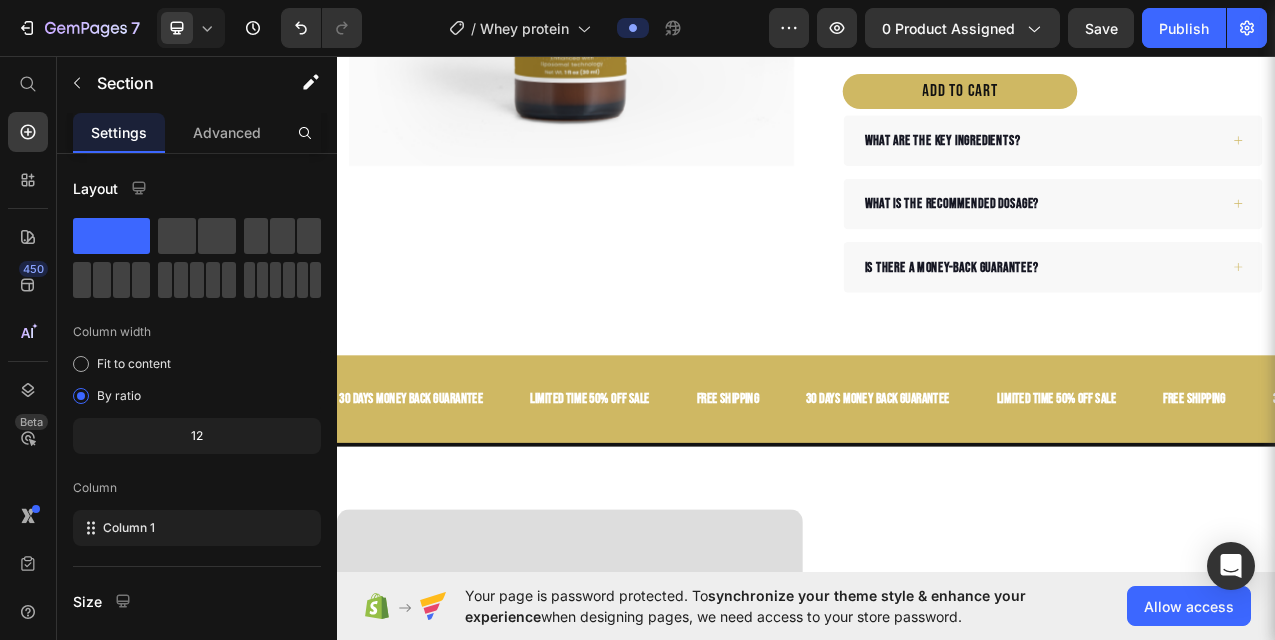 scroll, scrollTop: 539, scrollLeft: 0, axis: vertical 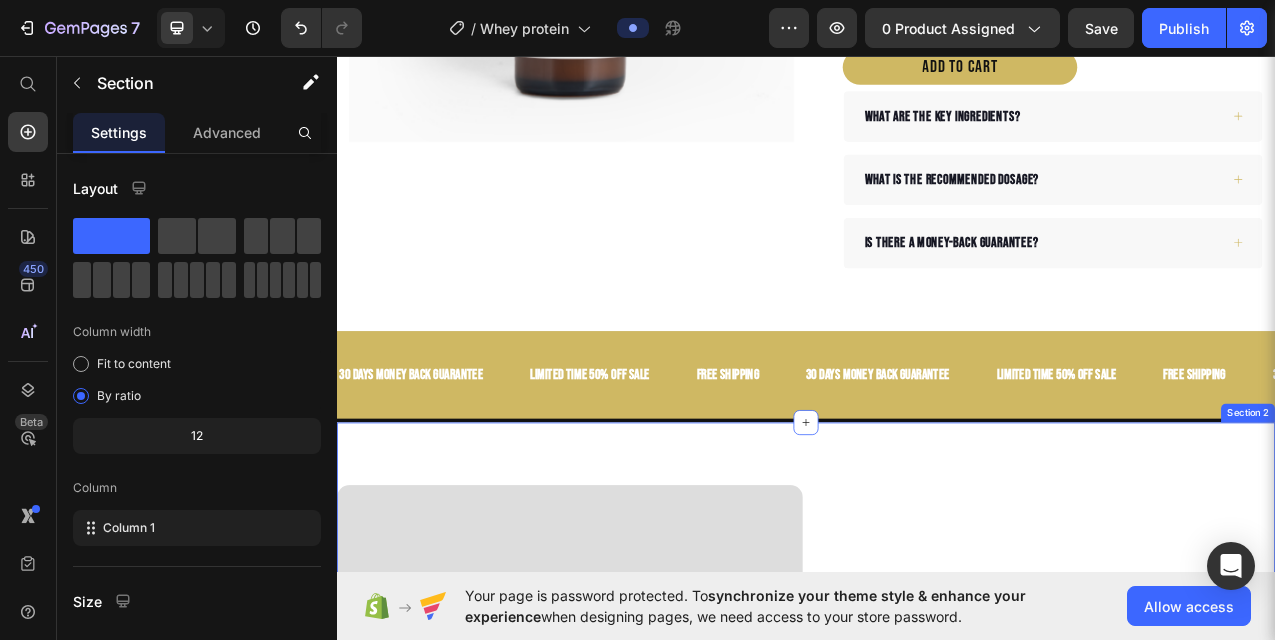 click on "Image Feed more than your muscles Heading Give your body a clean, digestible and effective source of protein. Designed to support recovery, muscle building and sustainable energy, even on non-workout days. Text block SHOP NOW Button Row Section 2" at bounding box center (937, 905) 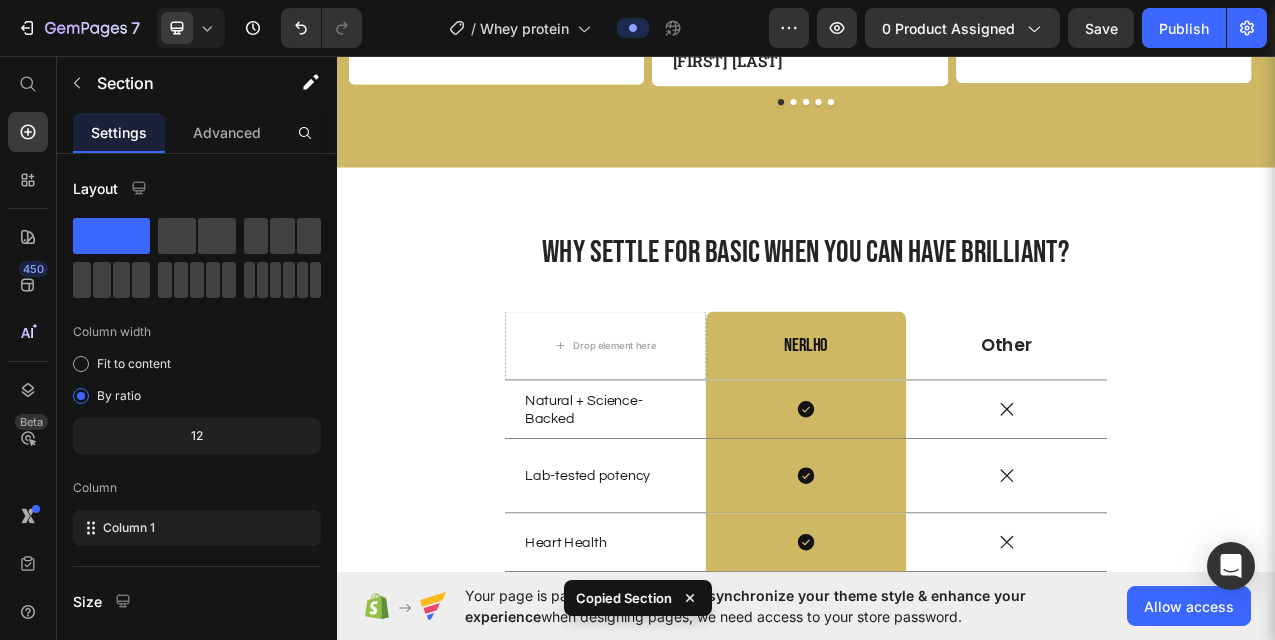 scroll, scrollTop: 2784, scrollLeft: 0, axis: vertical 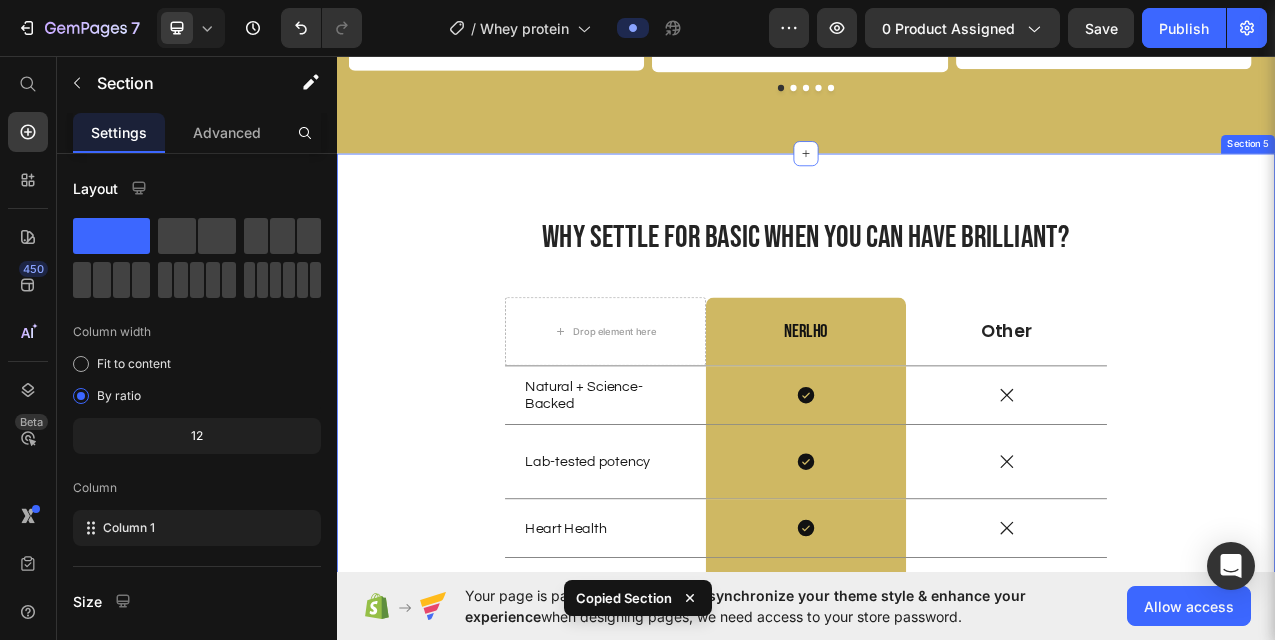 click on "Why settle for basic when you can have brilliant? Heading
Drop element here NERLHO Text Block Row Other Text Block Row Natural + Science-Backed Text Block
Icon Row
Icon Row Lab-tested potency Text Block
Icon Row
Icon Row Heart Health Text Block
Icon Row
Icon Row Transparent Ingredients Text Block
Icon Row
Icon Row Comprehensive Wellness Text Block
Icon Row
Icon Row Row Section 5" at bounding box center [937, 566] 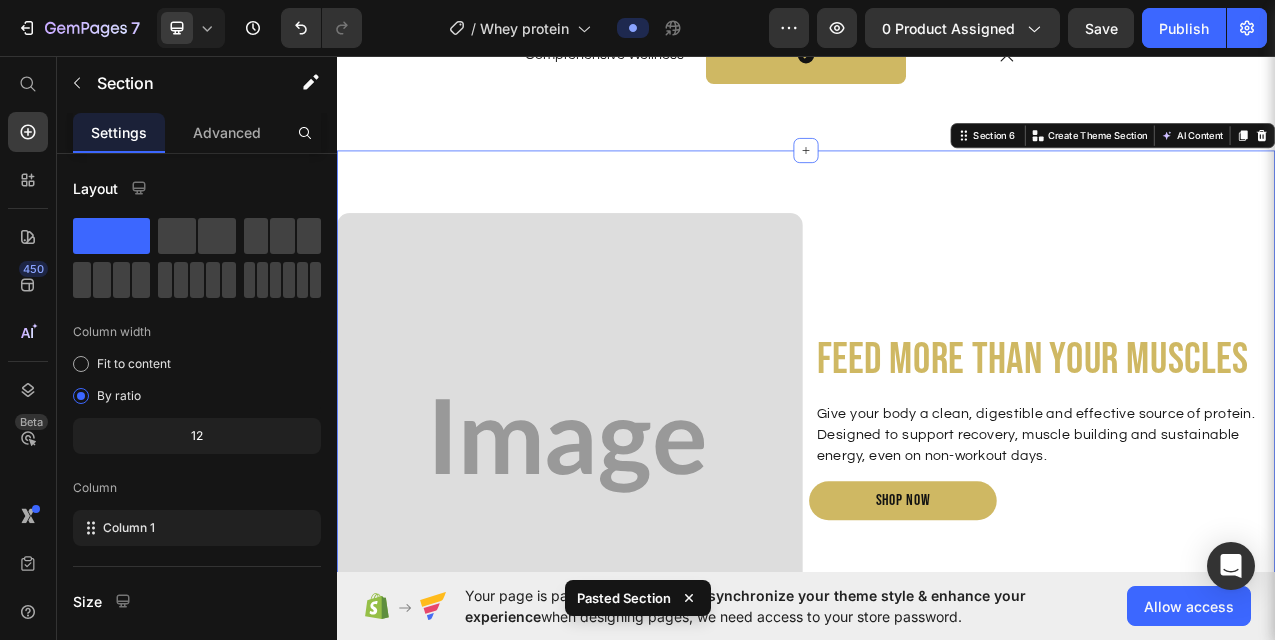 scroll, scrollTop: 3613, scrollLeft: 0, axis: vertical 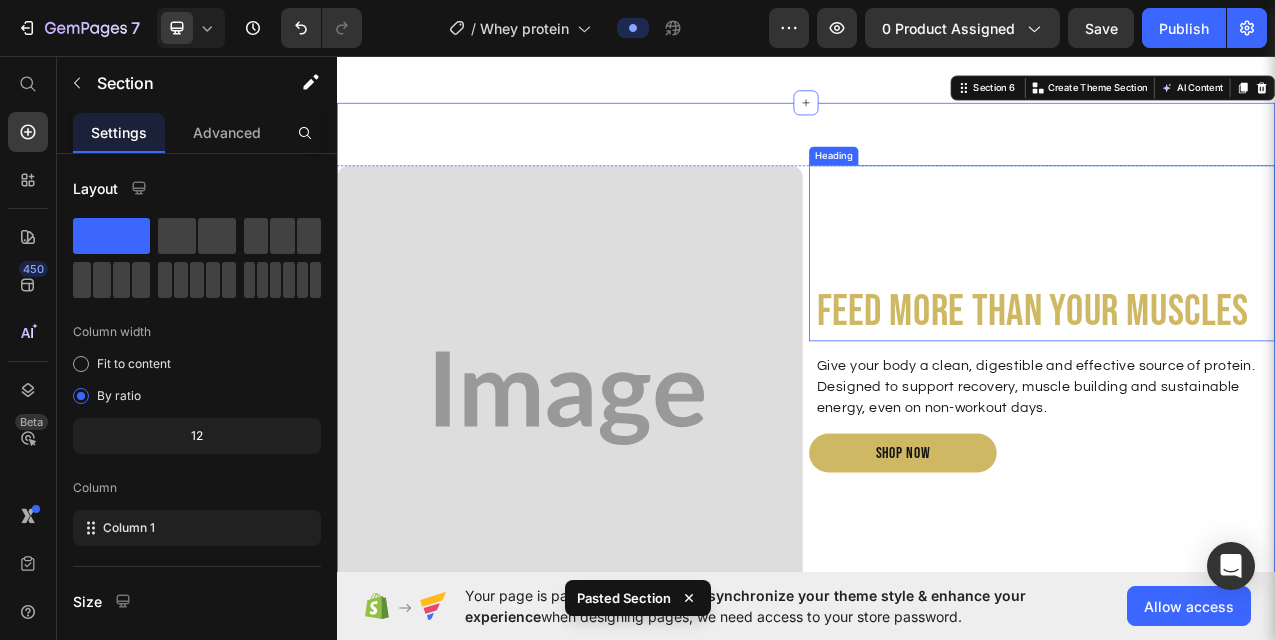 click on "Feed more than your muscles Heading" at bounding box center (1239, 311) 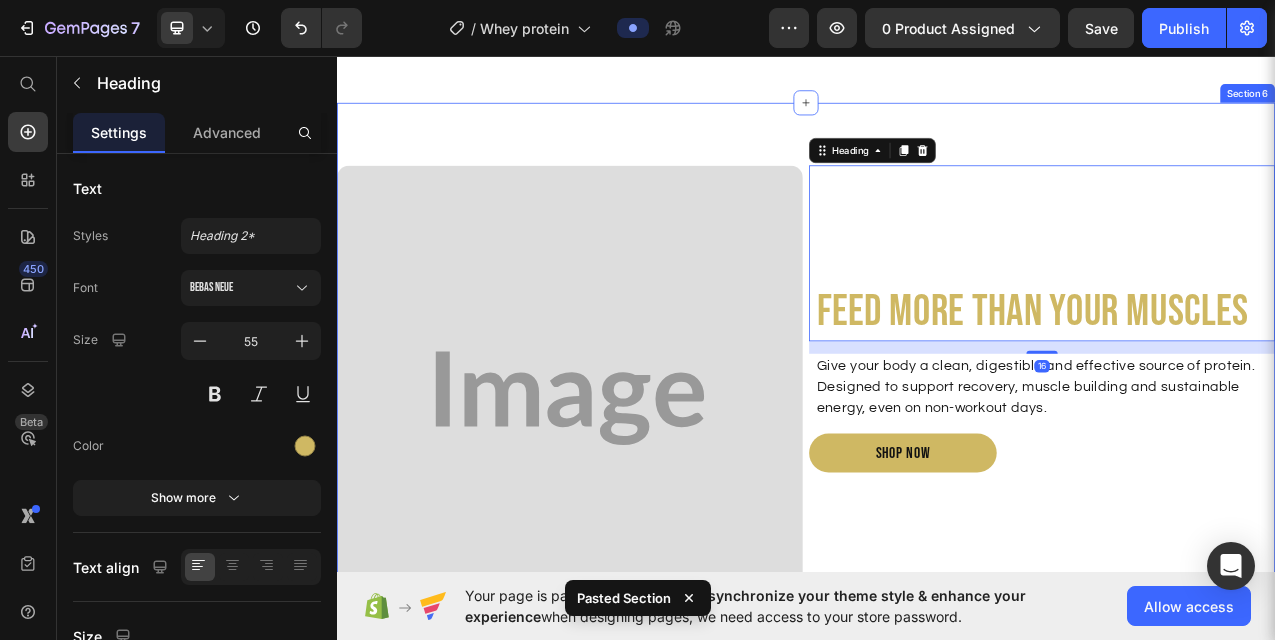 click on "Image Feed more than your muscles Heading   16 Give your body a clean, digestible and effective source of protein. Designed to support recovery, muscle building and sustainable energy, even on non-workout days. Text block SHOP NOW Button Row Section 6" at bounding box center (937, 496) 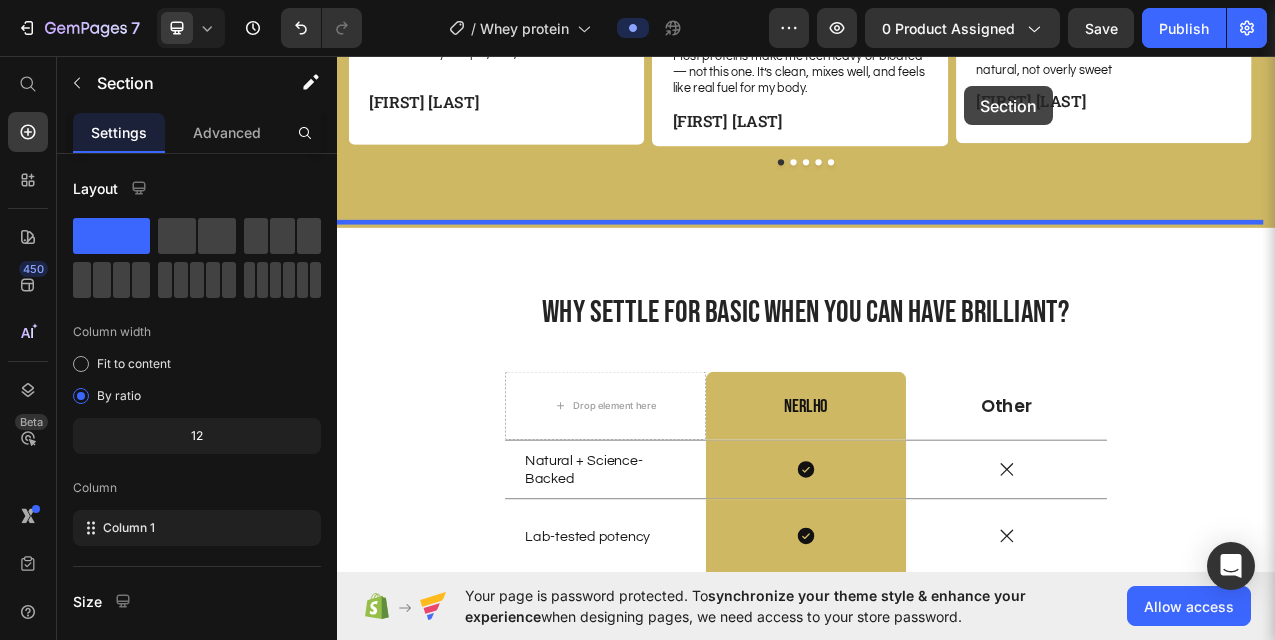 scroll, scrollTop: 2669, scrollLeft: 0, axis: vertical 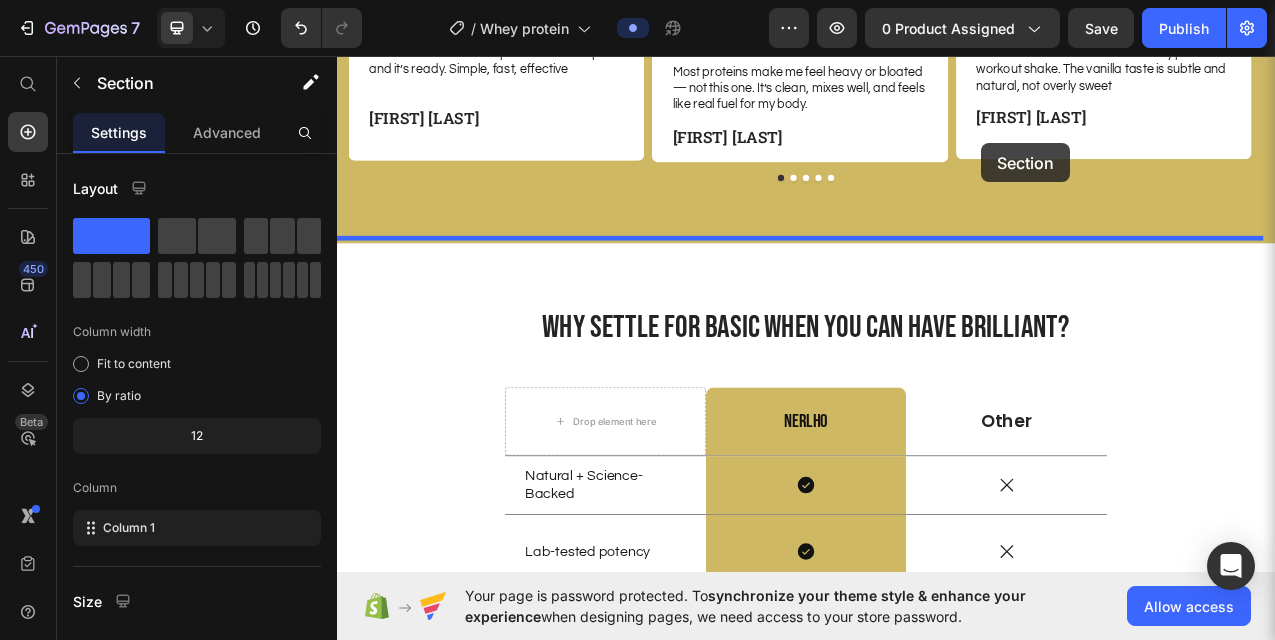 drag, startPoint x: 1127, startPoint y: 100, endPoint x: 1161, endPoint y: 169, distance: 76.922035 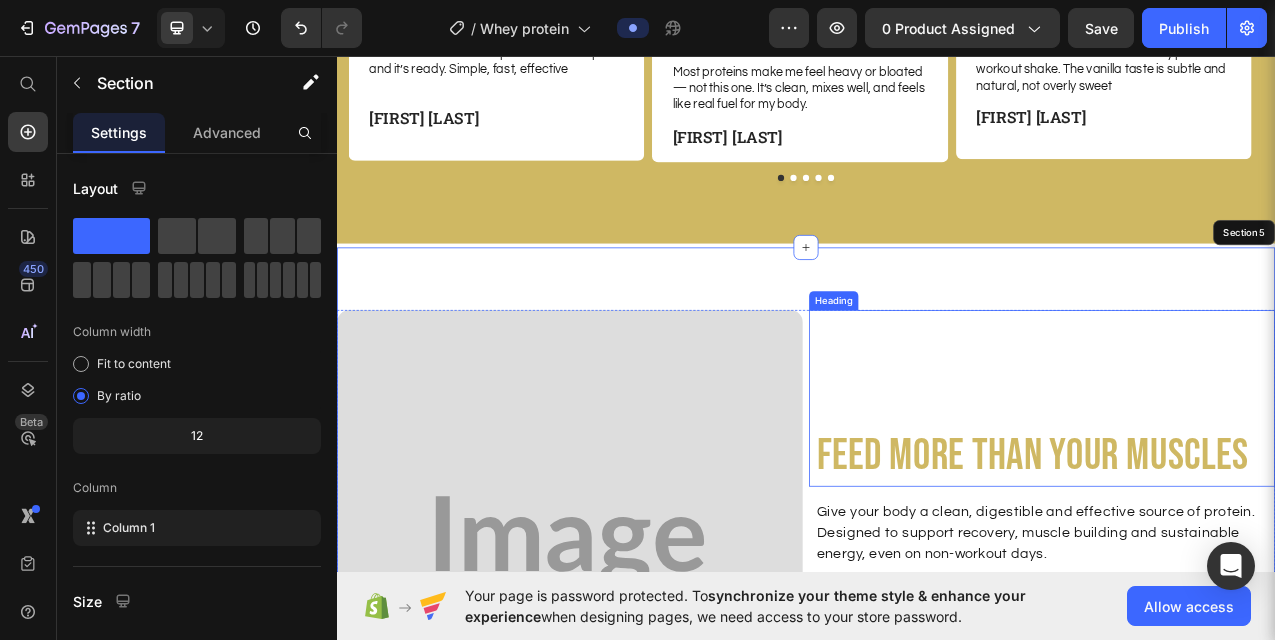 click on "Feed more than your muscles Heading" at bounding box center (1239, 496) 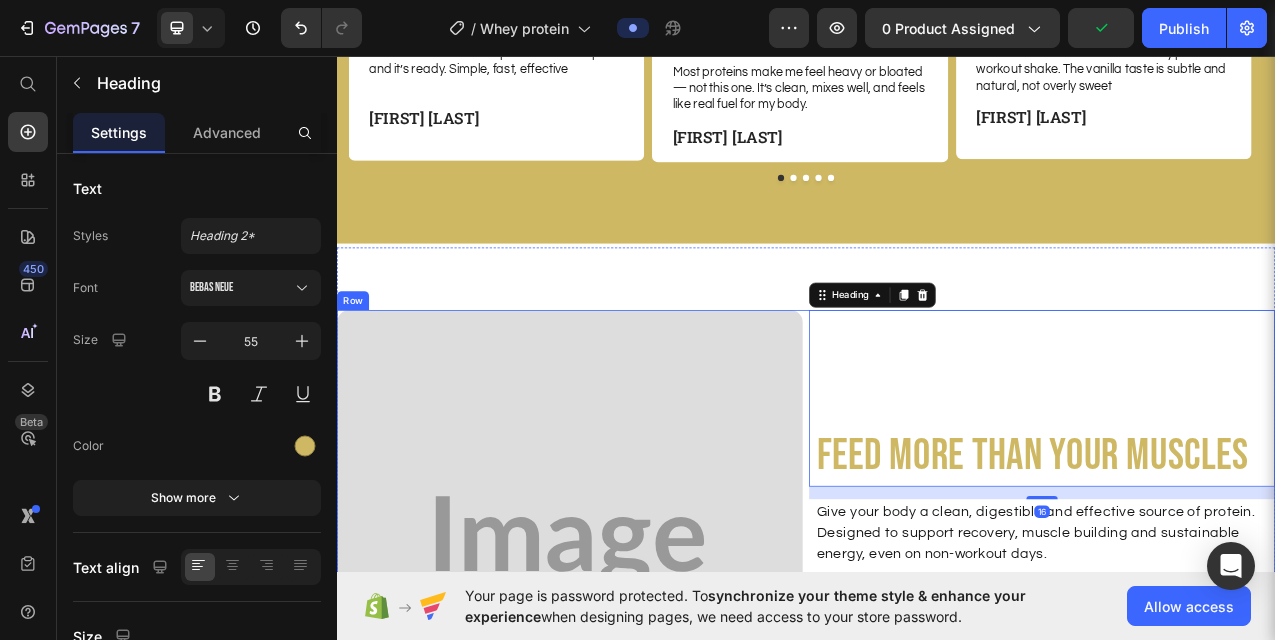 click on "Image Feed more than your muscles Heading   16 Give your body a clean, digestible and effective source of protein. Designed to support recovery, muscle building and sustainable energy, even on non-workout days. Text block SHOP NOW Button Row" at bounding box center [937, 681] 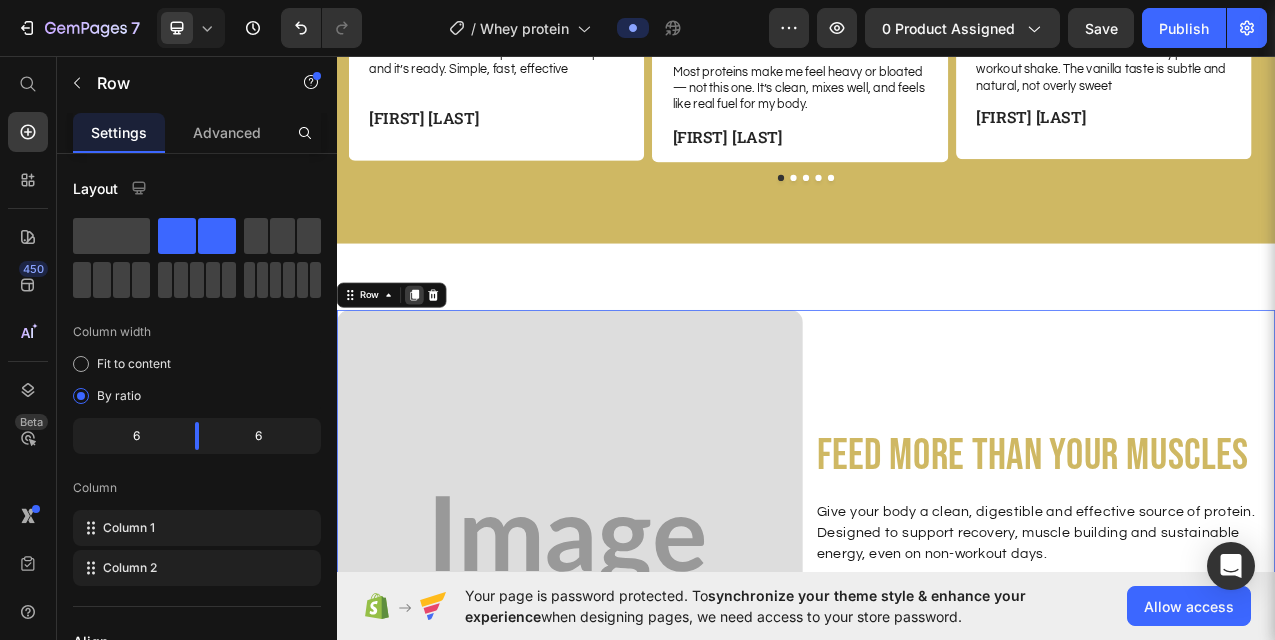 click 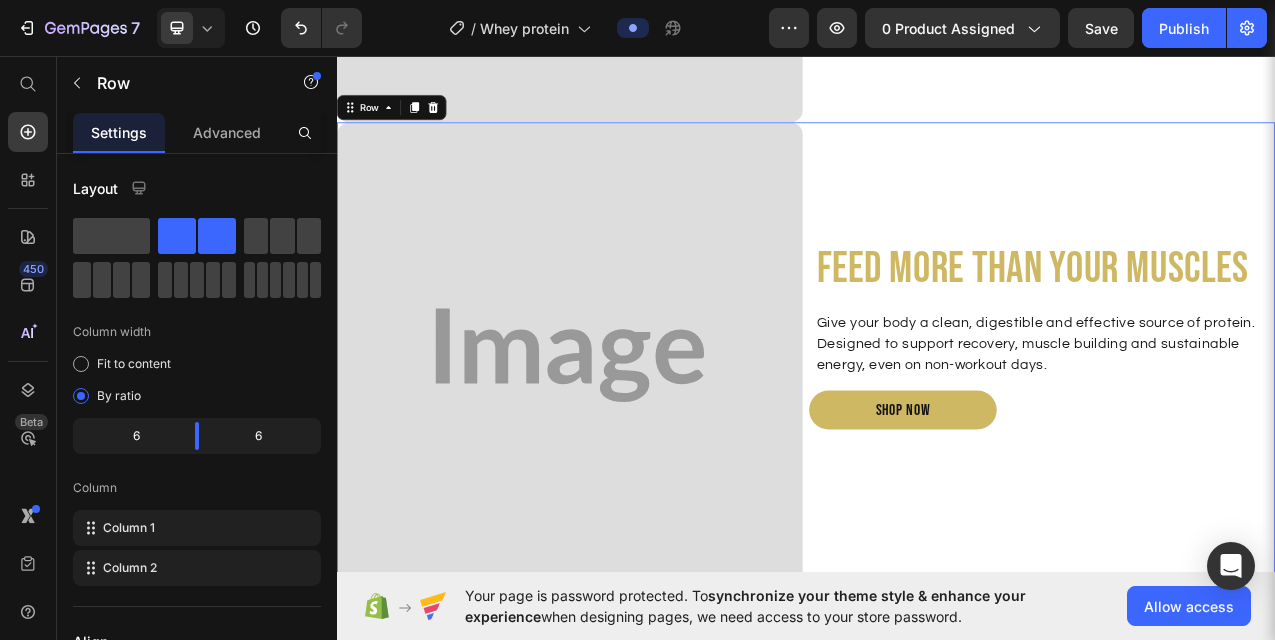 scroll, scrollTop: 3515, scrollLeft: 0, axis: vertical 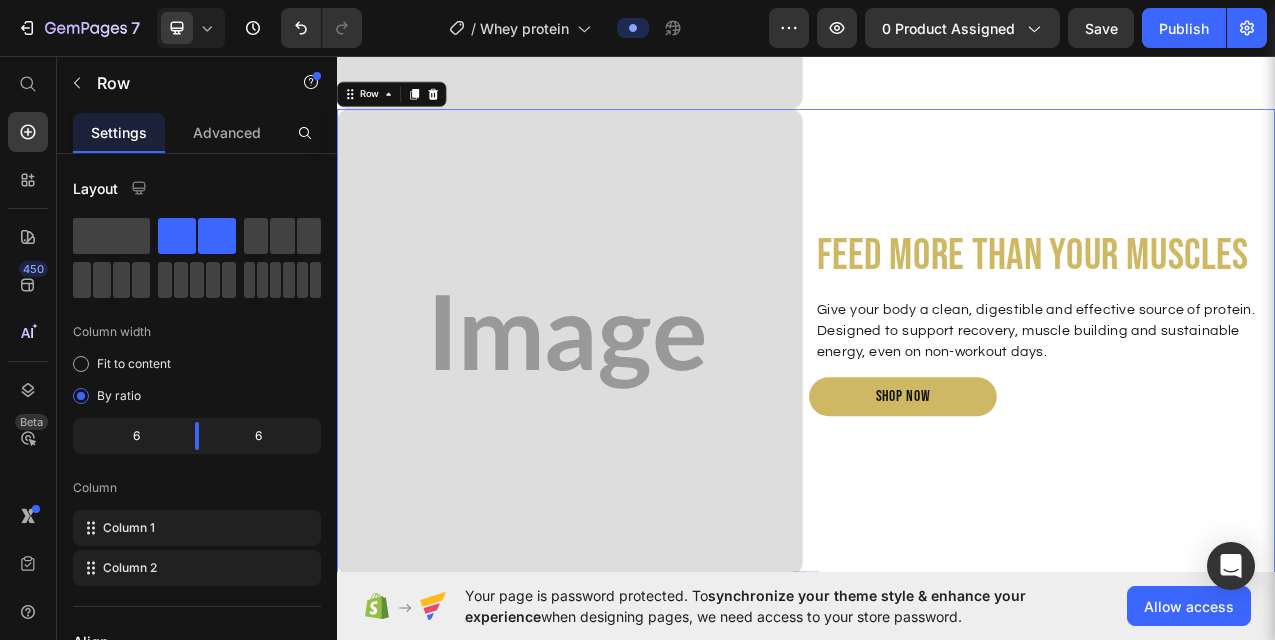 click on "Feed more than your muscles Heading Give your body a clean, digestible and effective source of protein. Designed to support recovery, muscle building and sustainable energy, even on non-workout days. Text block SHOP NOW Button" at bounding box center [1239, 424] 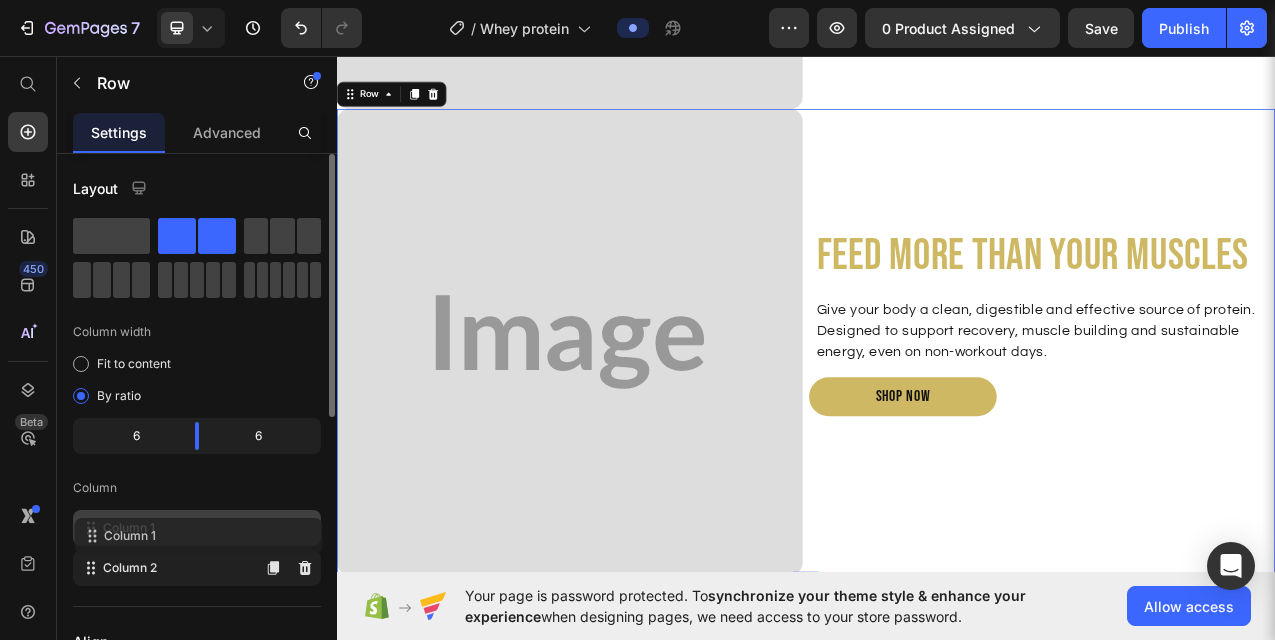 type 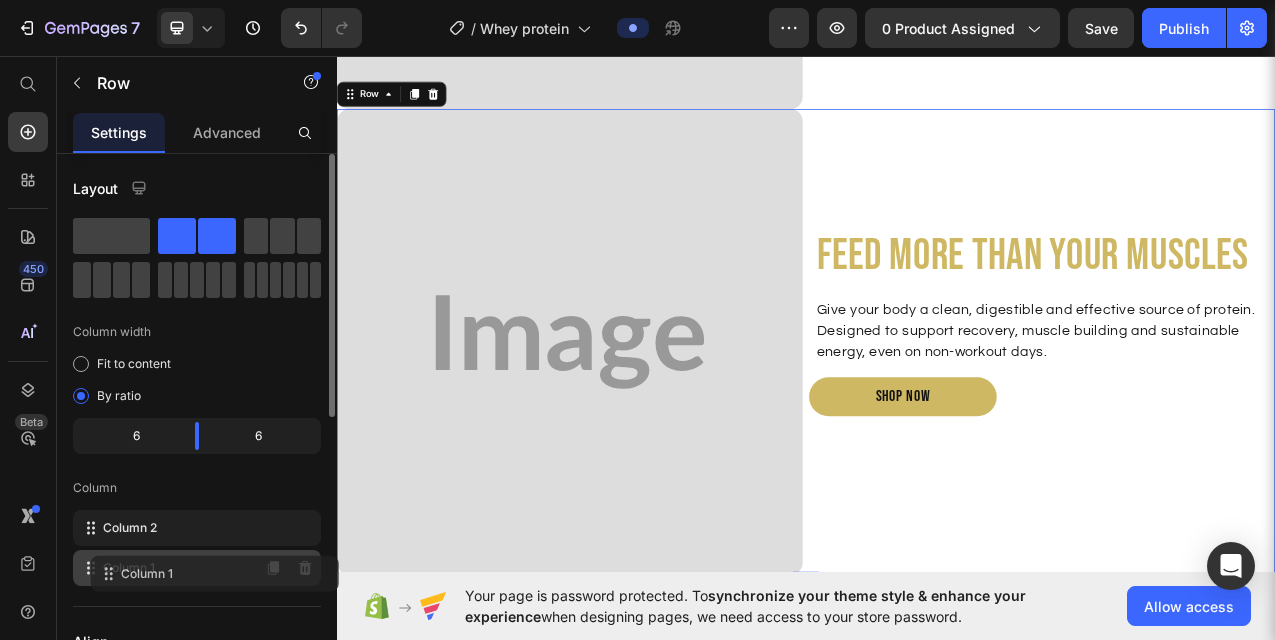 drag, startPoint x: 85, startPoint y: 531, endPoint x: 102, endPoint y: 574, distance: 46.238514 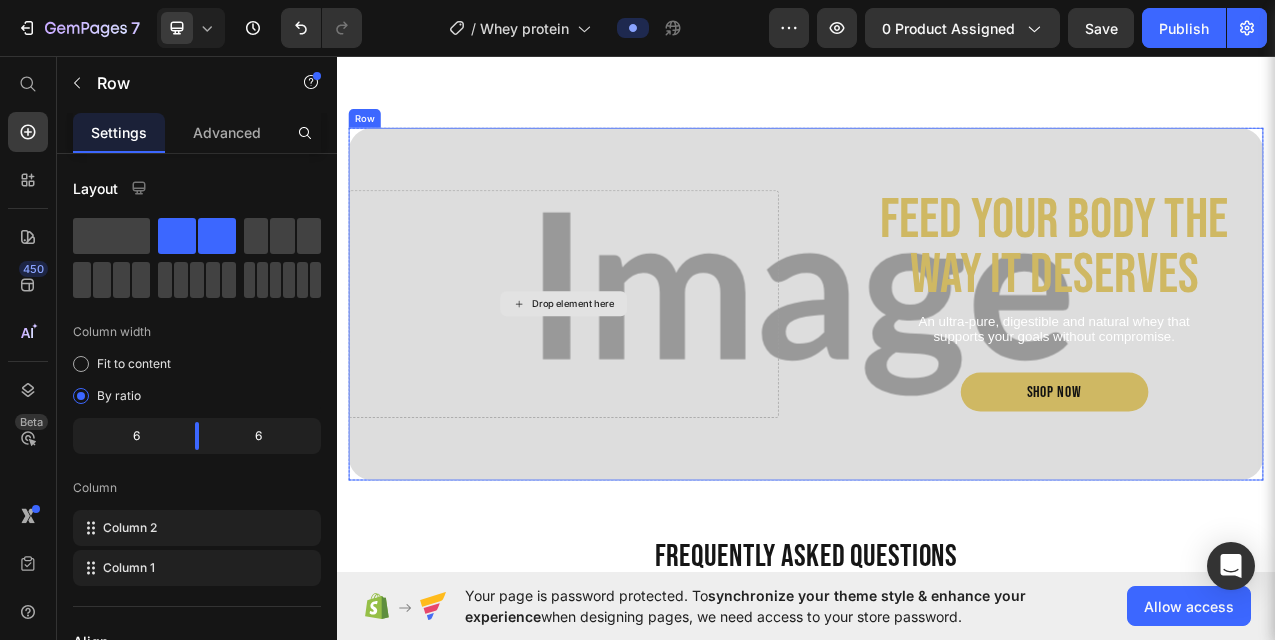 scroll, scrollTop: 4987, scrollLeft: 0, axis: vertical 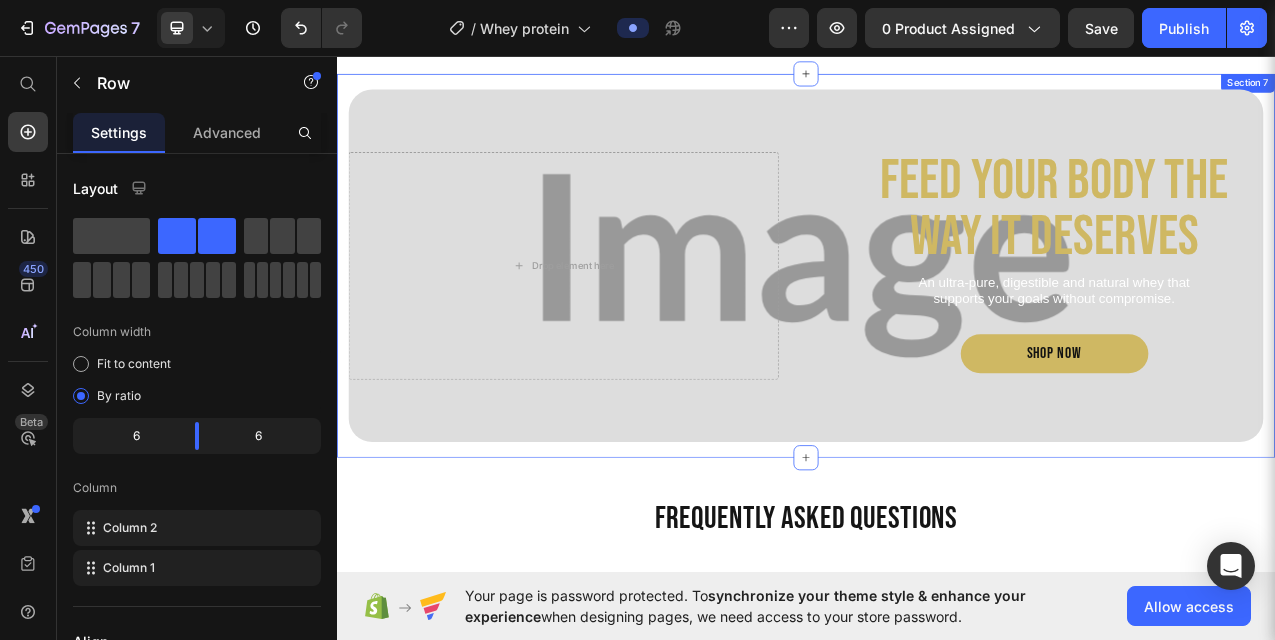 click on "Feed your body the way it deserves Heading An ultra-pure, digestible and natural whey that supports your goals without compromise.  Text block Row SHOP NOW Button Row
Drop element here Row Row Section 7" at bounding box center (937, 326) 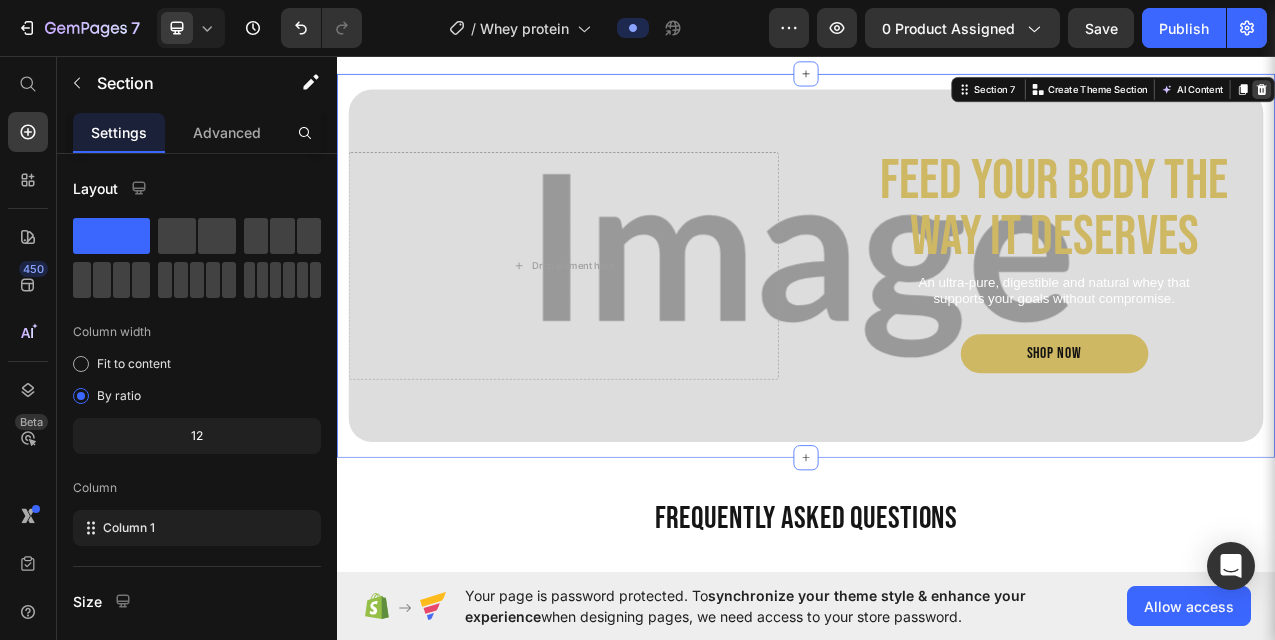click 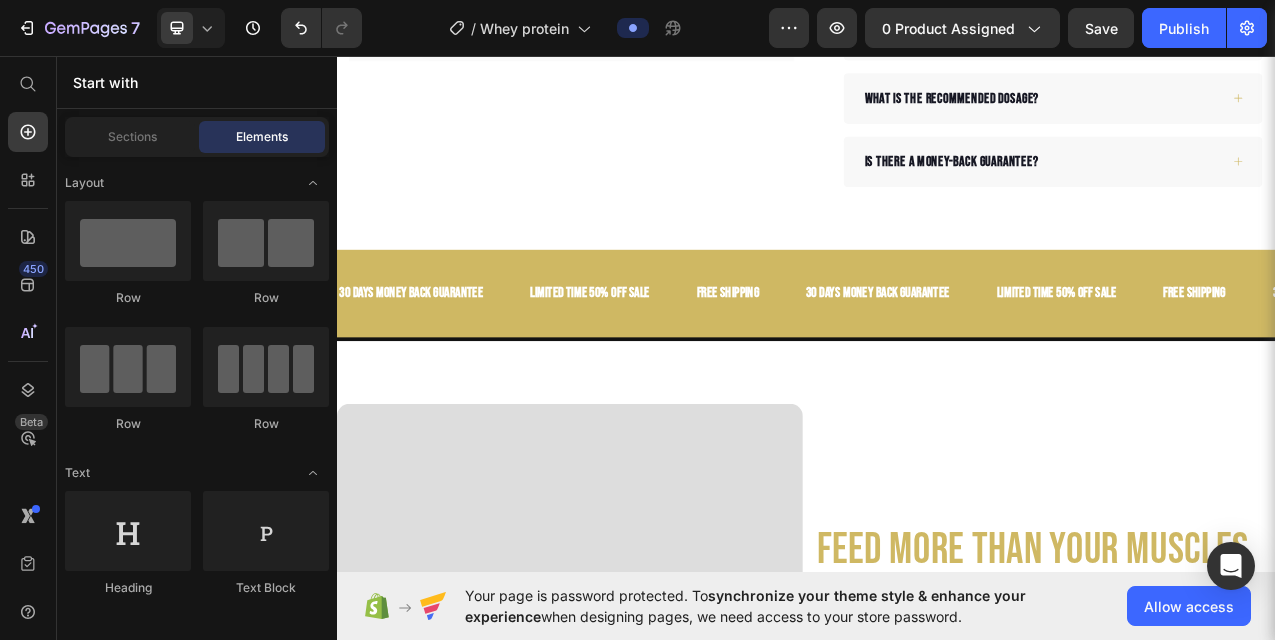 scroll, scrollTop: 0, scrollLeft: 0, axis: both 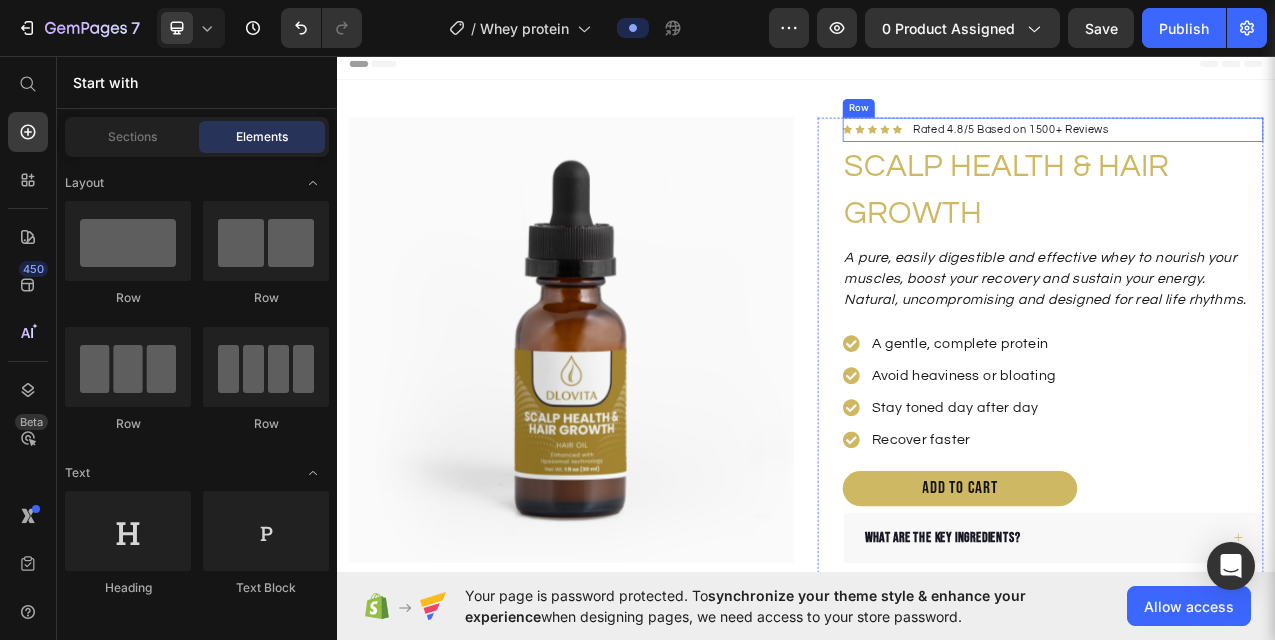 click on "Icon Icon Icon Icon Icon Icon List Hoz Rated 4.8/5 Based on 1500+ Reviews Text block Row" at bounding box center [1253, 152] 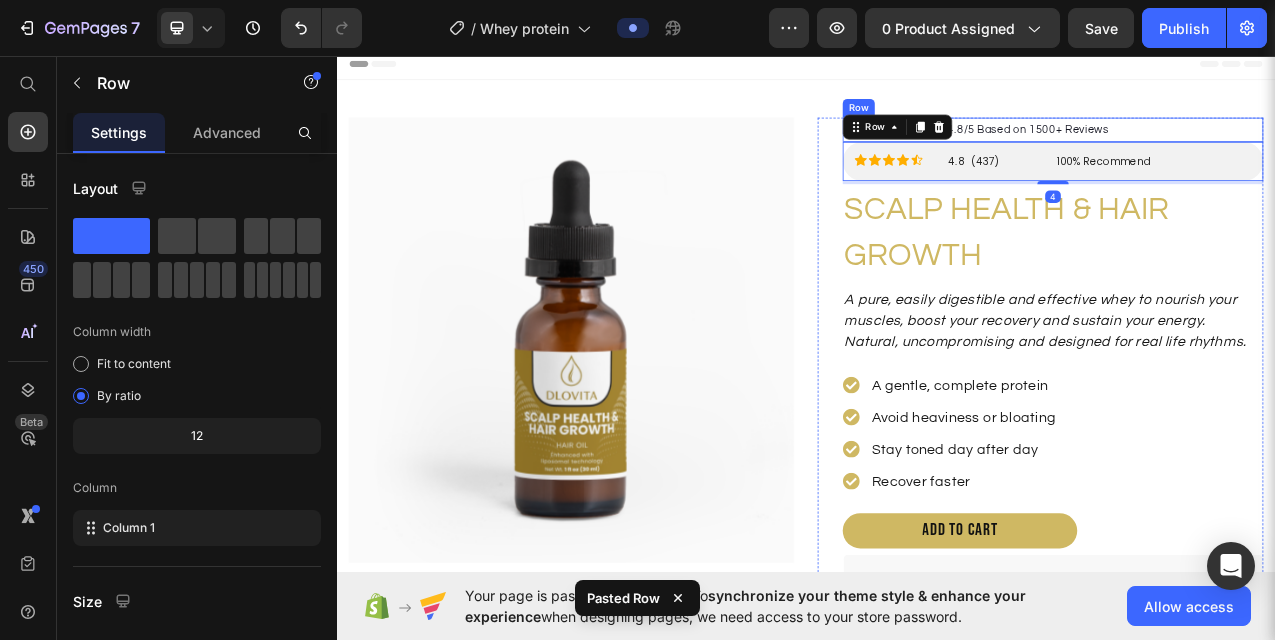 click on "Icon Icon Icon Icon Icon Icon List Hoz Rated 4.8/5 Based on 1500+ Reviews Text block Row" at bounding box center (1253, 152) 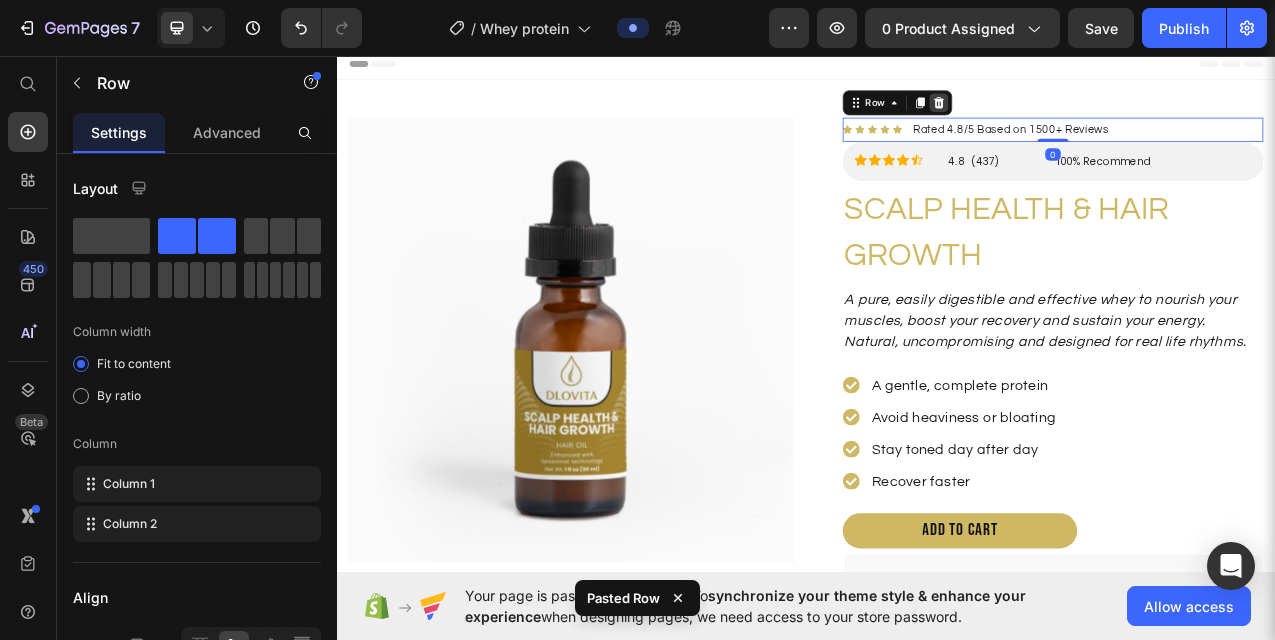 click 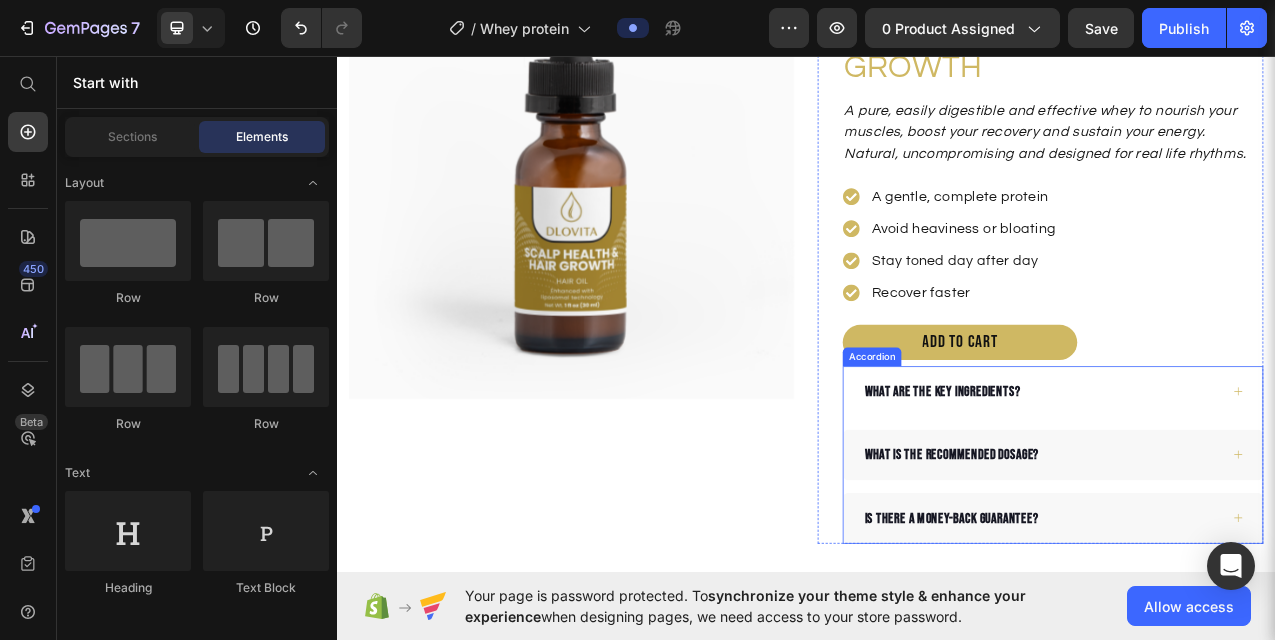 scroll, scrollTop: 192, scrollLeft: 0, axis: vertical 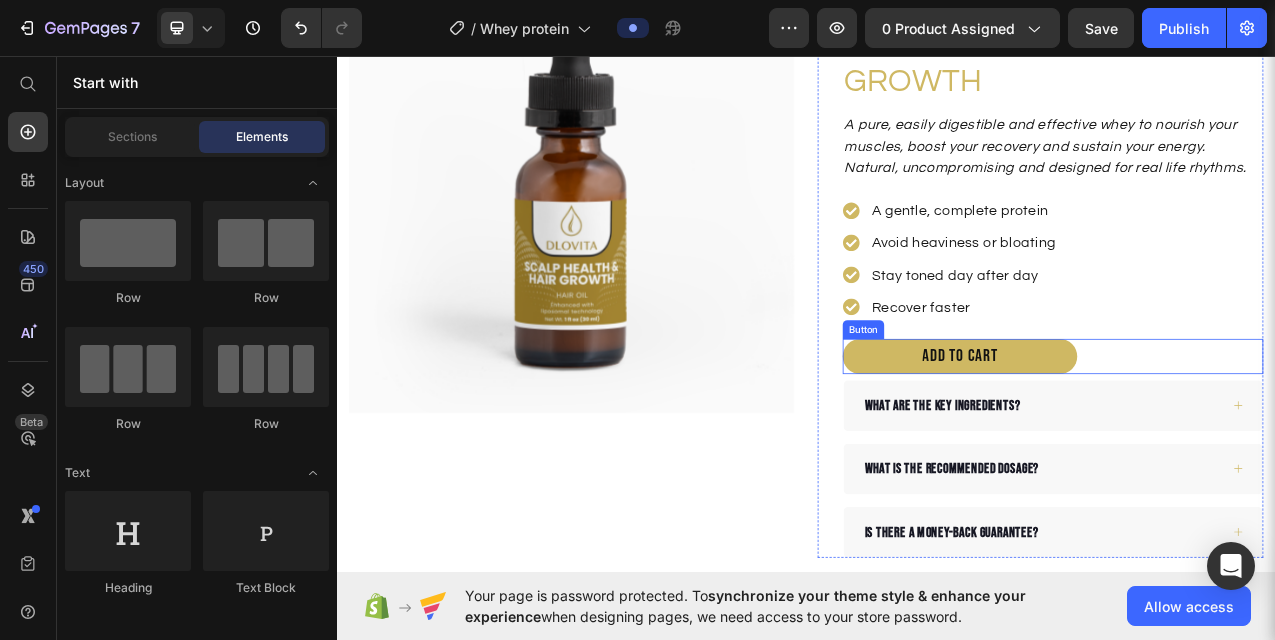 click on "ADD TO CART Button" at bounding box center (1253, 442) 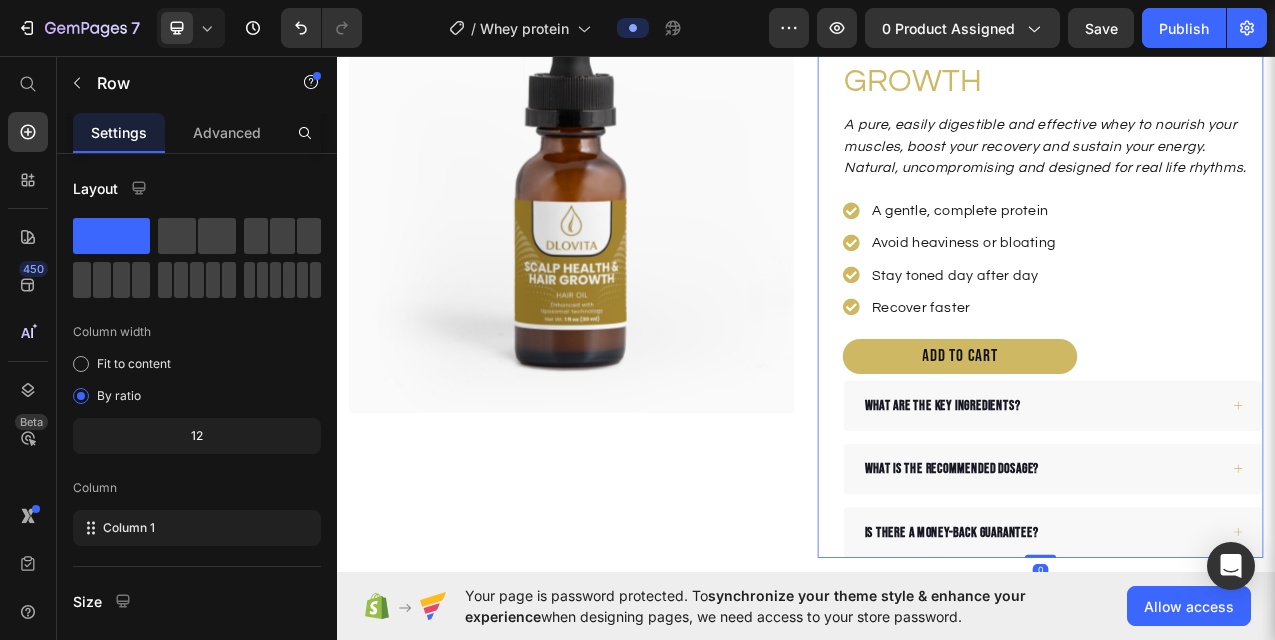 click on "Icon Icon Icon Icon
Icon Icon List 4.8   (437)  Text Block 100% Recommend Text Block Row Row SCALP HEALTH & HAIR GROWTH Product Title A pure, easily digestible and effective whey to nourish your muscles, boost your recovery and sustain your energy. Natural, uncompromising and designed for real life rhythms. Text block A gentle, complete protein Avoid heaviness or bloating Stay toned day after day Recover faster Item list ADD TO CART Button
What are the key ingredients?
What is the recommended dosage?
Is there a money-back guarantee? Accordion Row   0" at bounding box center [1237, 322] 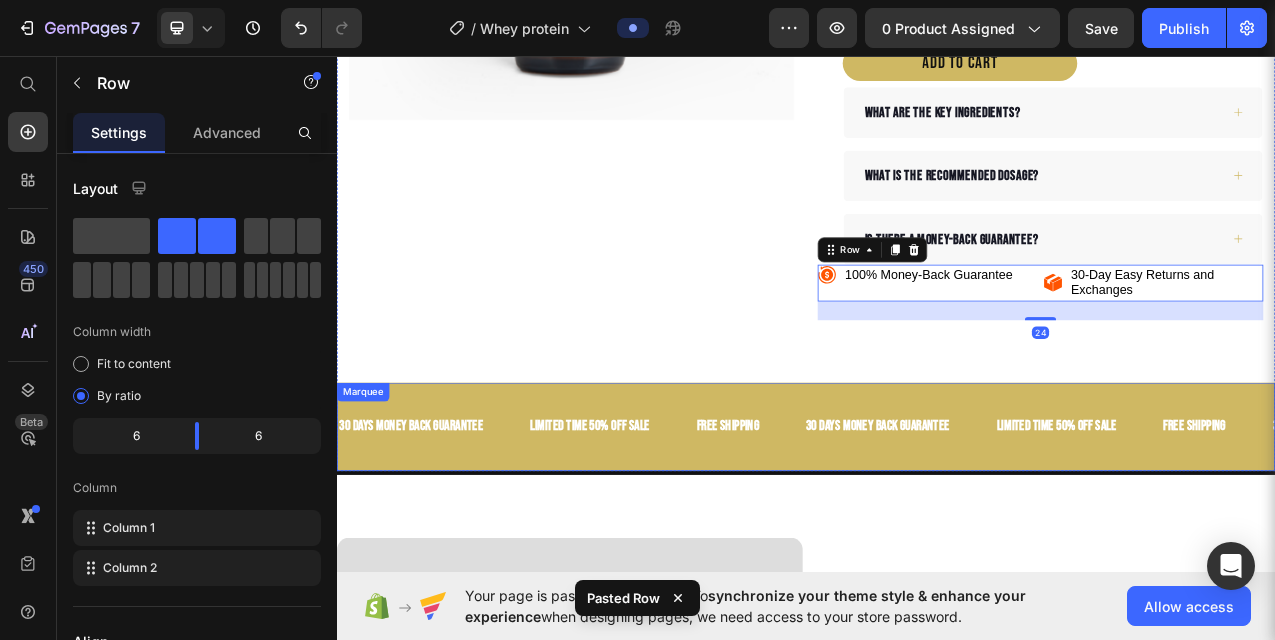 scroll, scrollTop: 552, scrollLeft: 0, axis: vertical 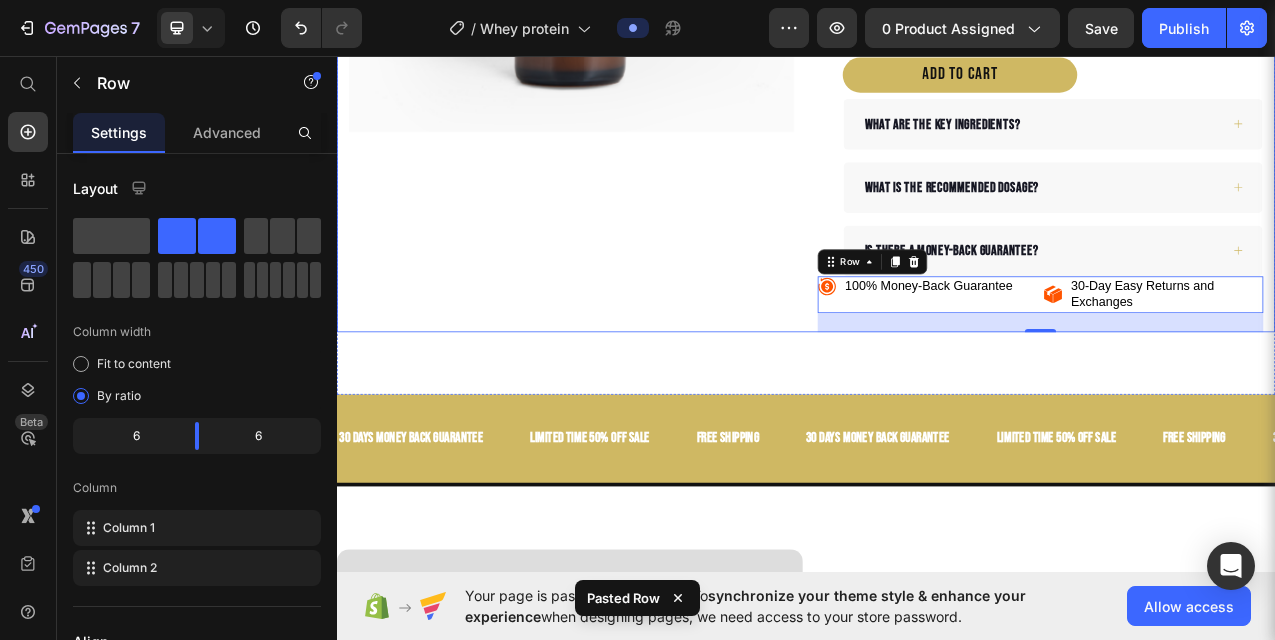 click on "Product Images Row" at bounding box center (637, -2) 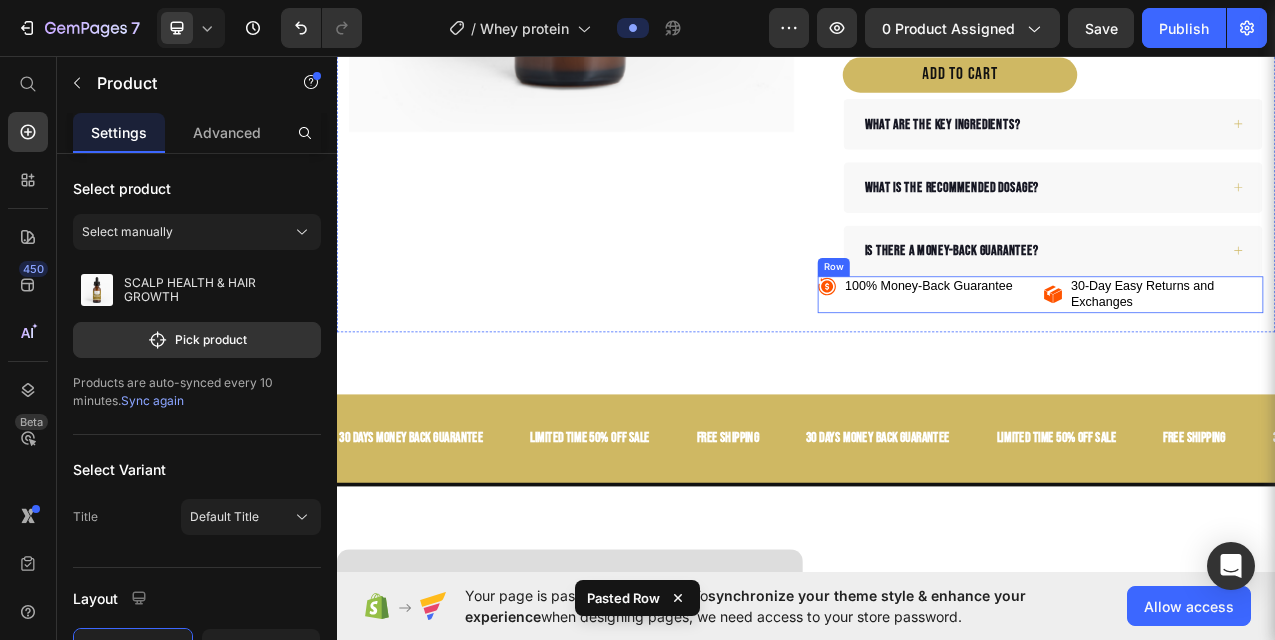 click on "100% Money-Back Guarantee Item List" at bounding box center (1092, 364) 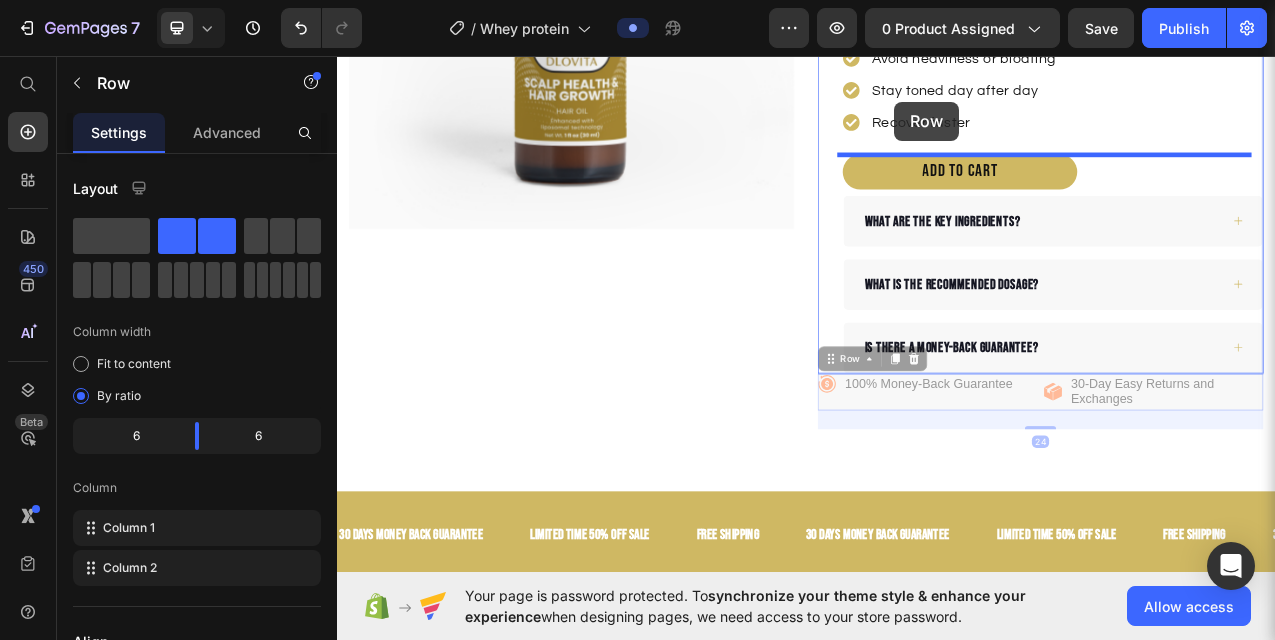 scroll, scrollTop: 396, scrollLeft: 0, axis: vertical 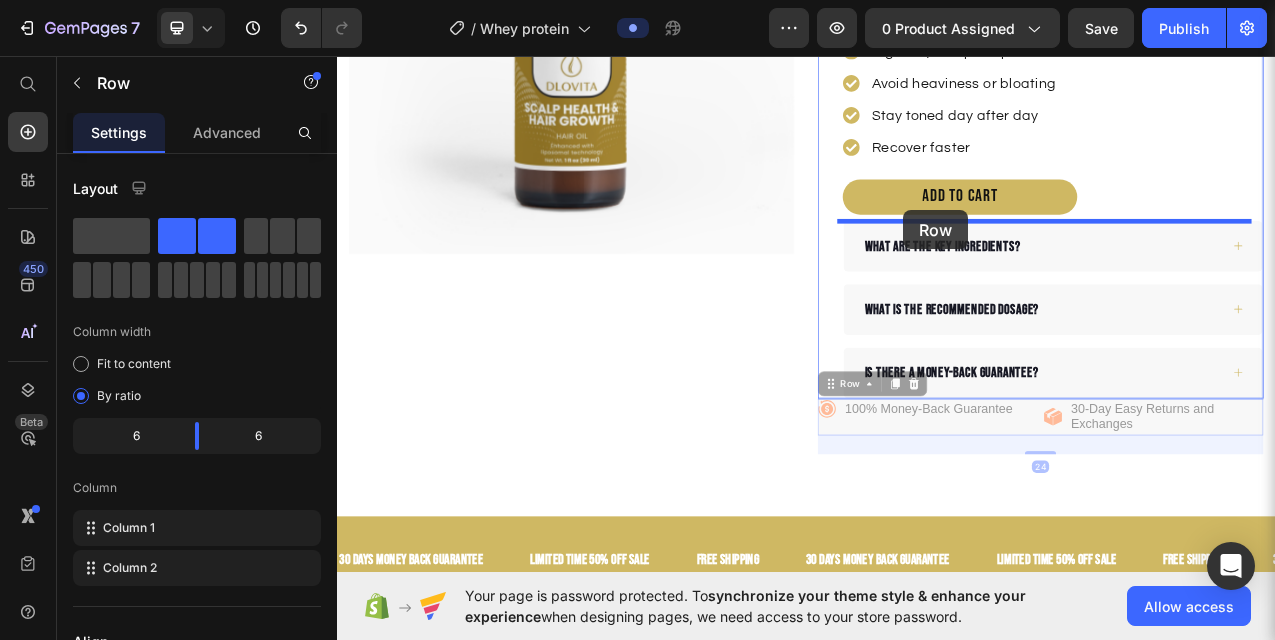 drag, startPoint x: 952, startPoint y: 322, endPoint x: 1061, endPoint y: 255, distance: 127.9453 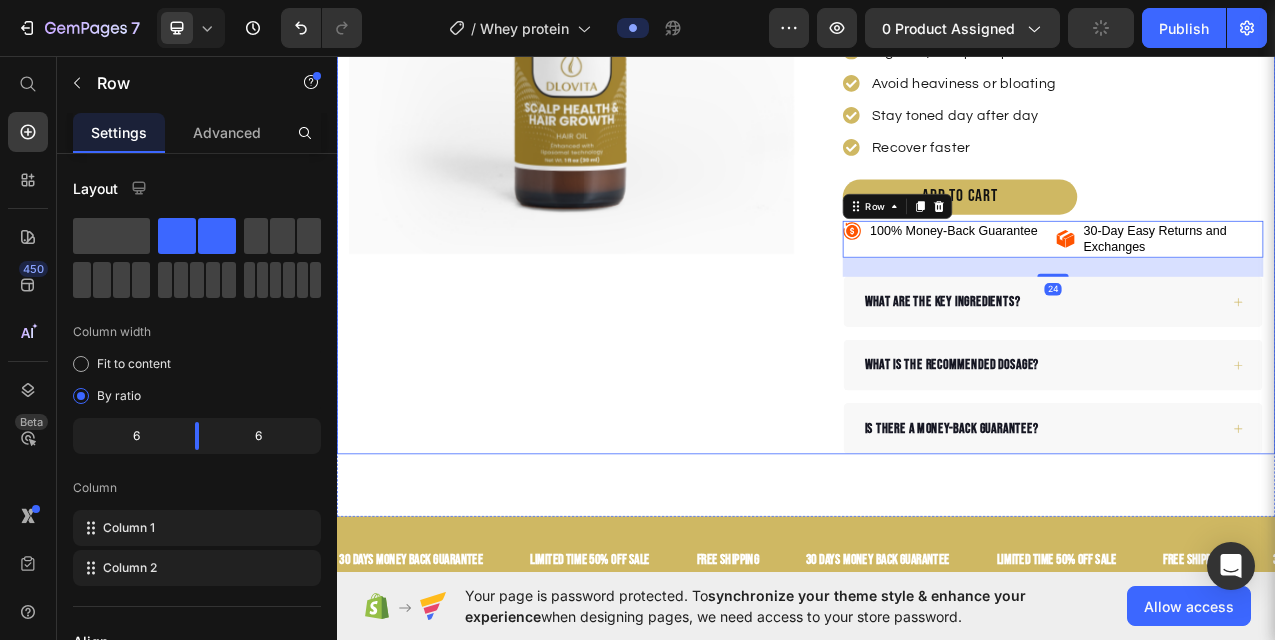 click on "Product Images Row" at bounding box center [637, 154] 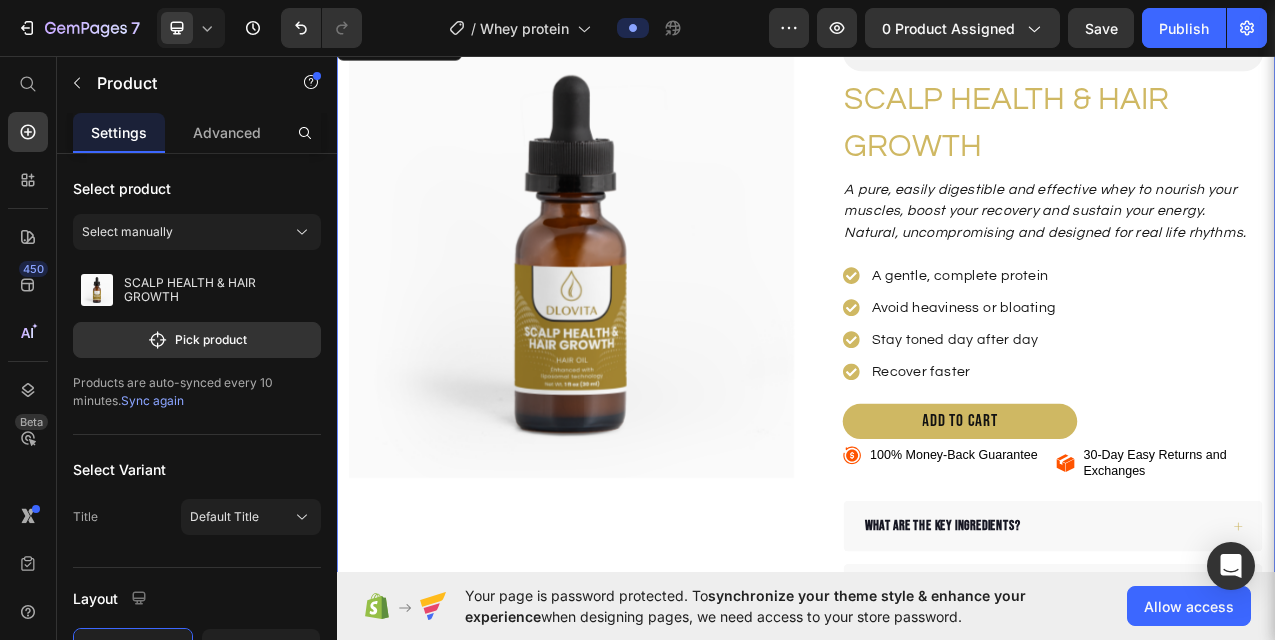 scroll, scrollTop: 139, scrollLeft: 0, axis: vertical 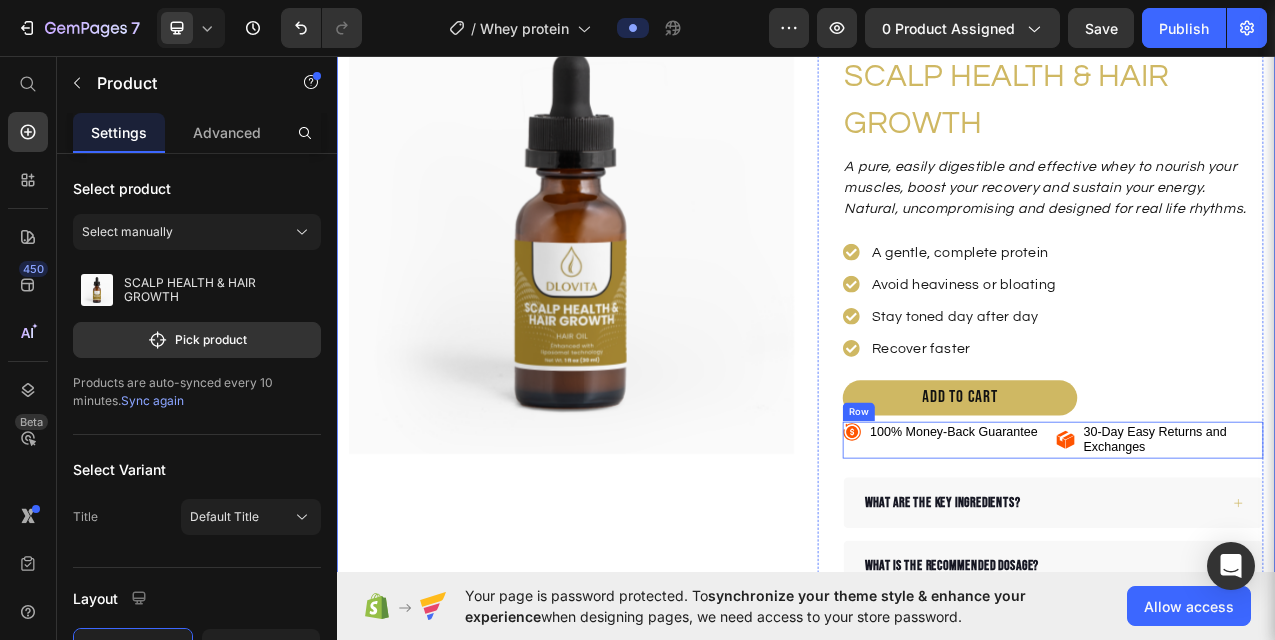 click on "100% Money-Back Guarantee Item List" at bounding box center [1116, 550] 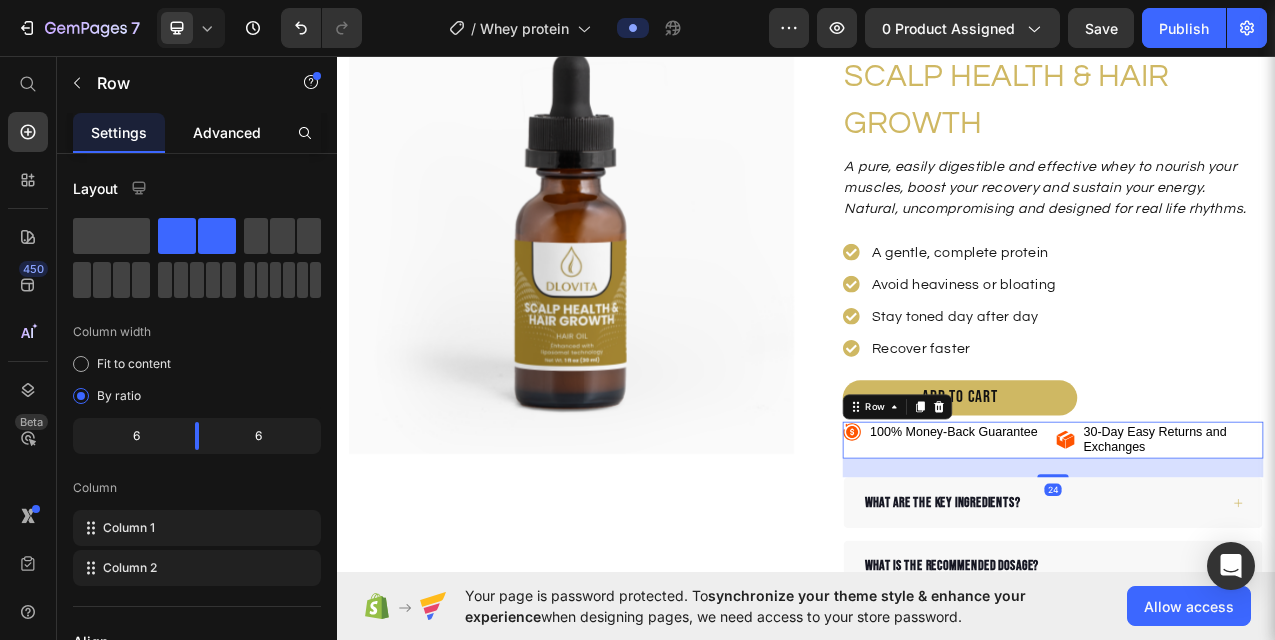 click on "Advanced" at bounding box center (227, 132) 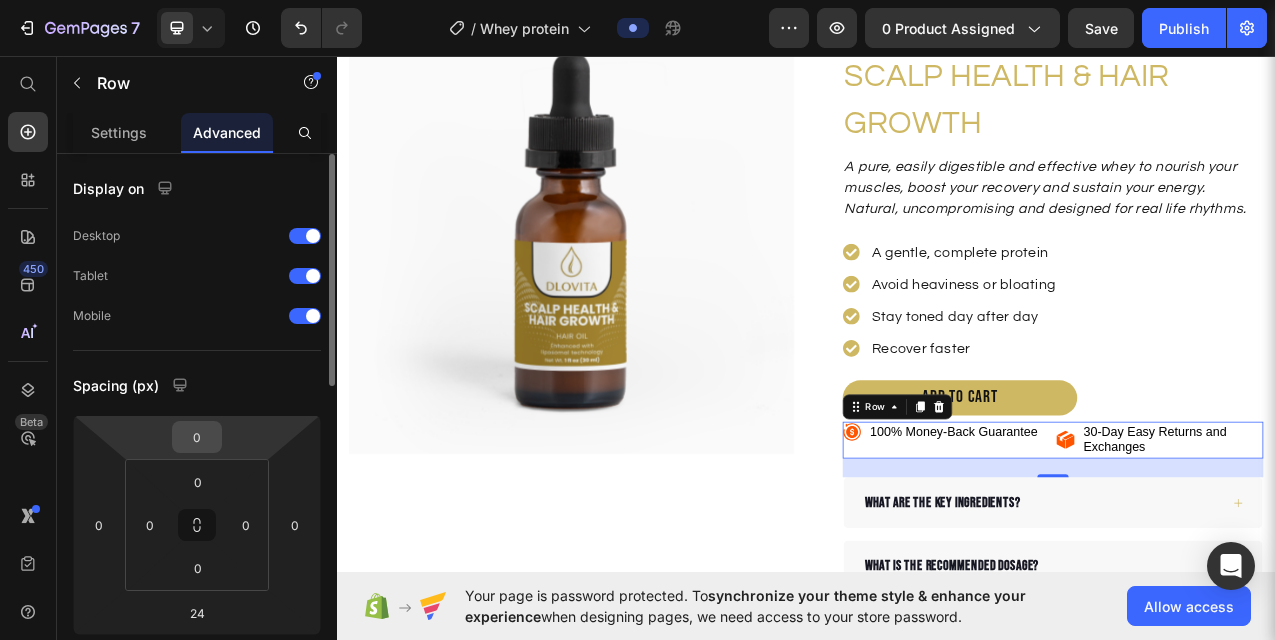 click on "0" at bounding box center [197, 437] 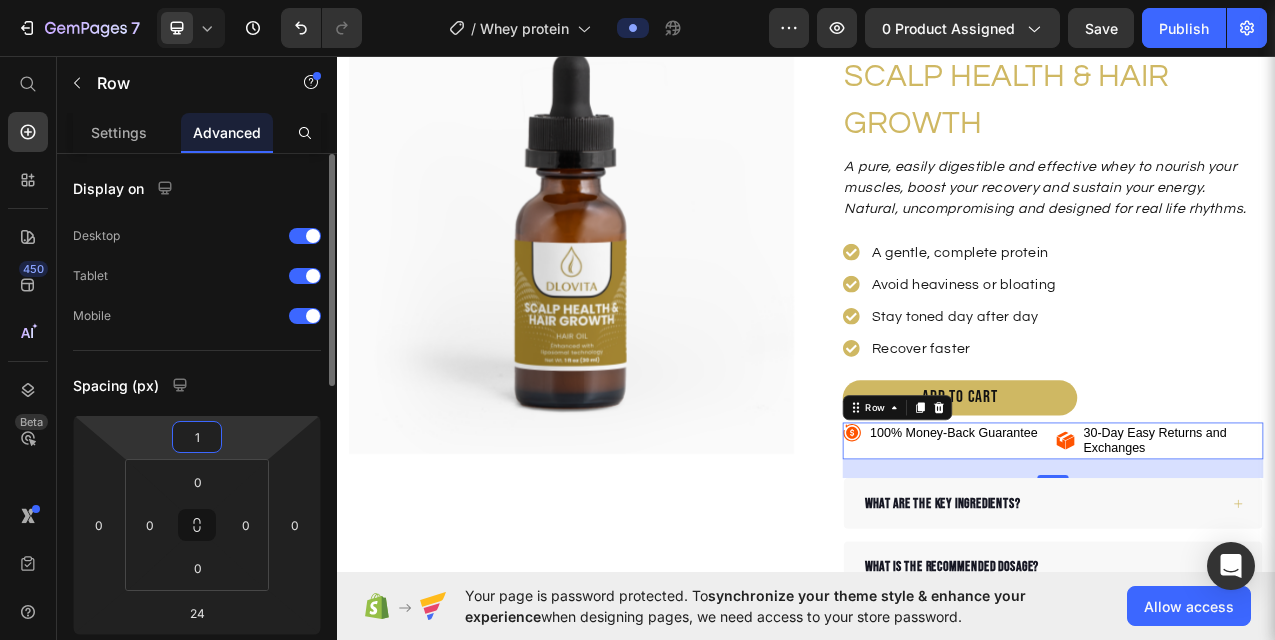 type on "10" 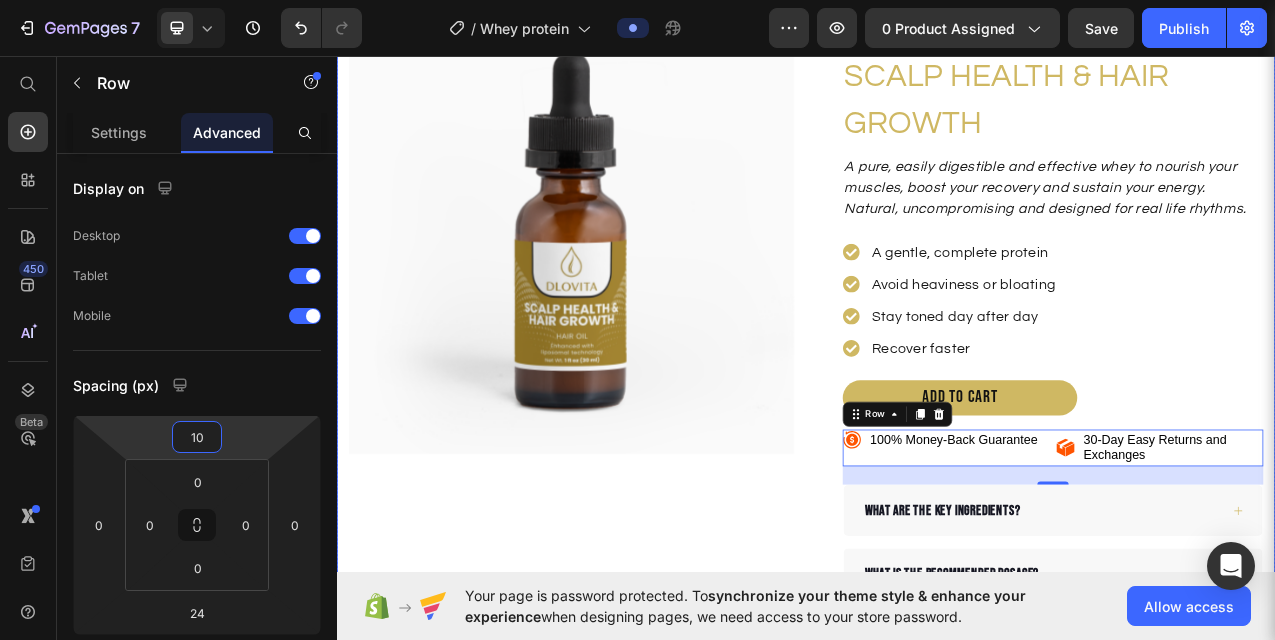 click on "Product Images Row" at bounding box center (637, 416) 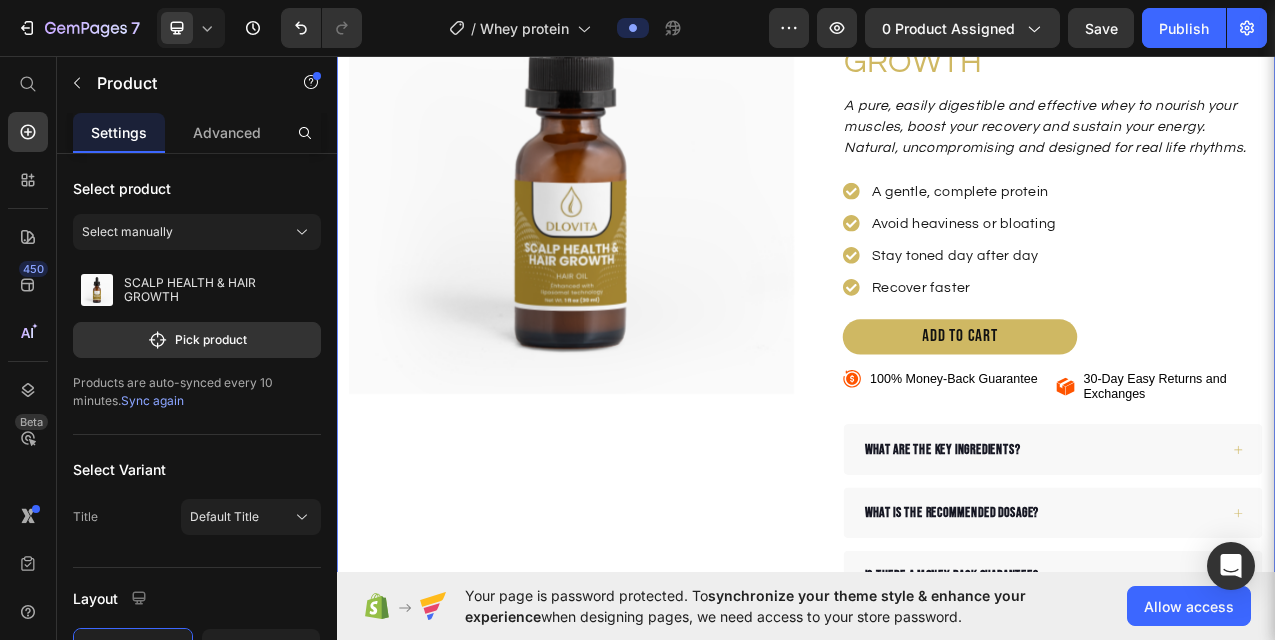 scroll, scrollTop: 219, scrollLeft: 0, axis: vertical 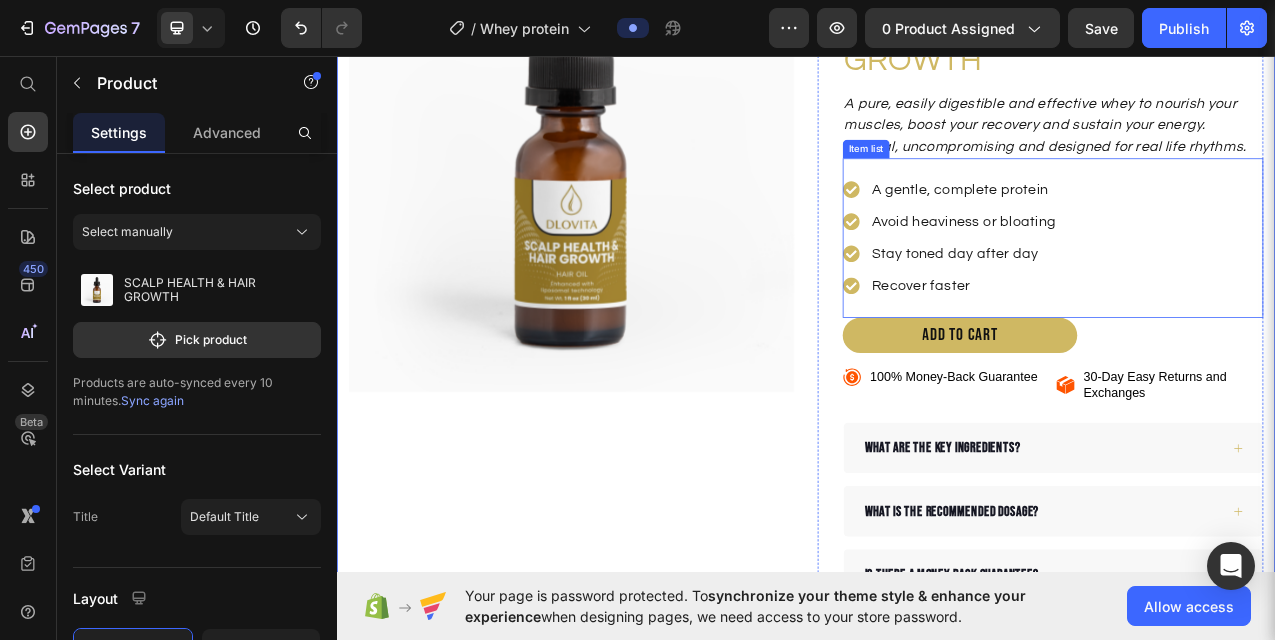 click on "A gentle, complete protein Avoid heaviness or bloating Stay toned day after day Recover faster" at bounding box center [1253, 291] 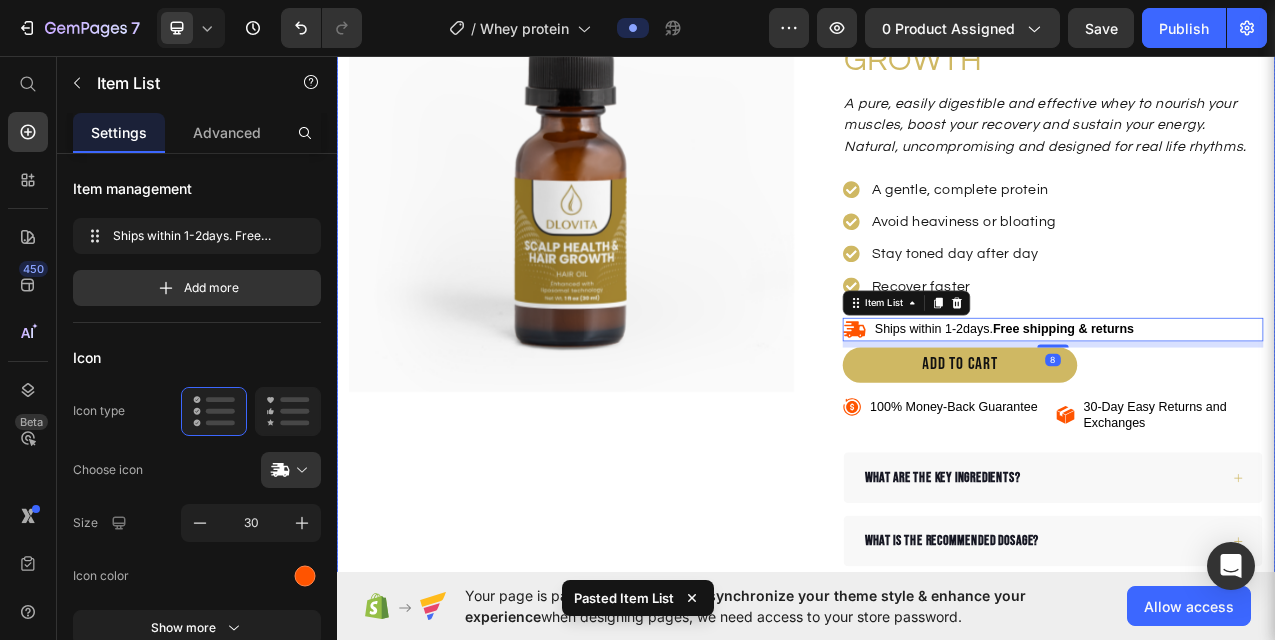 click on "Product Images Row" at bounding box center (637, 355) 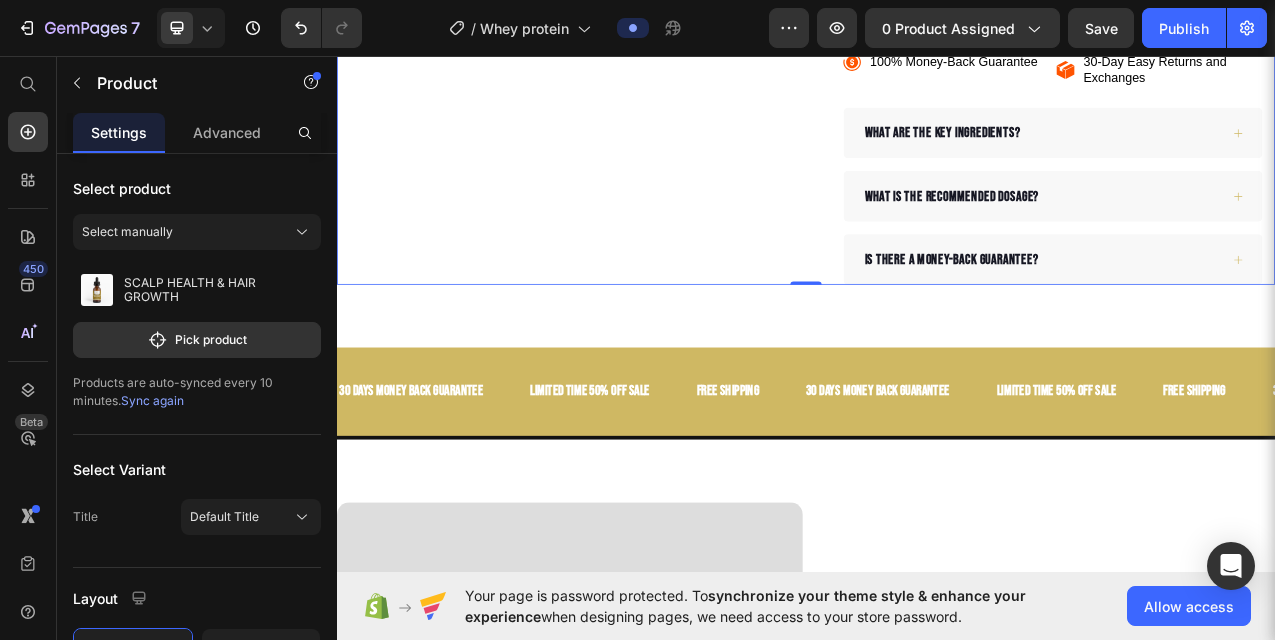 scroll, scrollTop: 731, scrollLeft: 0, axis: vertical 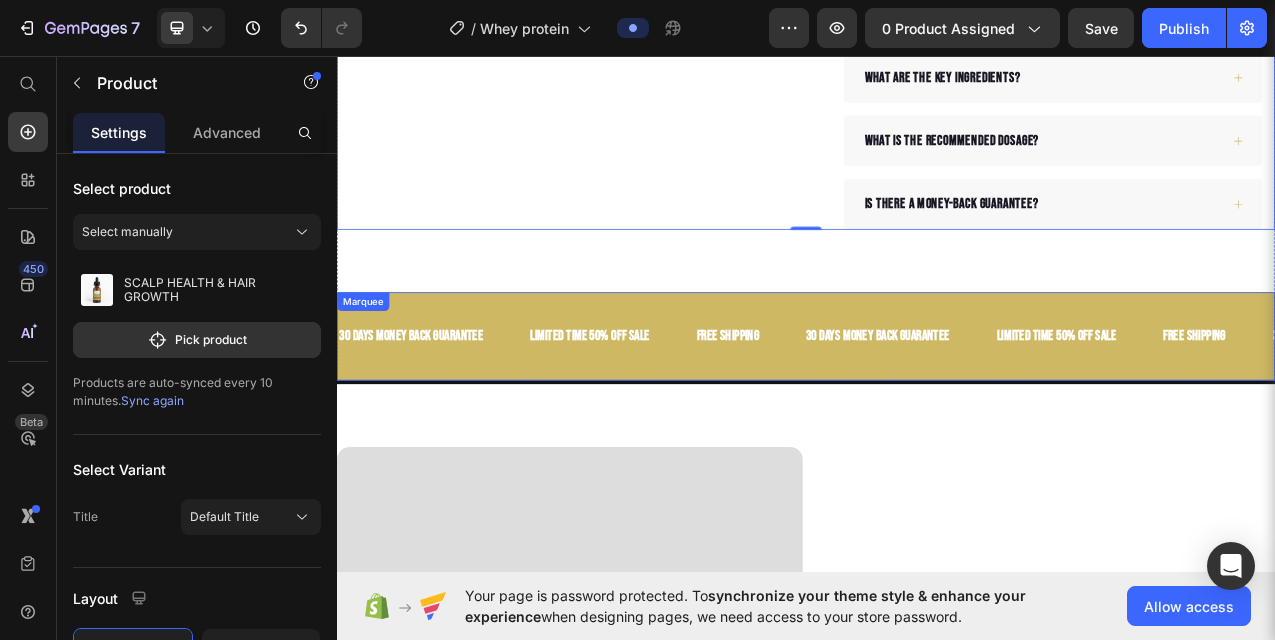 click on "30 DAYS MONEY BACK GUARANTEE Text LIMITED TIME 50% OFF SALE Text FREE SHIPPING Text 30 DAYS MONEY BACK GUARANTEE Text LIMITED TIME 50% OFF SALE Text FREE SHIPPING Text 30 DAYS MONEY BACK GUARANTEE Text LIMITED TIME 50% OFF SALE Text FREE SHIPPING Text 30 DAYS MONEY BACK GUARANTEE Text LIMITED TIME 50% OFF SALE Text FREE SHIPPING Text 30 DAYS MONEY BACK GUARANTEE Text LIMITED TIME 50% OFF SALE Text FREE SHIPPING Text 30 DAYS MONEY BACK GUARANTEE Text LIMITED TIME 50% OFF SALE Text FREE SHIPPING Text Marquee" at bounding box center (937, 416) 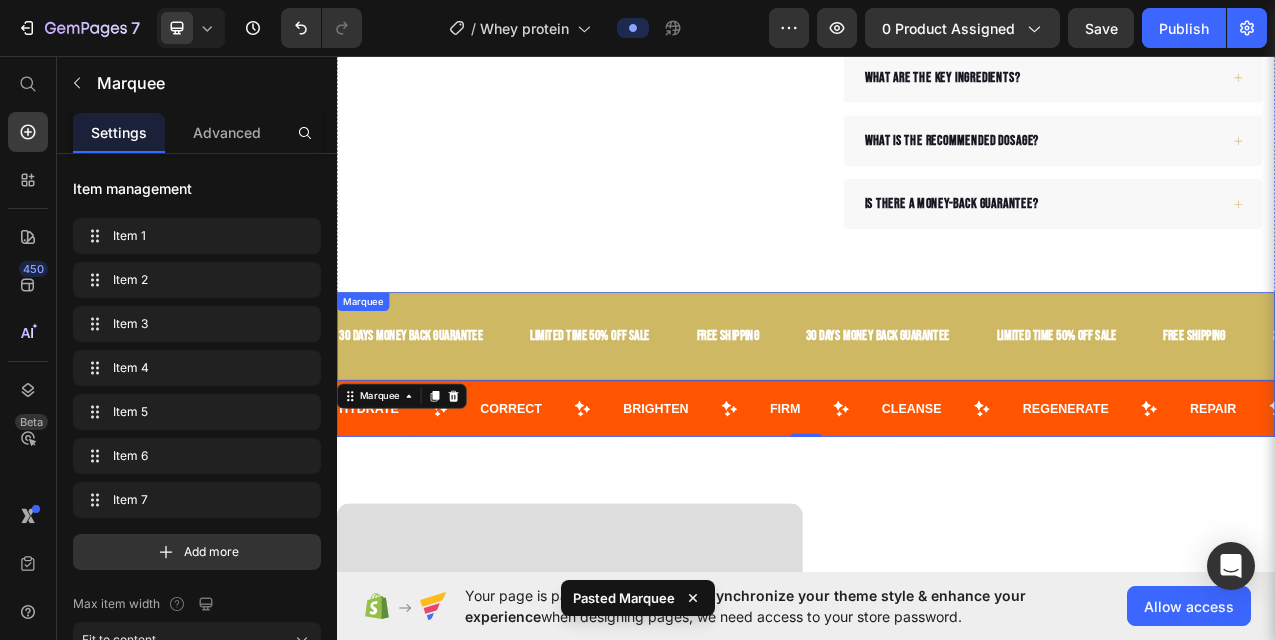 click on "30 DAYS MONEY BACK GUARANTEE Text LIMITED TIME 50% OFF SALE Text FREE SHIPPING Text 30 DAYS MONEY BACK GUARANTEE Text LIMITED TIME 50% OFF SALE Text FREE SHIPPING Text 30 DAYS MONEY BACK GUARANTEE Text LIMITED TIME 50% OFF SALE Text FREE SHIPPING Text 30 DAYS MONEY BACK GUARANTEE Text LIMITED TIME 50% OFF SALE Text FREE SHIPPING Text 30 DAYS MONEY BACK GUARANTEE Text LIMITED TIME 50% OFF SALE Text FREE SHIPPING Text 30 DAYS MONEY BACK GUARANTEE Text LIMITED TIME 50% OFF SALE Text FREE SHIPPING Text Marquee" at bounding box center [937, 416] 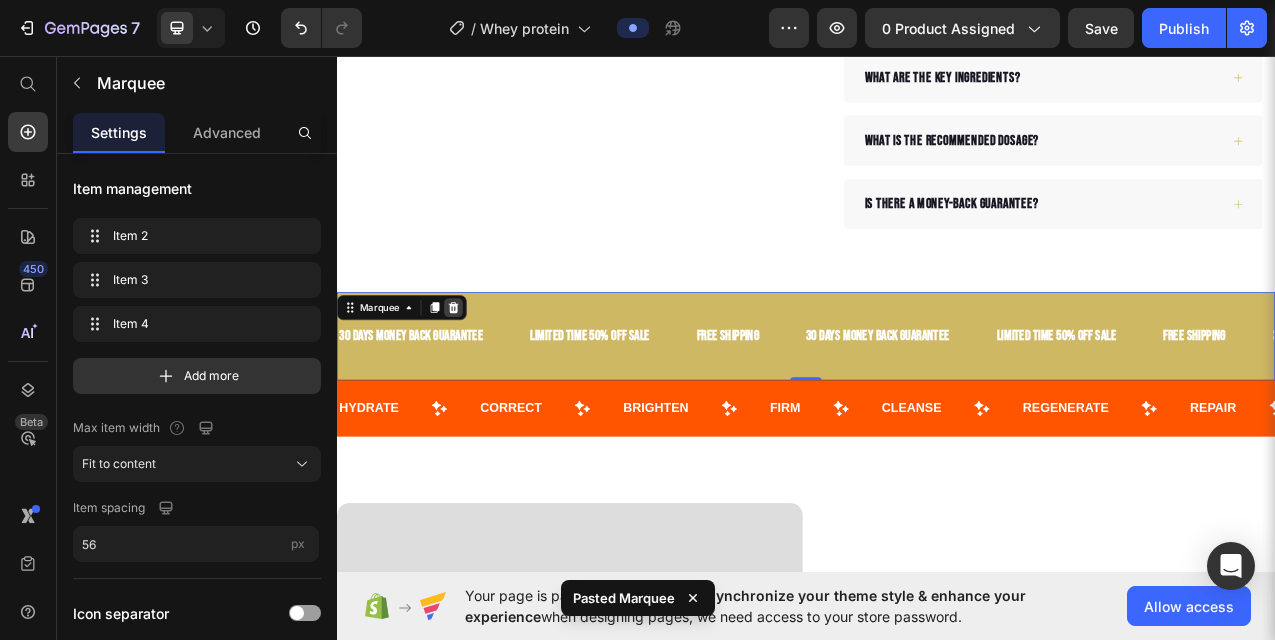 click 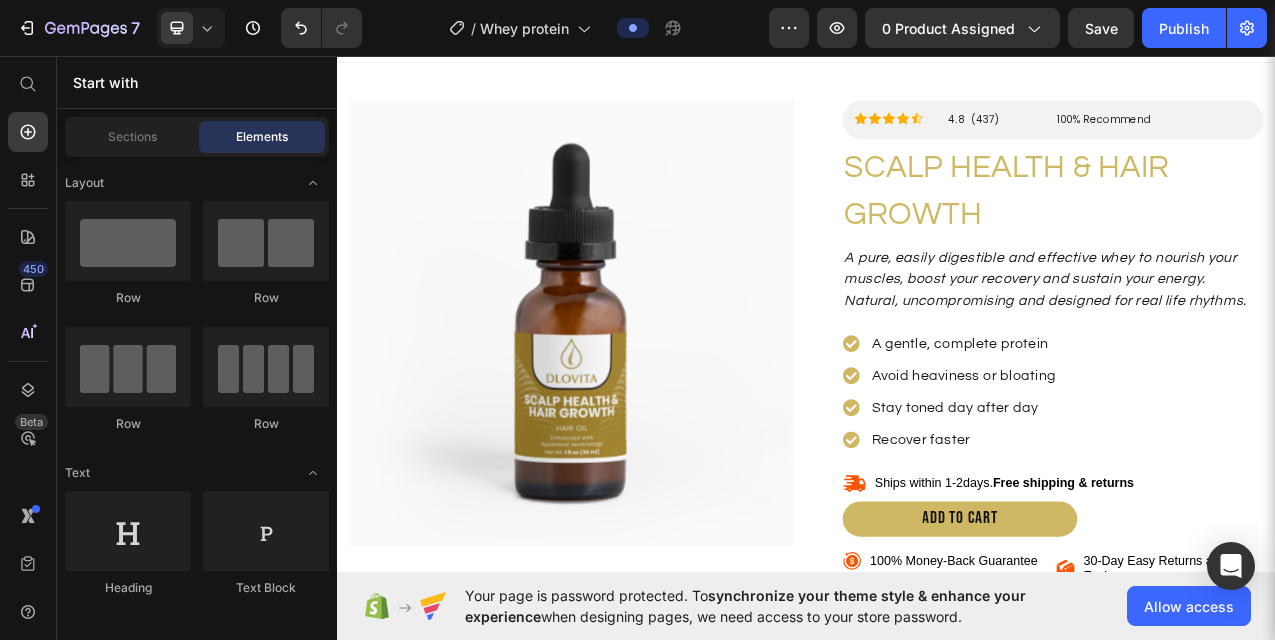 scroll, scrollTop: 21, scrollLeft: 0, axis: vertical 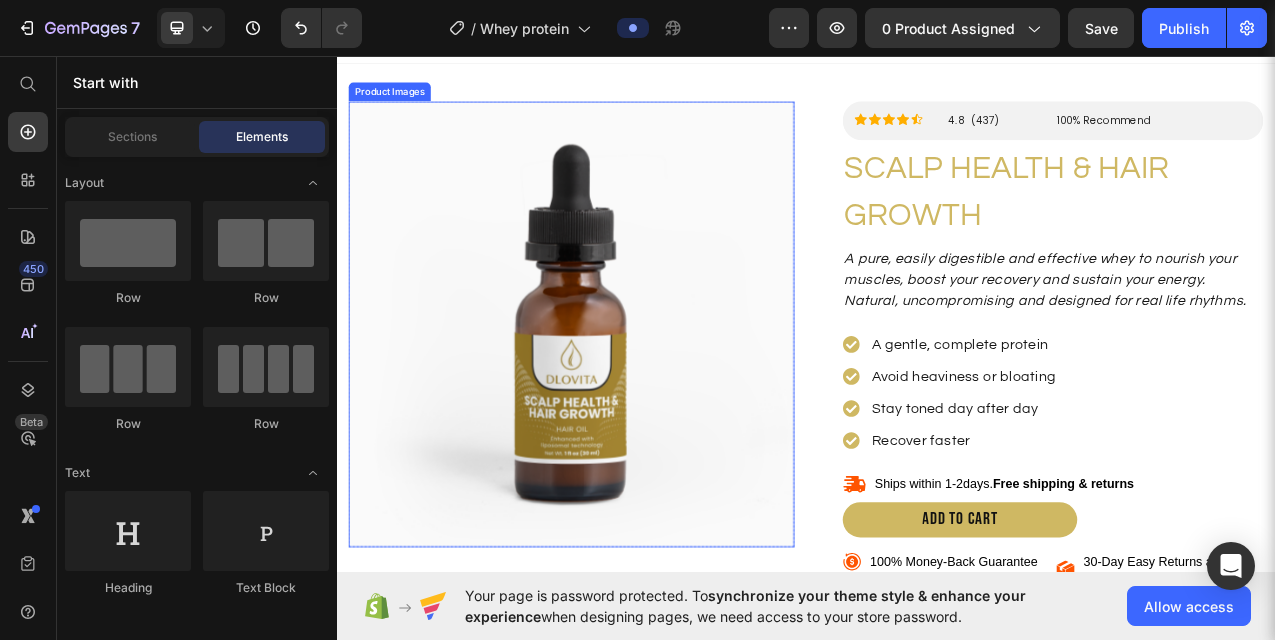 click at bounding box center (637, 401) 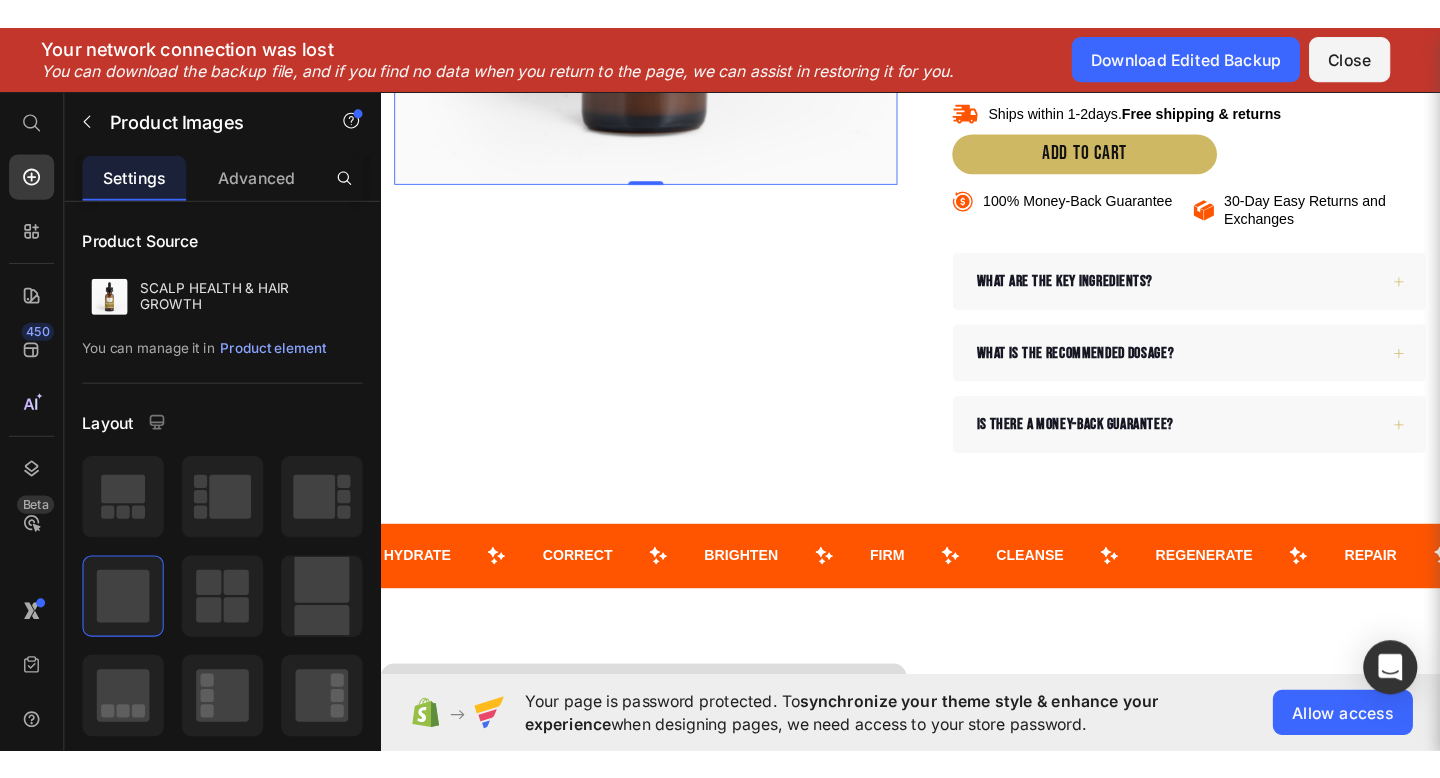 scroll, scrollTop: 680, scrollLeft: 0, axis: vertical 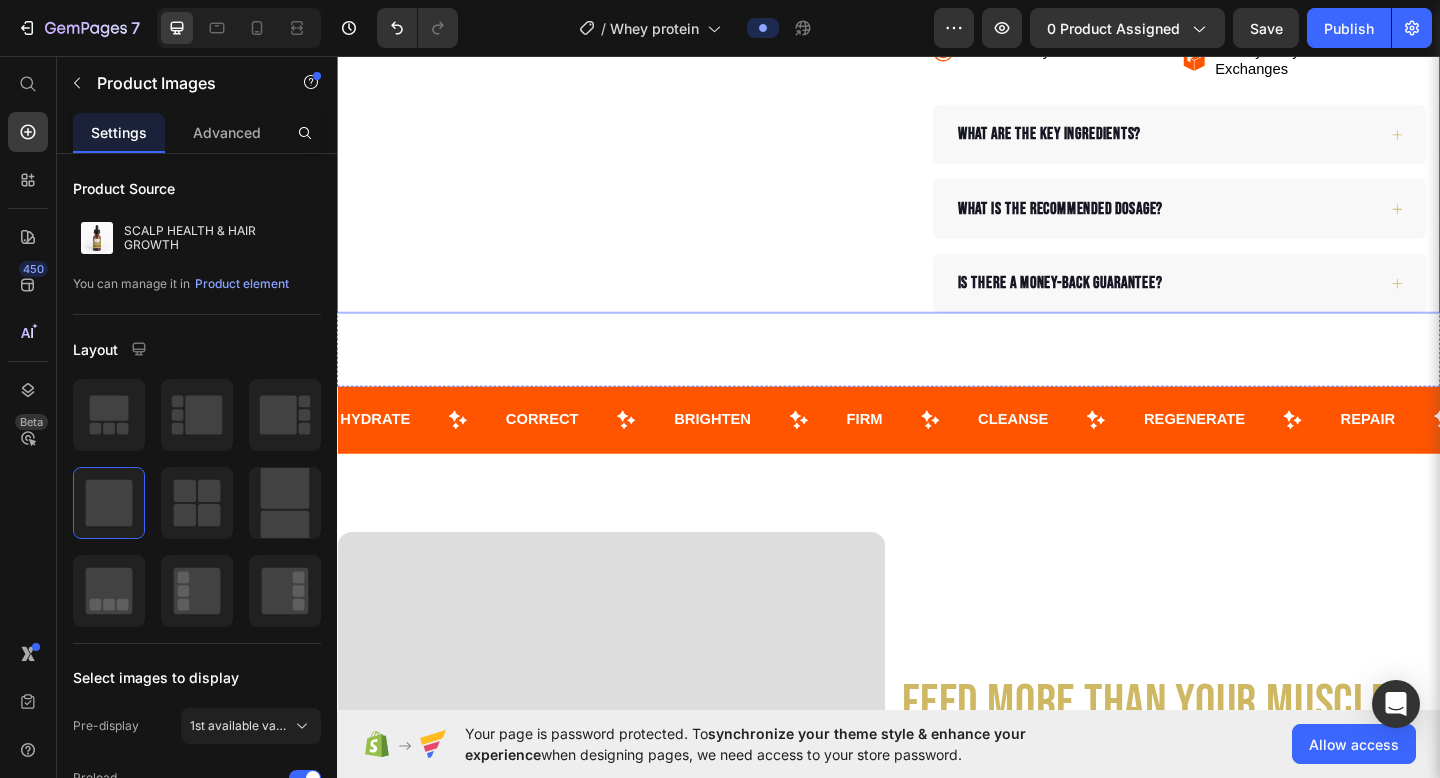 click on "Product Images   0 Row" at bounding box center [637, -101] 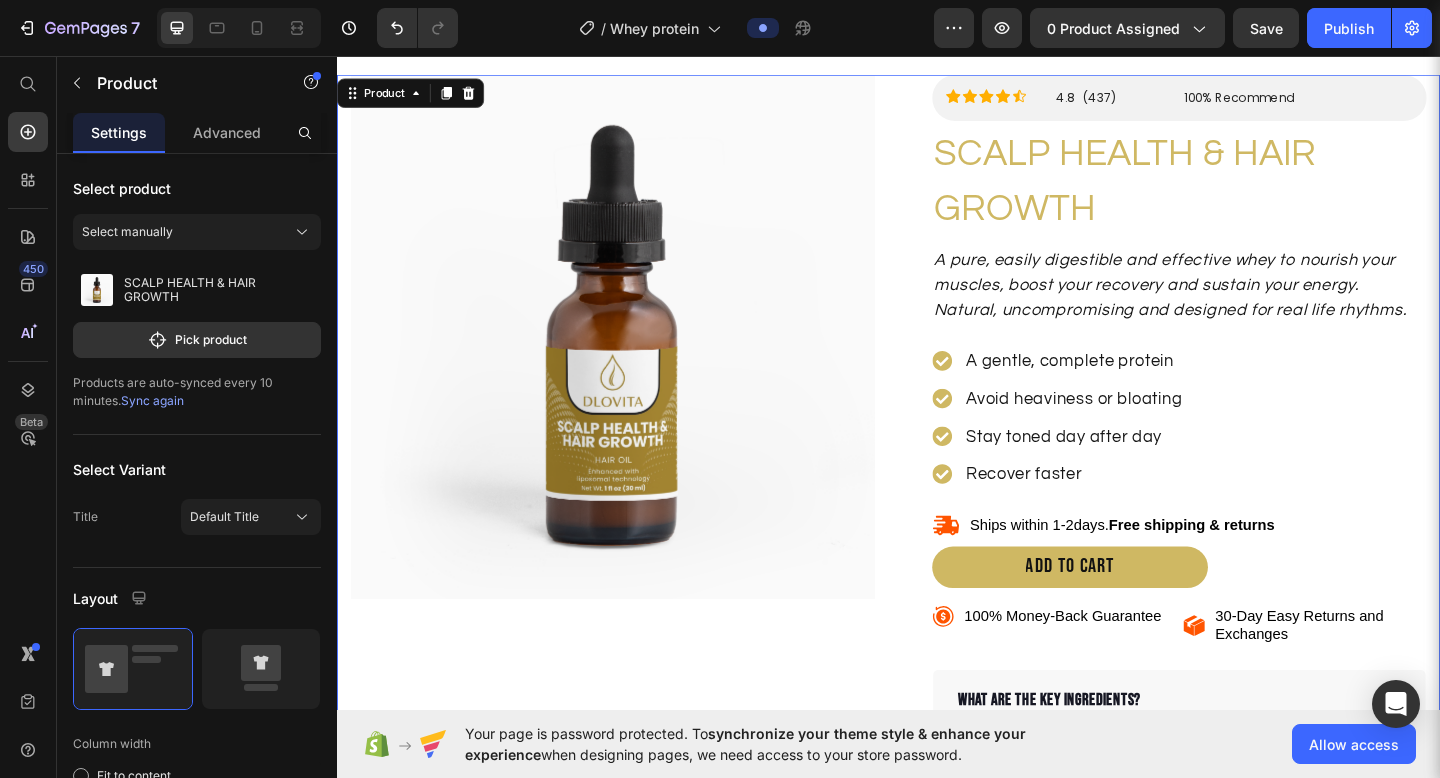 scroll, scrollTop: 0, scrollLeft: 0, axis: both 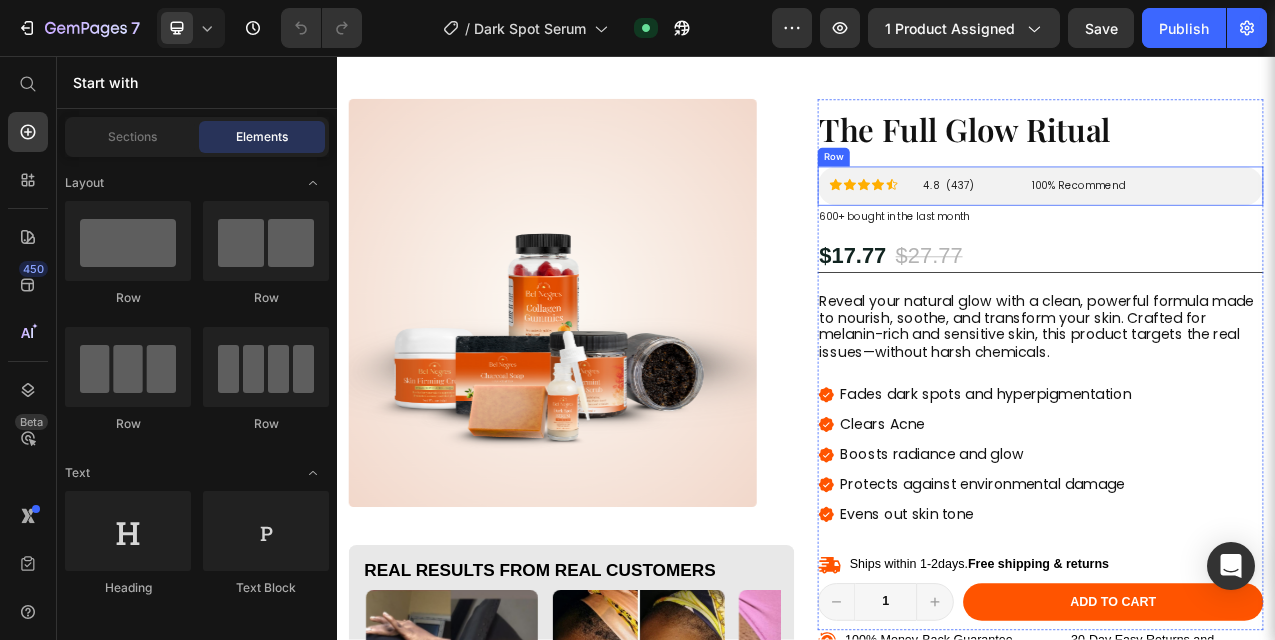 click on "Icon Icon Icon Icon
Icon Icon List 4.8   (437)  Text Block 100% Recommend Text Block Row Row" at bounding box center [1237, 223] 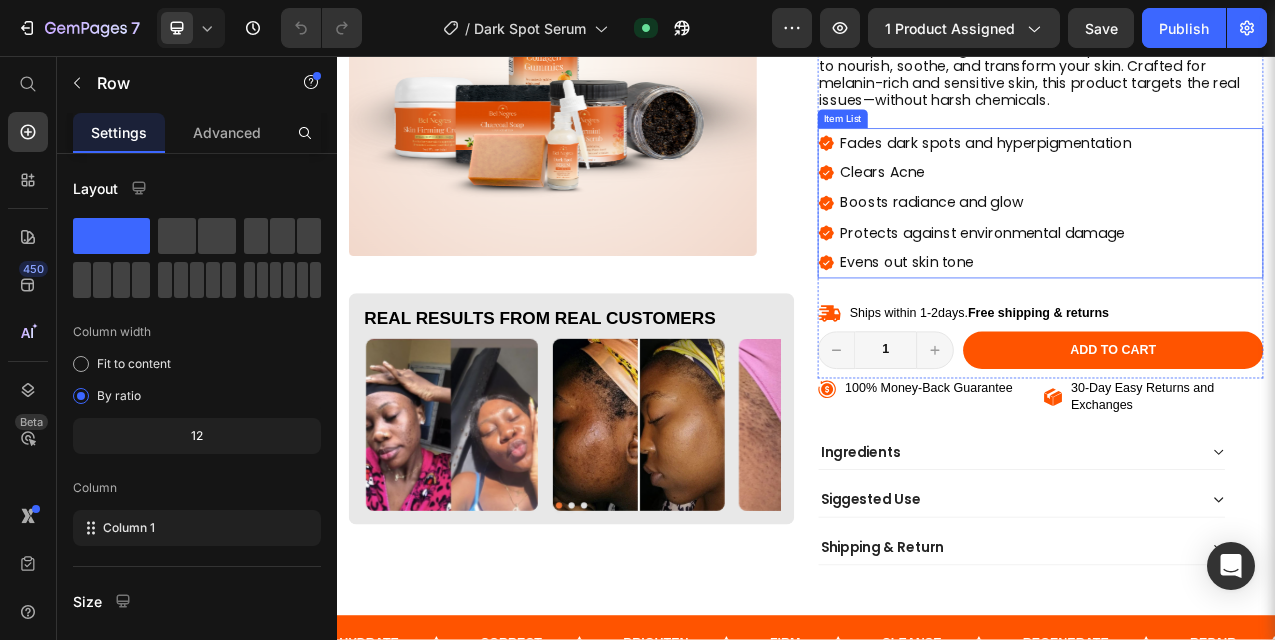 scroll, scrollTop: 371, scrollLeft: 0, axis: vertical 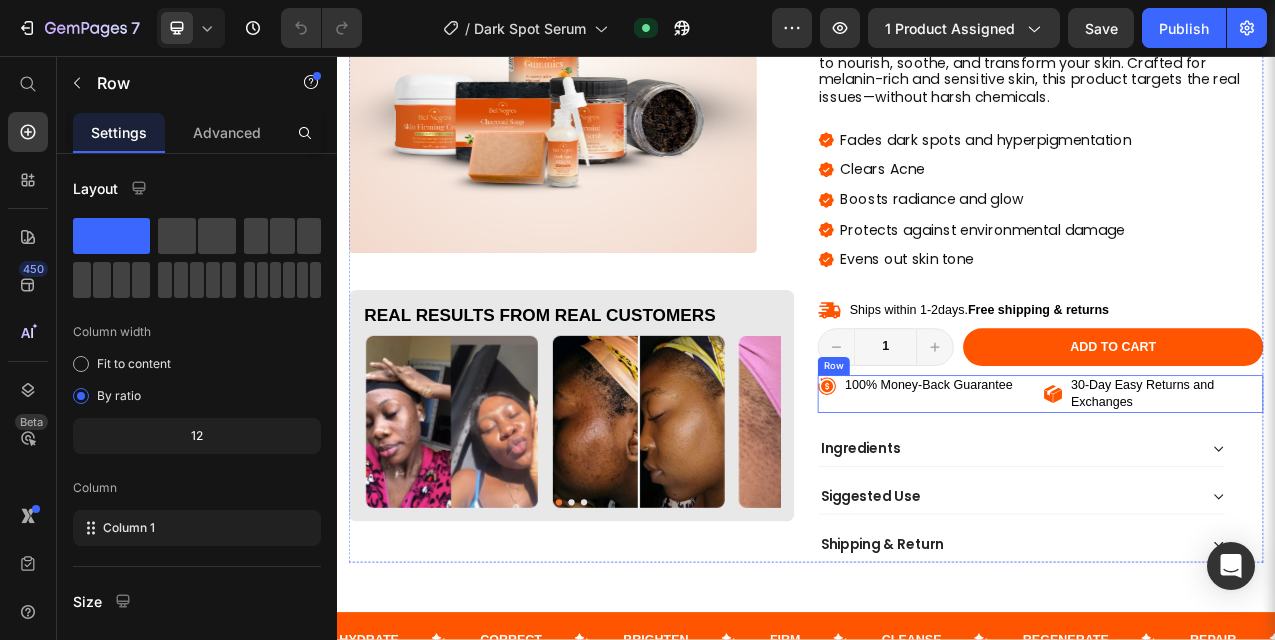 click on "100% Money-Back Guarantee Item List" at bounding box center [1092, 489] 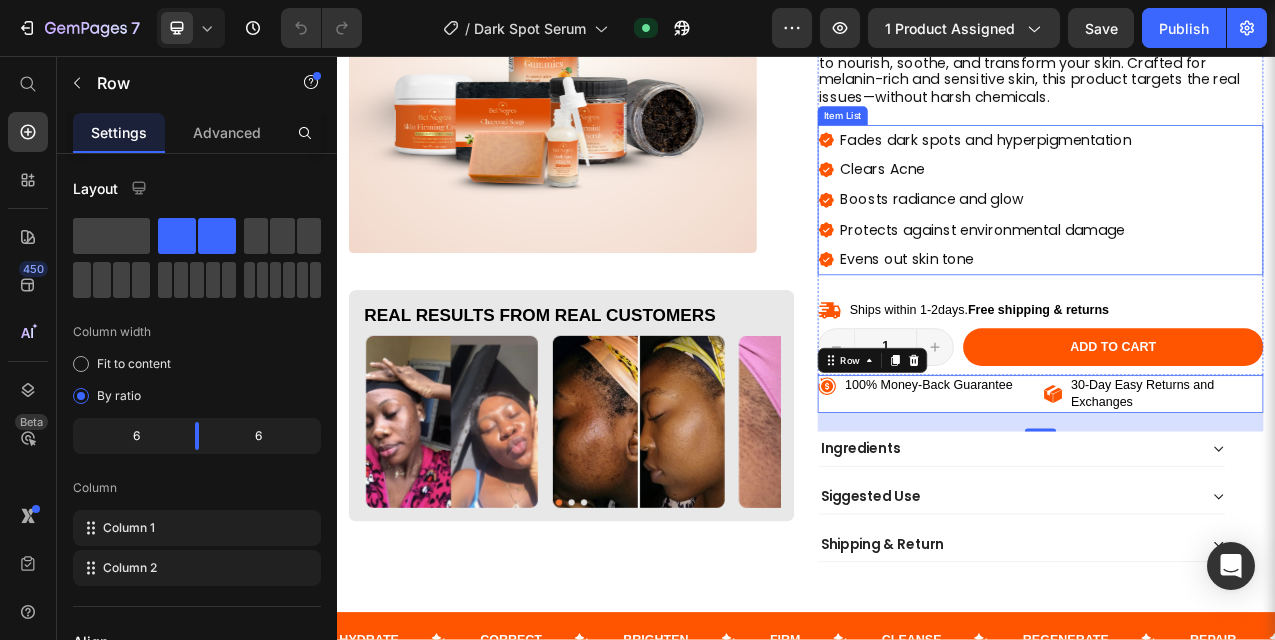 click on "Evens out skin tone" at bounding box center [1167, 317] 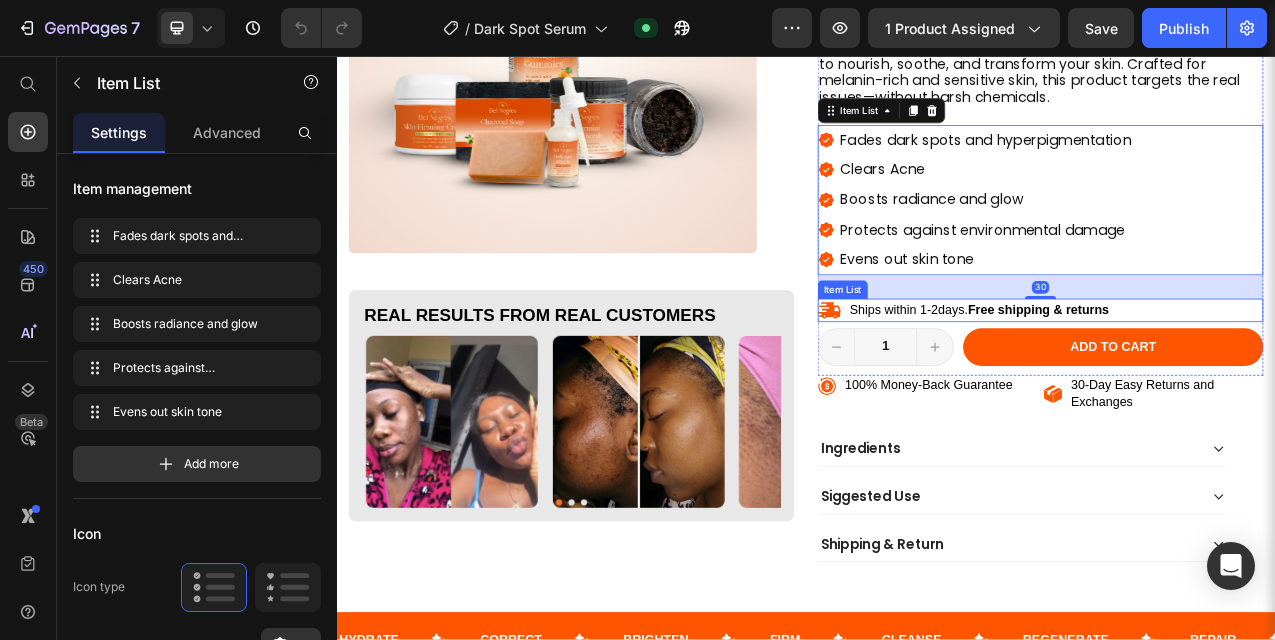 click on "Ships within 1-2days.  Free shipping & returns" at bounding box center (1237, 382) 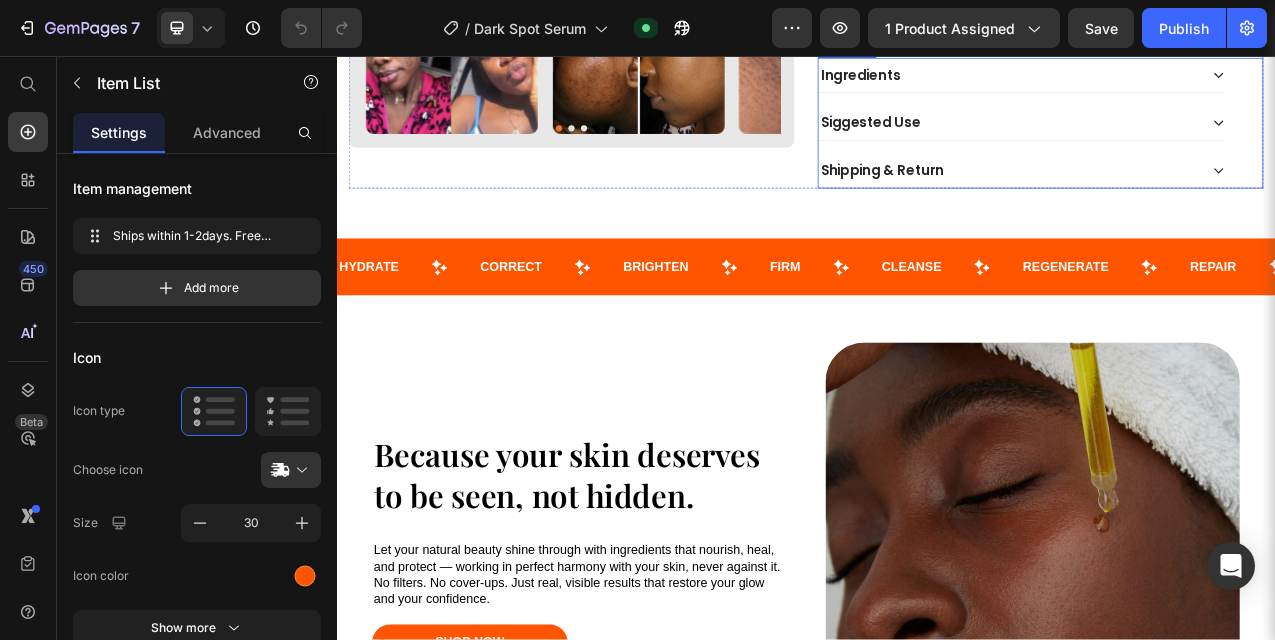 scroll, scrollTop: 853, scrollLeft: 0, axis: vertical 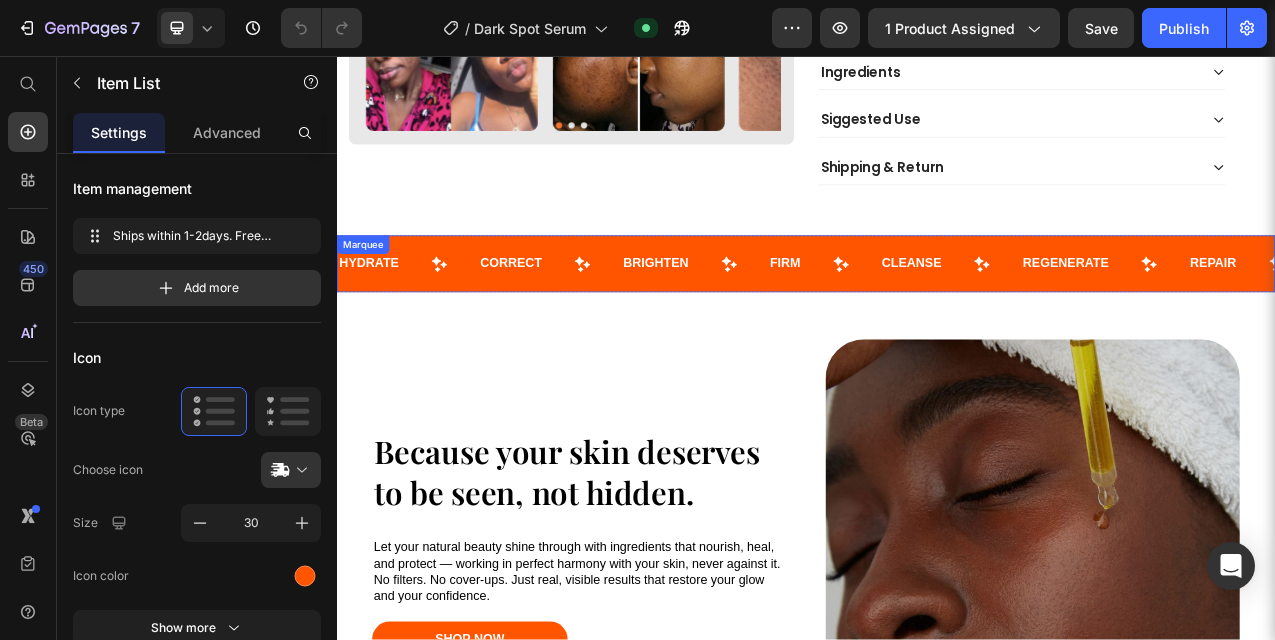 click on "Hydrate Text
Correct Text
Brighten Text
Firm Text
Cleanse Text
Regenerate Text
Repair Text
Hydrate Text
Correct Text
Brighten Text
Firm Text
Cleanse Text
Regenerate Text
Repair Text
Marquee" at bounding box center [937, 322] 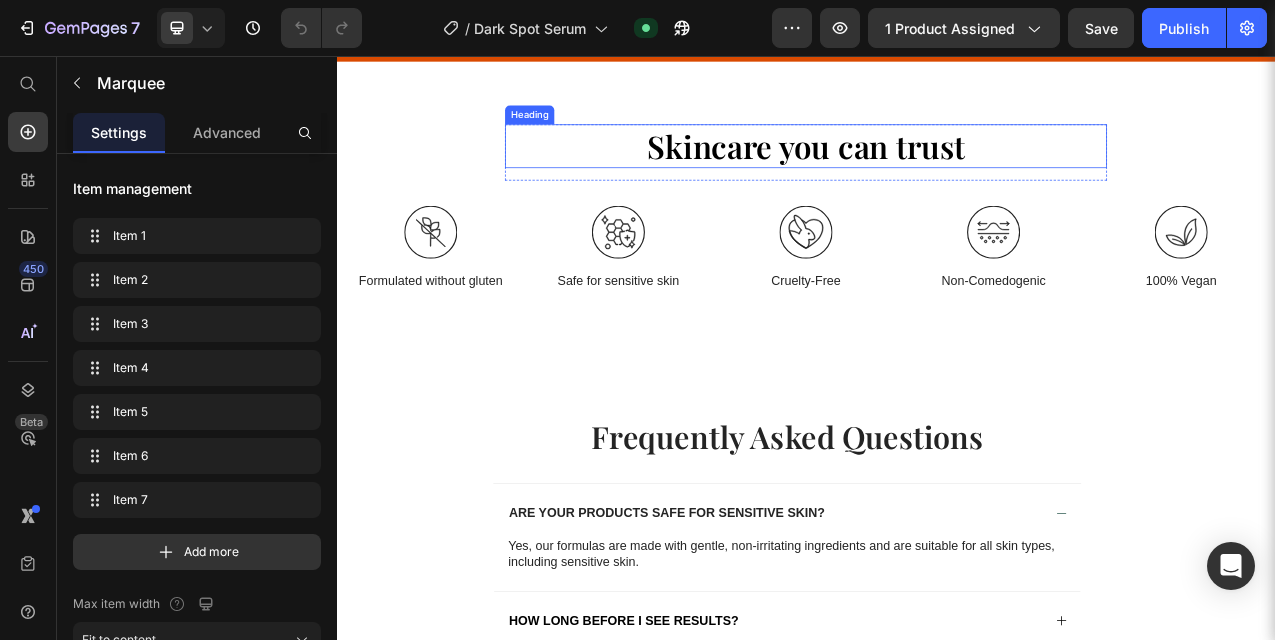 scroll, scrollTop: 4108, scrollLeft: 0, axis: vertical 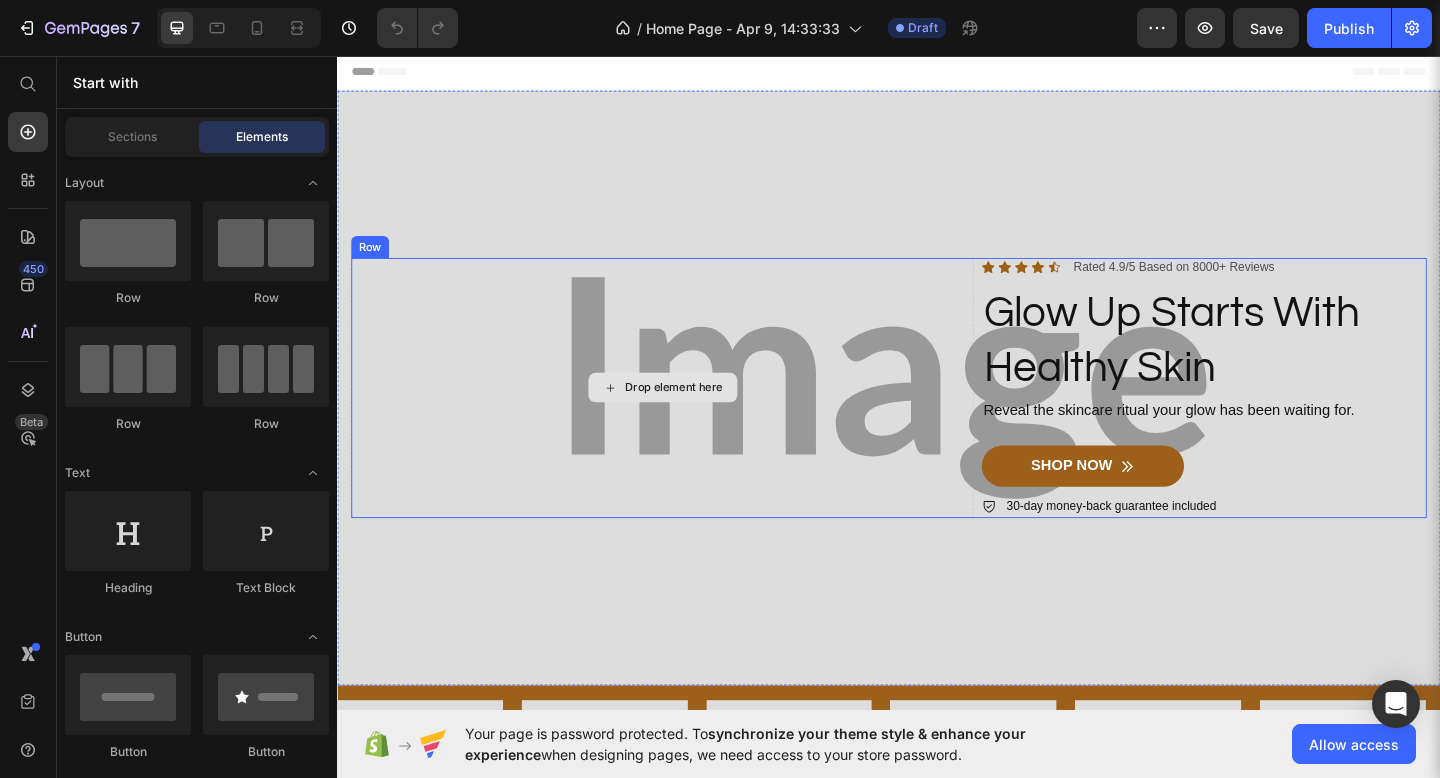 click on "Drop element here" at bounding box center (691, 417) 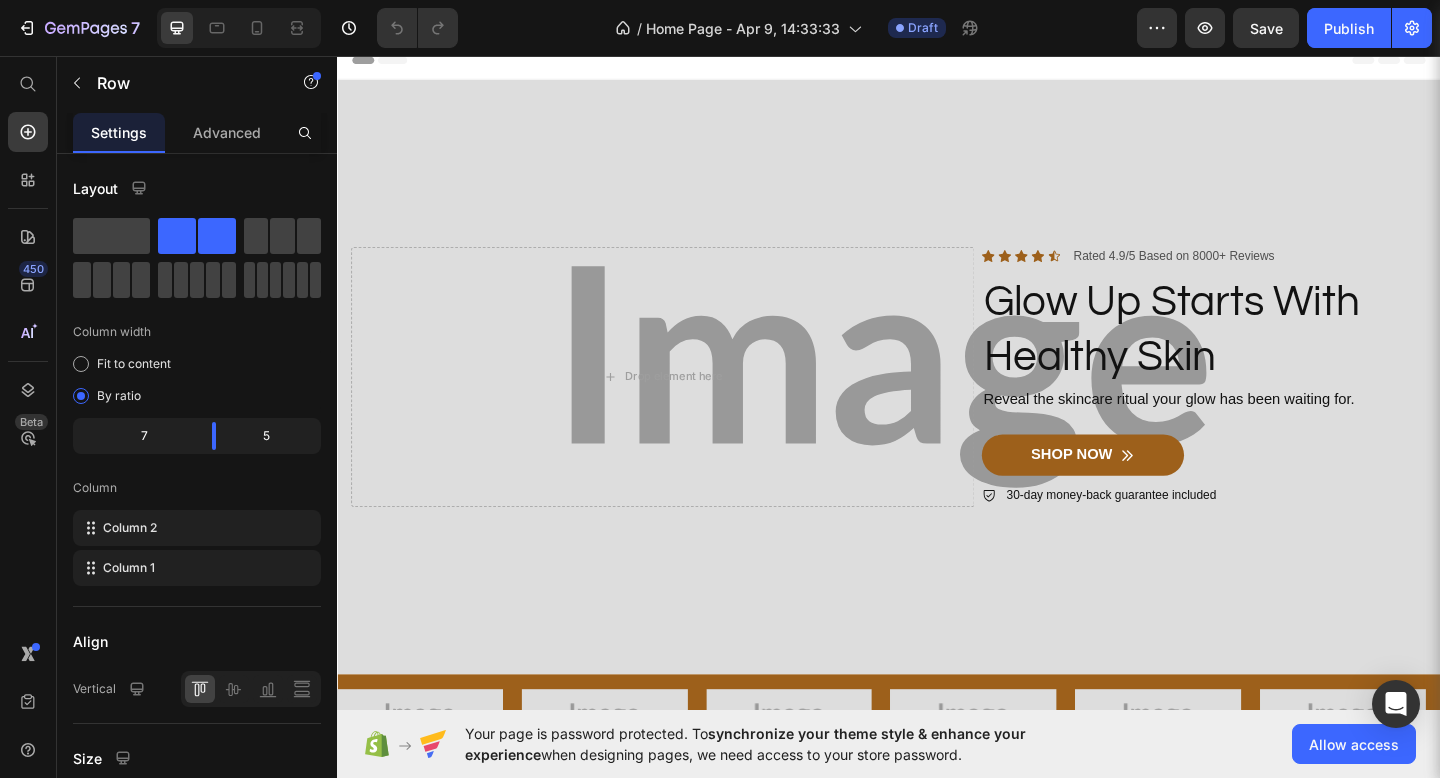 scroll, scrollTop: 0, scrollLeft: 0, axis: both 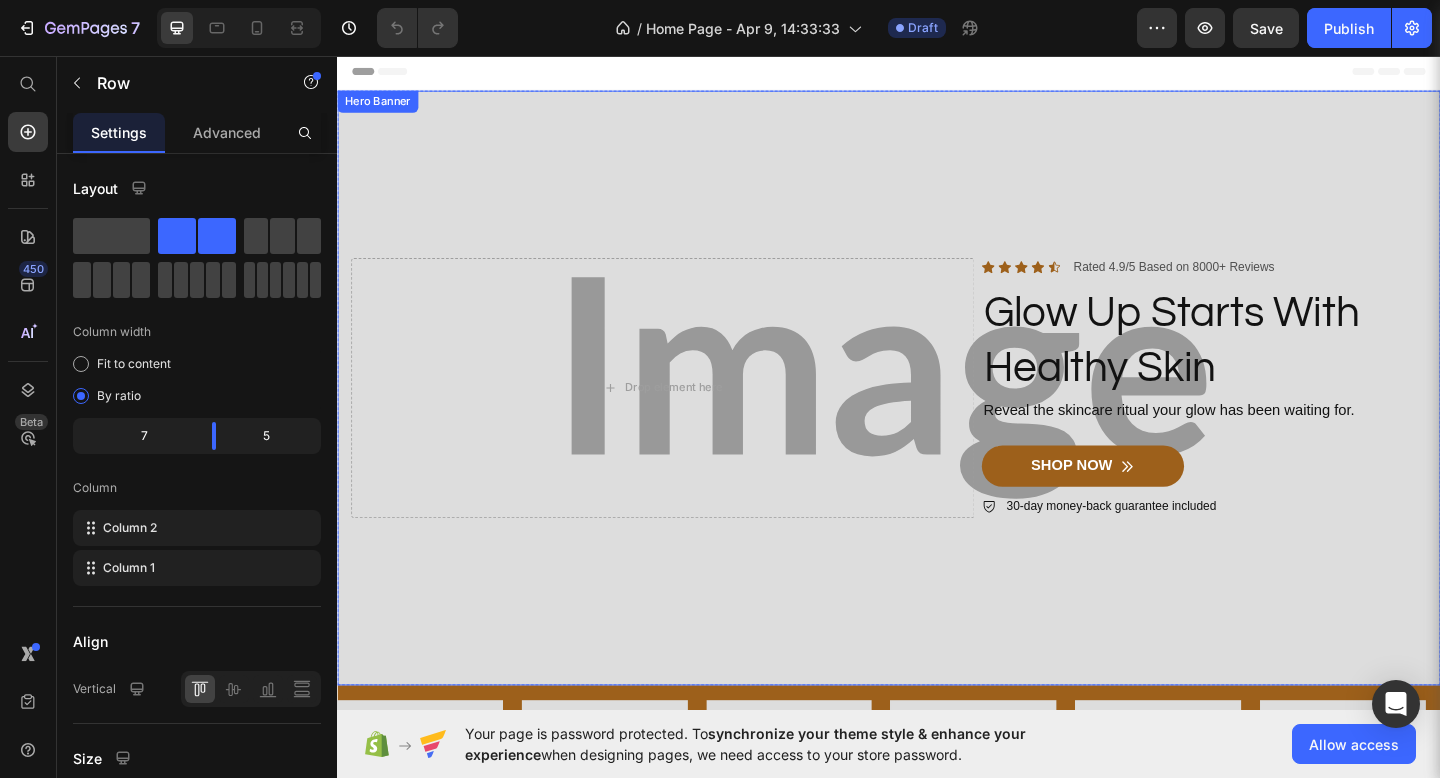 click on "Icon Icon Icon Icon
Icon Icon List Rated 4.9/5 Based on 8000+ Reviews Text Block Row Glow Up Starts With Healthy Skin Heading Reveal the skincare ritual your glow has been waiting for. Text Block
SHOP NOW Button
30-day money-back guarantee included  Item List
Drop element here Row" at bounding box center [937, 417] 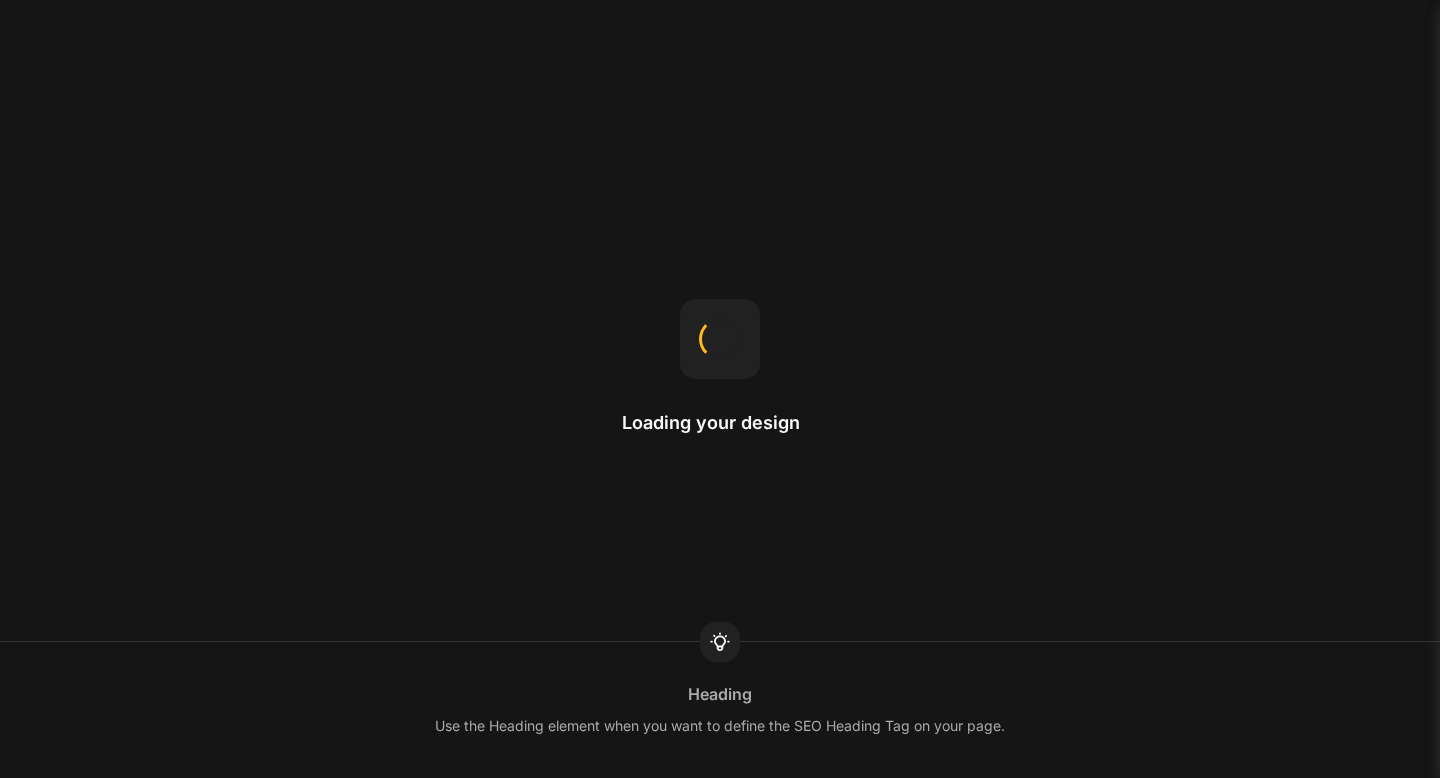 scroll, scrollTop: 0, scrollLeft: 0, axis: both 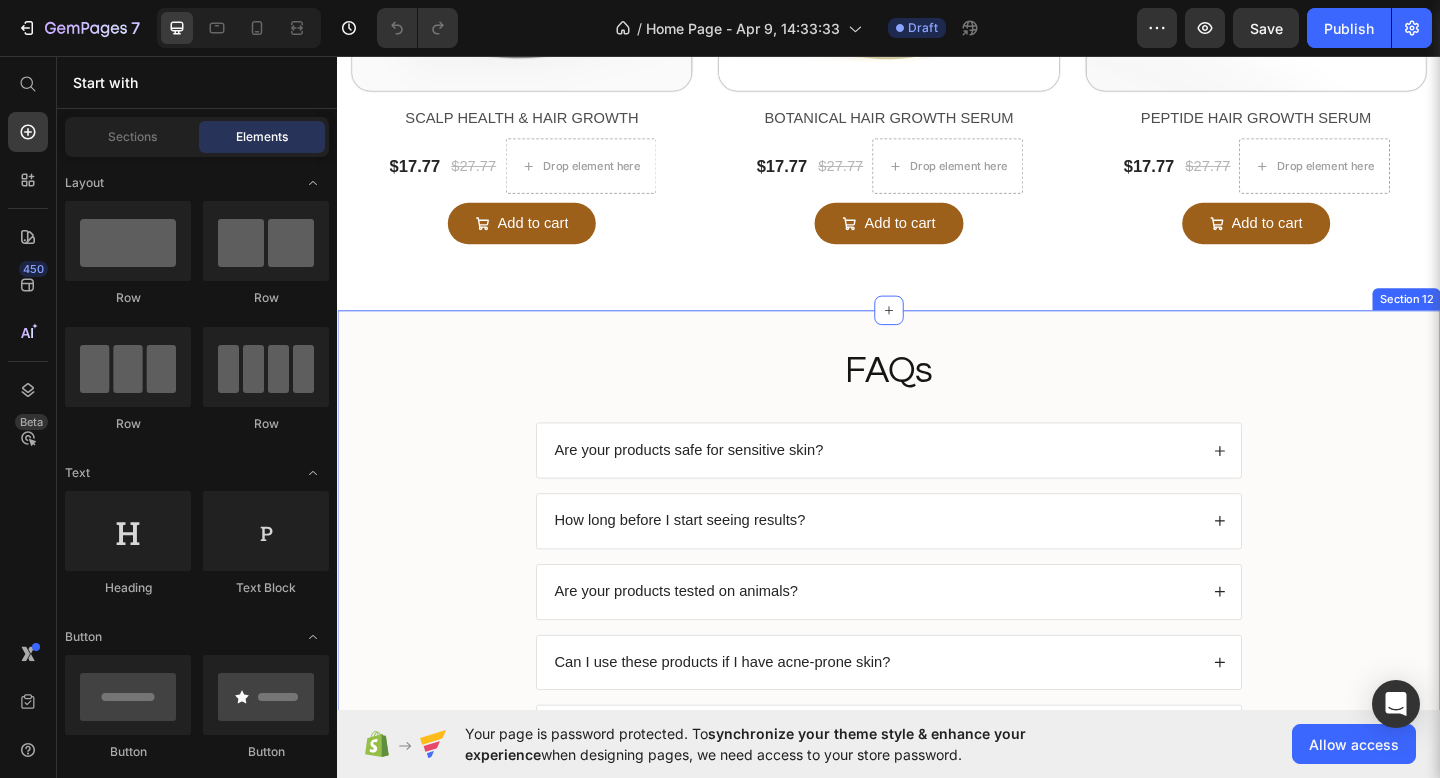 click on "FAQs Heading
Are your products safe for sensitive skin?
How long before I start seeing results?
Are your products tested on animals?
Can I use these products if I have acne-prone skin?
What if I’m not satisfied with my purchase? Accordion Row Section 12" at bounding box center [937, 618] 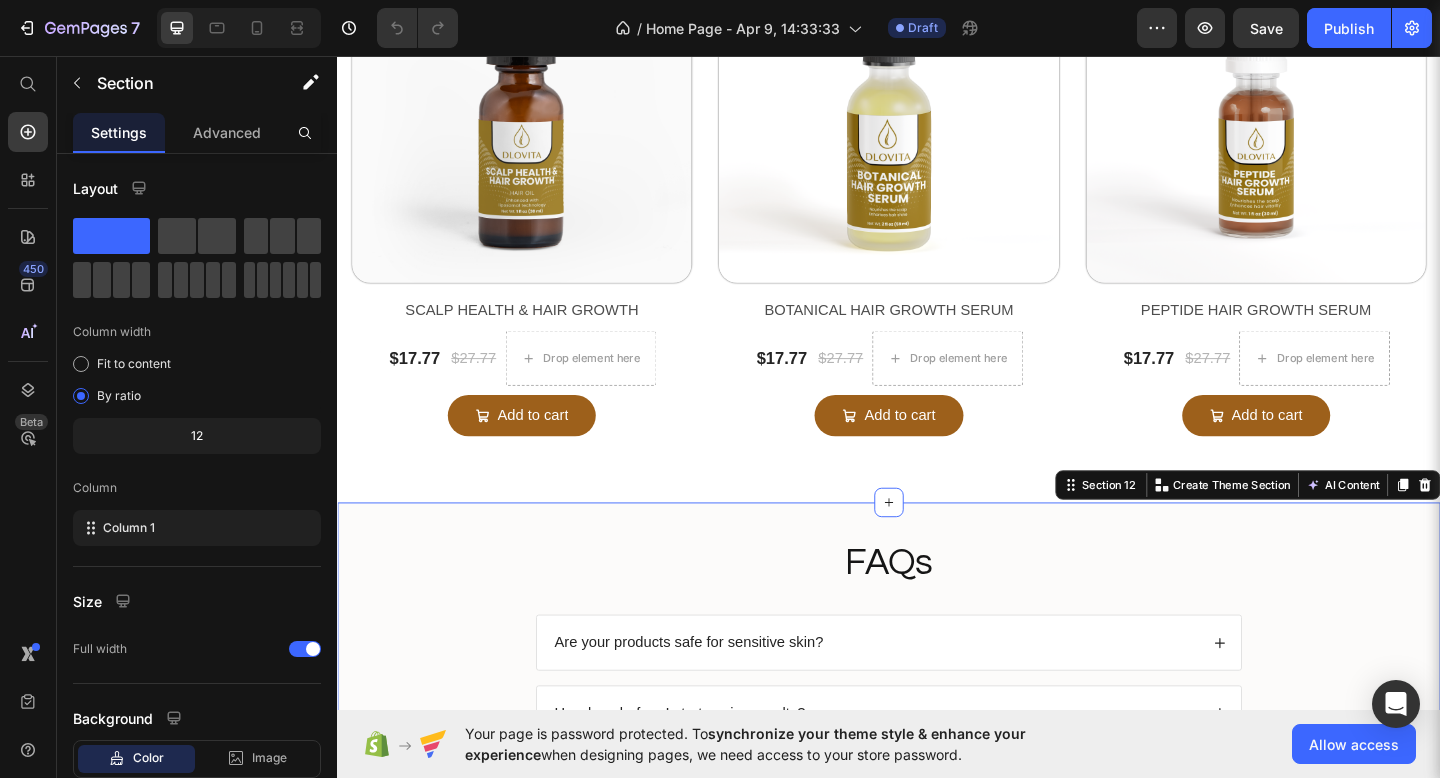 scroll, scrollTop: 3633, scrollLeft: 0, axis: vertical 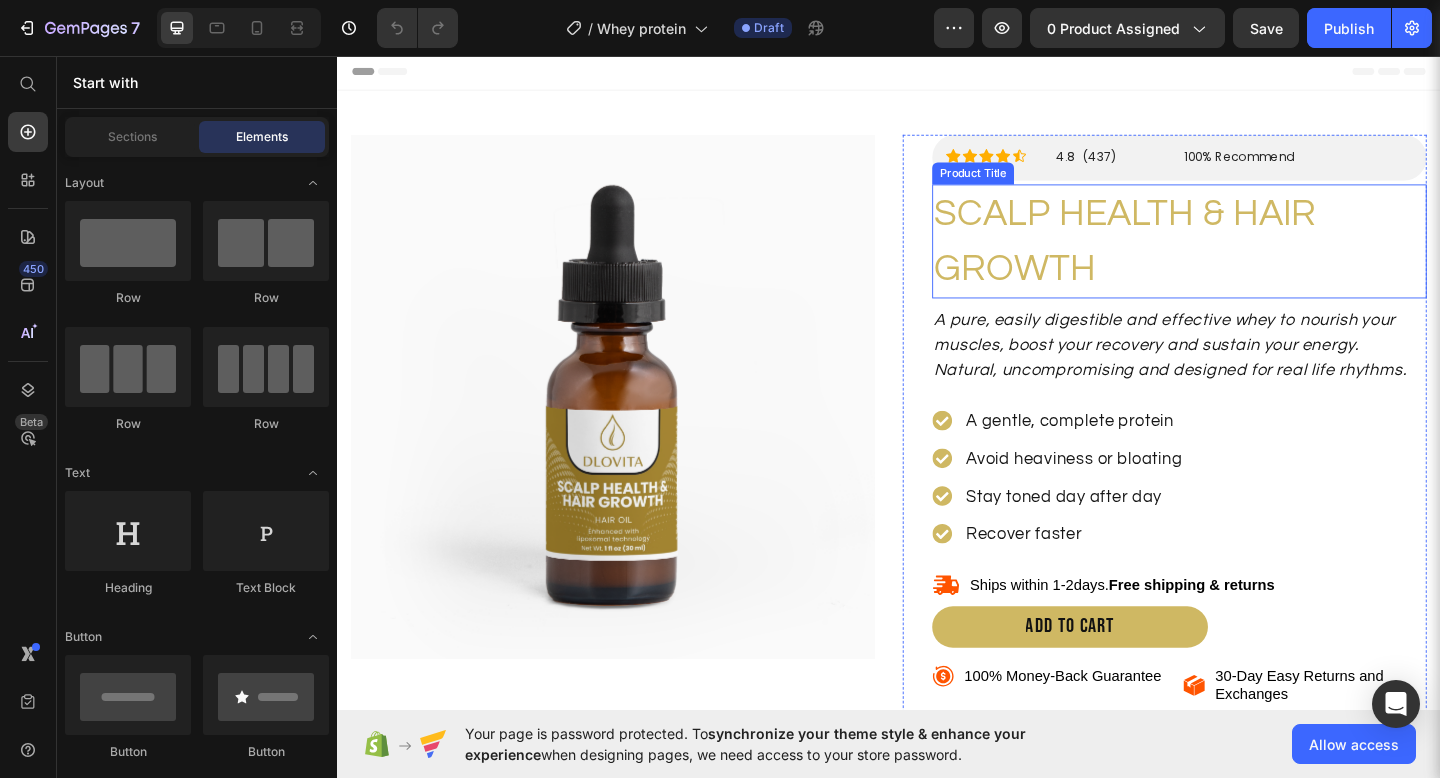 click on "SCALP HEALTH & HAIR GROWTH" at bounding box center (1253, 258) 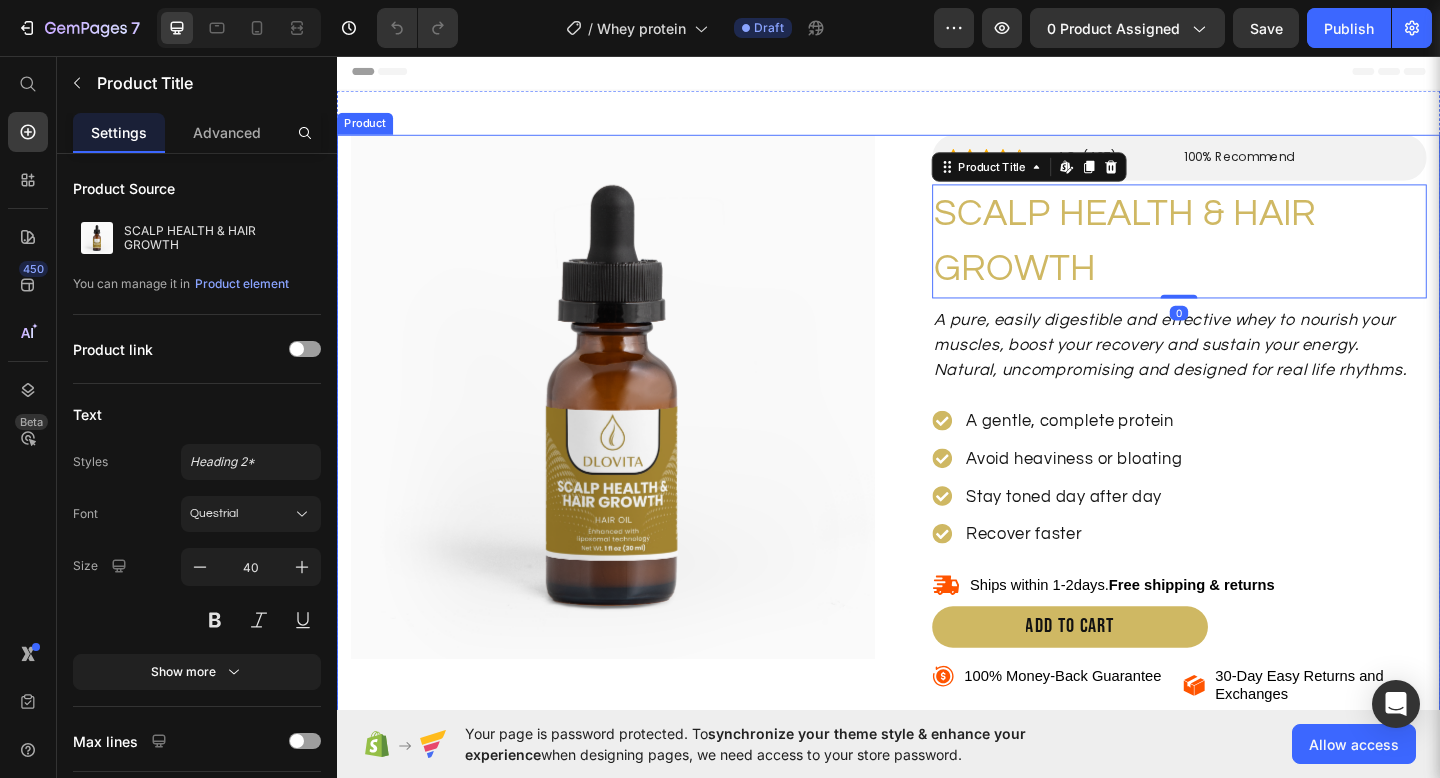 click on "Product Images Row Icon Icon Icon Icon
Icon Icon List 4.8   (437)  Text Block 100% Recommend Text Block Row Row SCALP HEALTH & HAIR GROWTH Product Title   Edit content in Shopify 0 A pure, easily digestible and effective whey to nourish your muscles, boost your recovery and sustain your energy. Natural, uncompromising and designed for real life rhythms. Text block A gentle, complete protein Avoid heaviness or bloating Stay toned day after day Recover faster Item list
Ships within 1-2days.  Free shipping & returns Item List ADD TO CART Button
100% Money-Back Guarantee Item List
30-Day Easy Returns and Exchanges Item List Row
What are the key ingredients?
What is the recommended dosage?
Is there a money-back guarantee? Accordion Row Product" at bounding box center (937, 579) 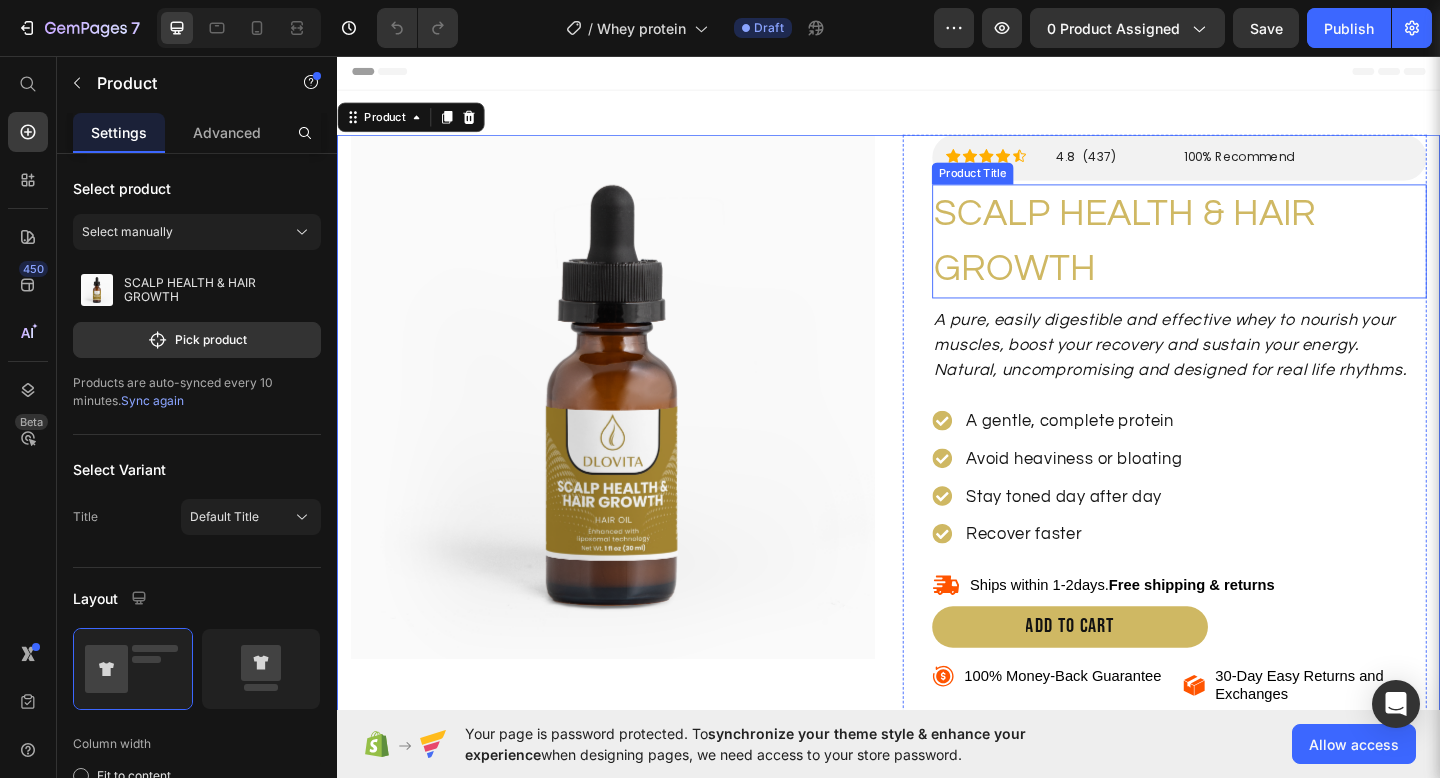 click on "SCALP HEALTH & HAIR GROWTH" at bounding box center [1253, 258] 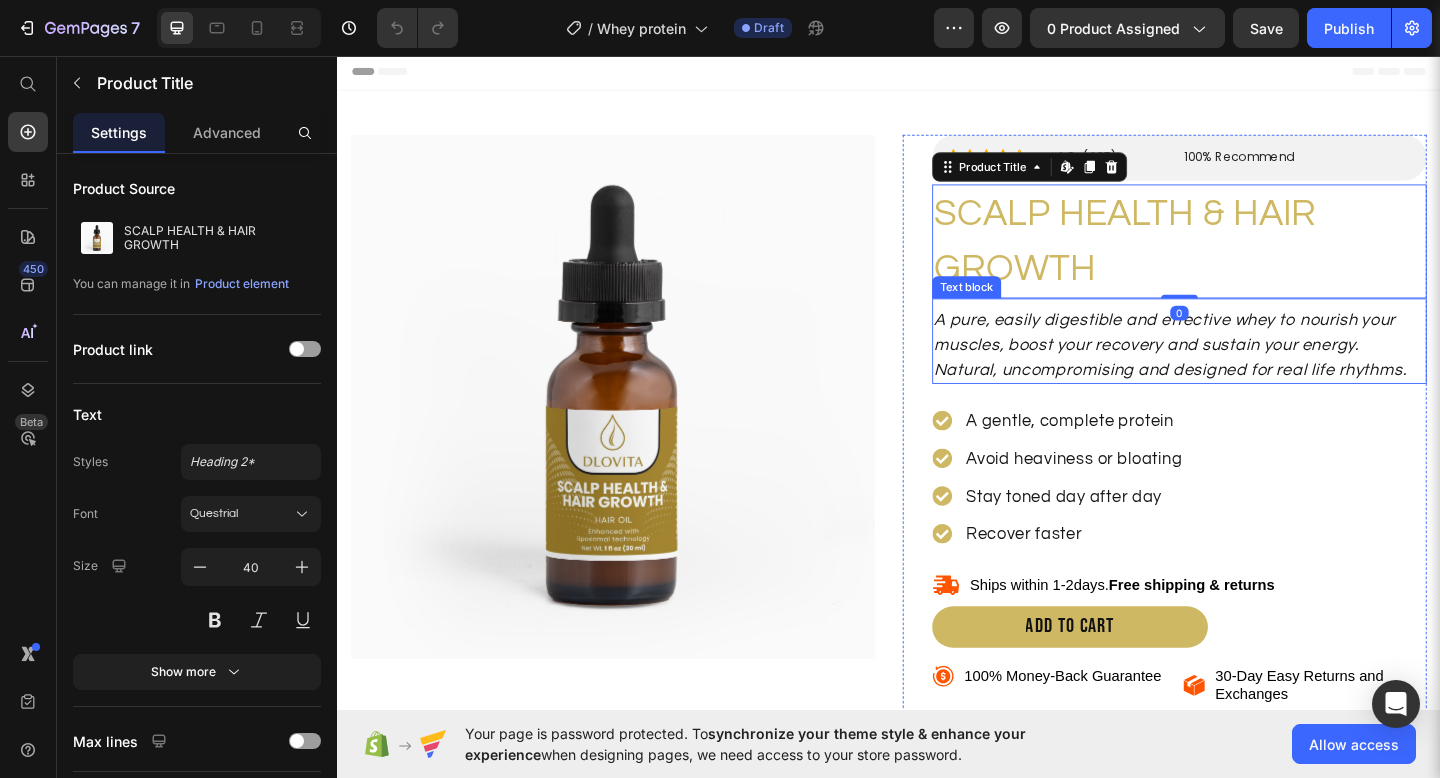 click on "A pure, easily digestible and effective whey to nourish your muscles, boost your recovery and sustain your energy. Natural, uncompromising and designed for real life rhythms." at bounding box center [1243, 370] 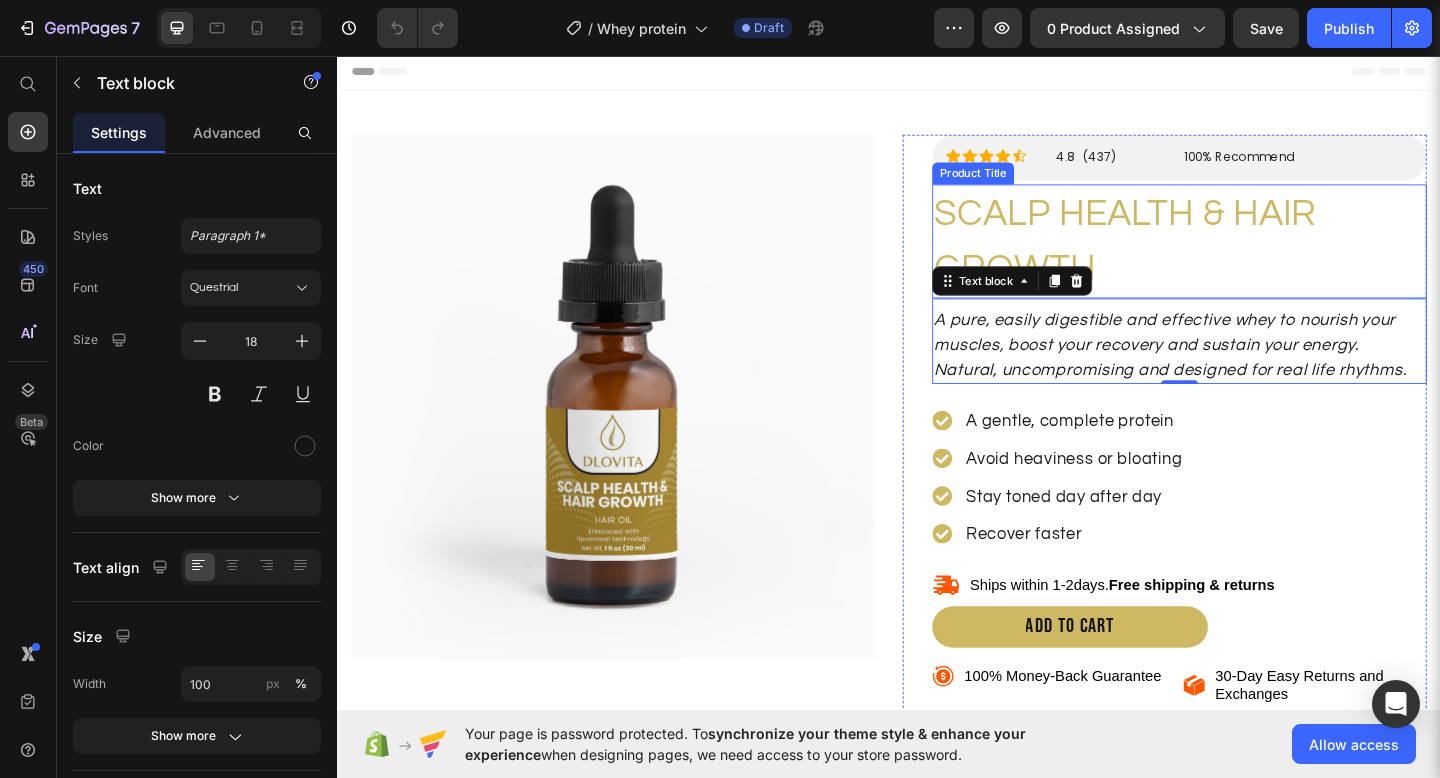 click on "SCALP HEALTH & HAIR GROWTH" at bounding box center [1253, 258] 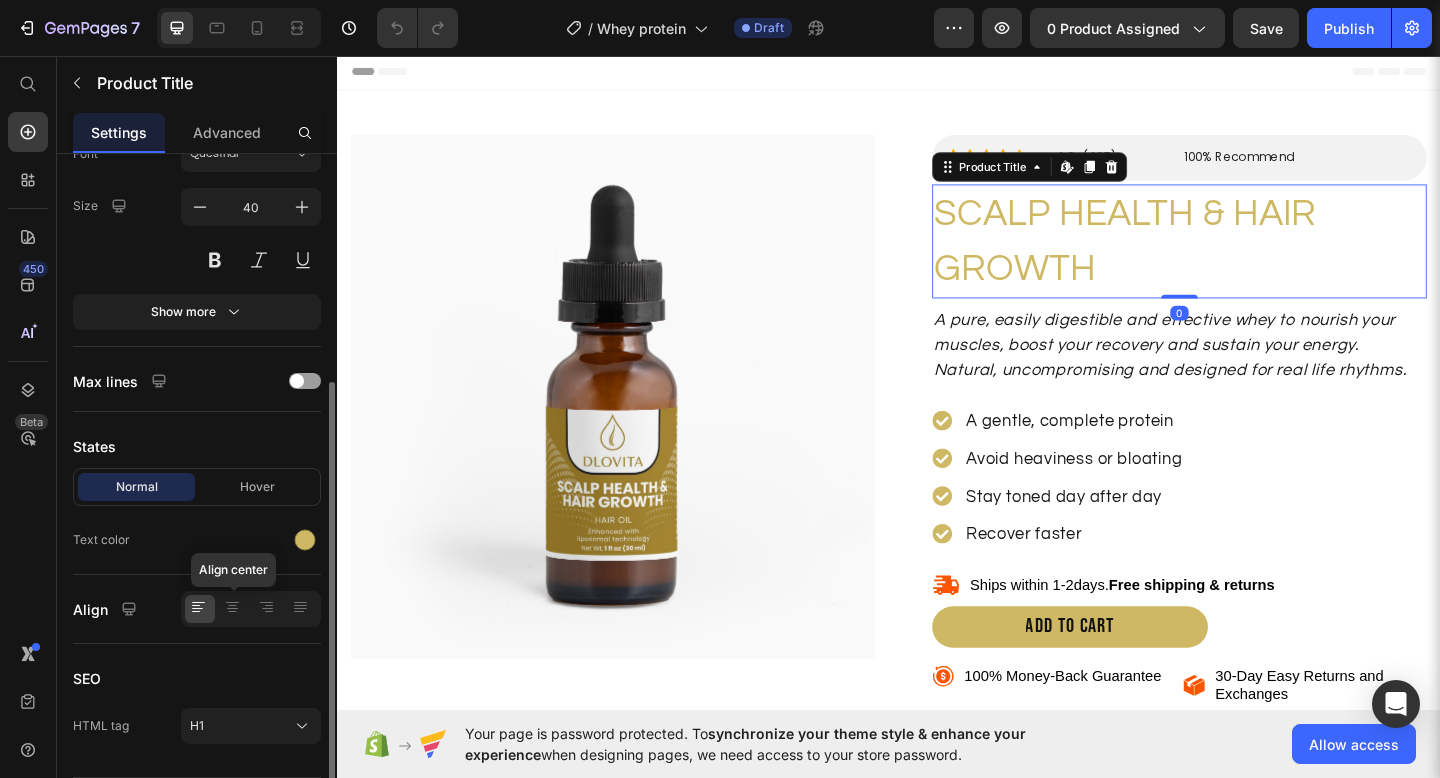 scroll, scrollTop: 363, scrollLeft: 0, axis: vertical 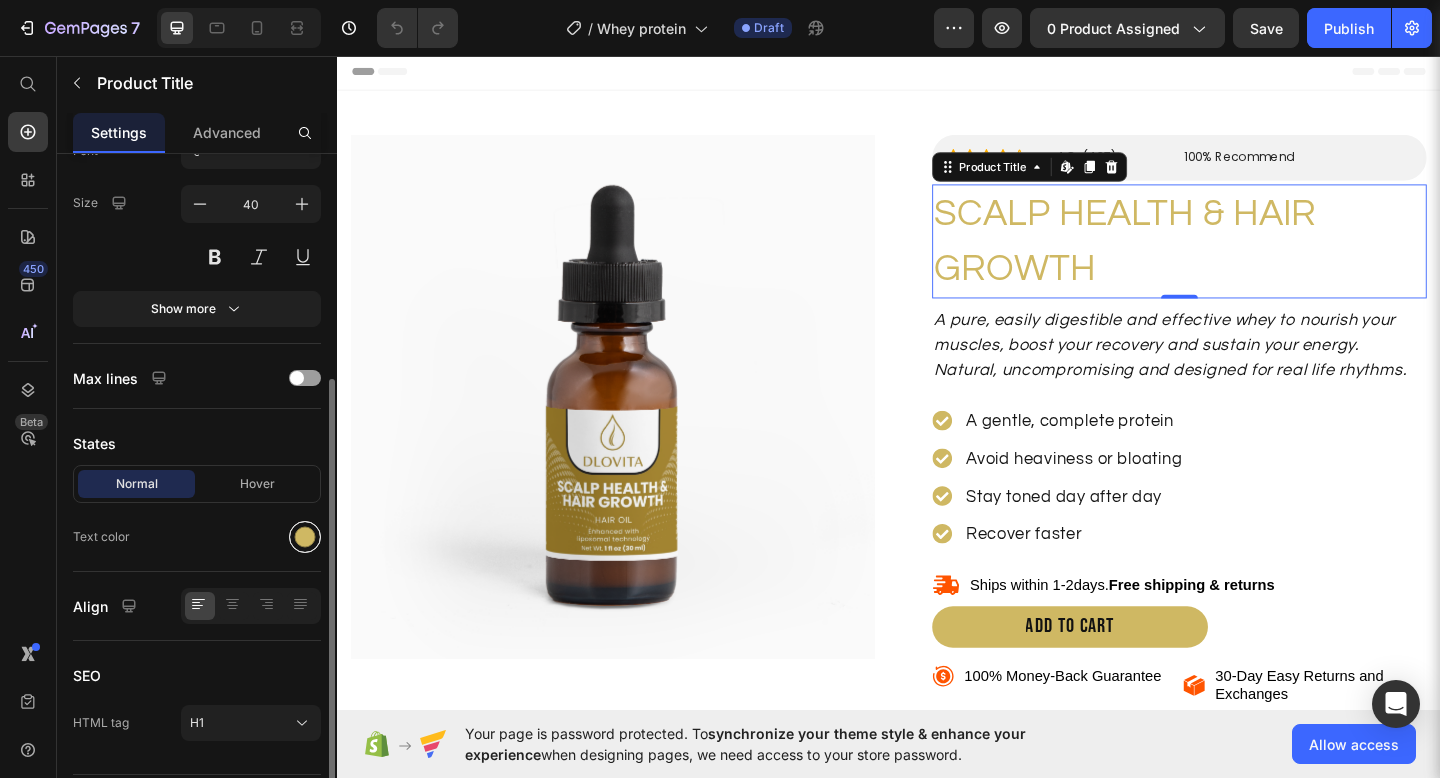 click at bounding box center (305, 537) 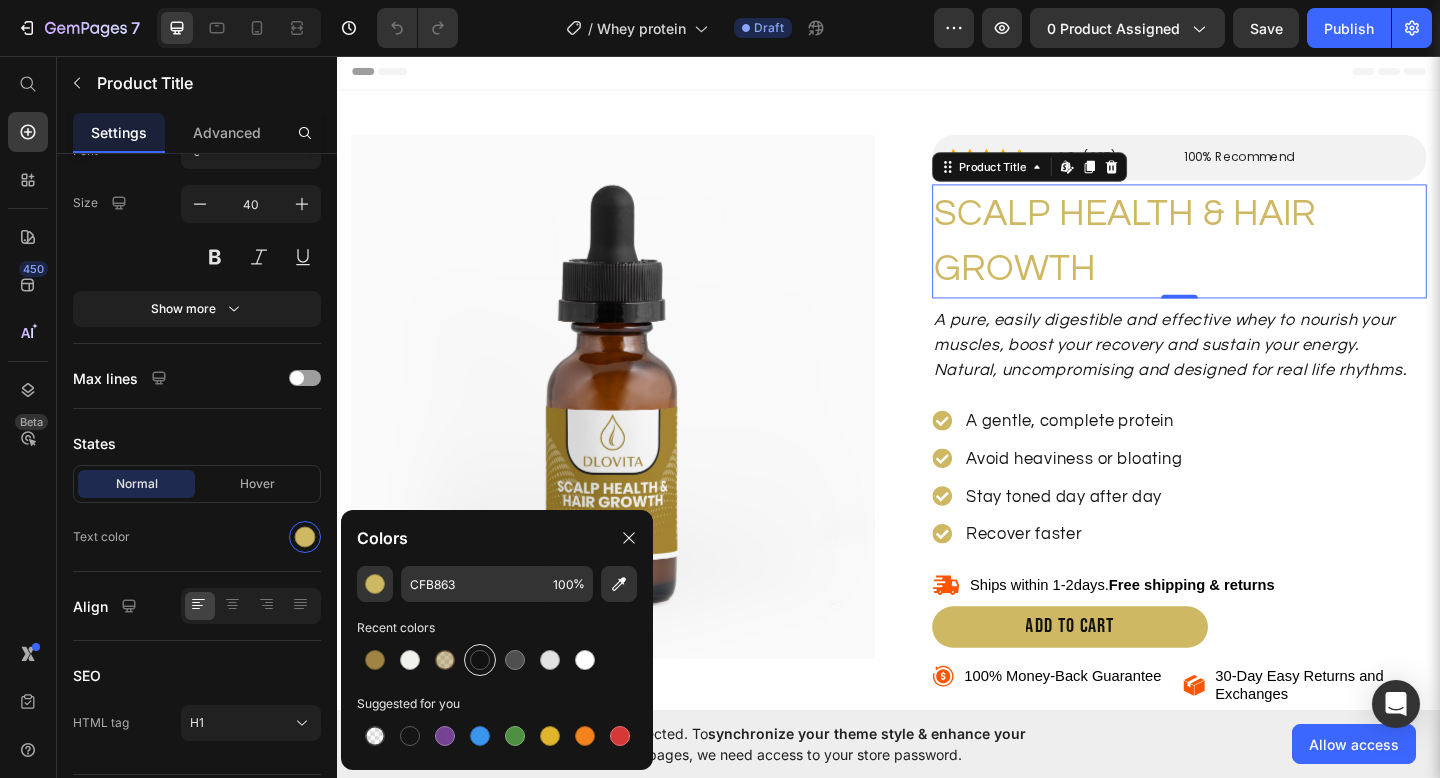 click at bounding box center [480, 660] 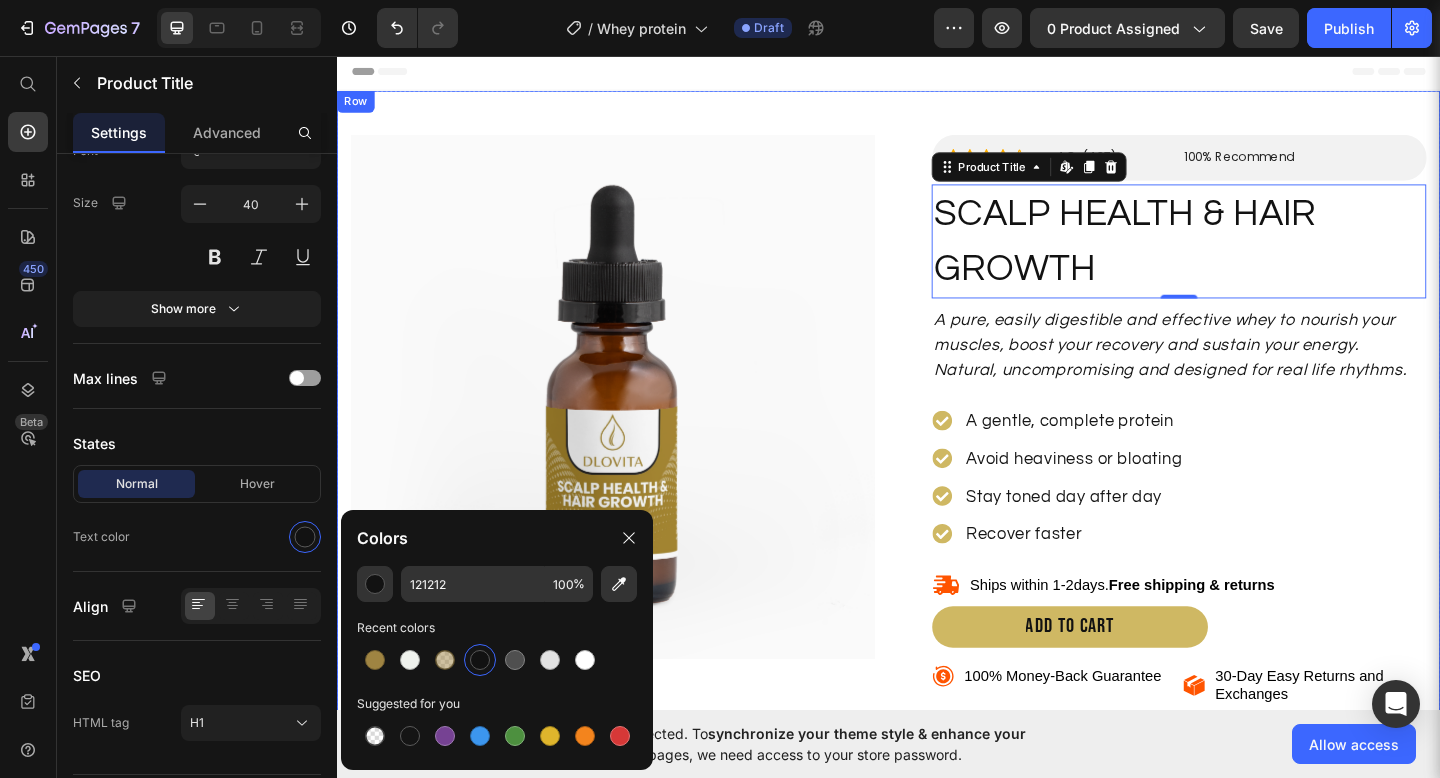 click on "Product Images Row Icon Icon Icon Icon
Icon Icon List 4.8   (437)  Text Block 100% Recommend Text Block Row Row SCALP HEALTH & HAIR GROWTH Product Title   Edit content in Shopify 0 A pure, easily digestible and effective whey to nourish your muscles, boost your recovery and sustain your energy. Natural, uncompromising and designed for real life rhythms. Text block A gentle, complete protein Avoid heaviness or bloating Stay toned day after day Recover faster Item list
Ships within 1-2days.  Free shipping & returns Item List ADD TO CART Button
100% Money-Back Guarantee Item List
30-Day Easy Returns and Exchanges Item List Row
What are the key ingredients?
What is the recommended dosage?
Is there a money-back guarantee? Accordion Row Product Row" at bounding box center [937, 595] 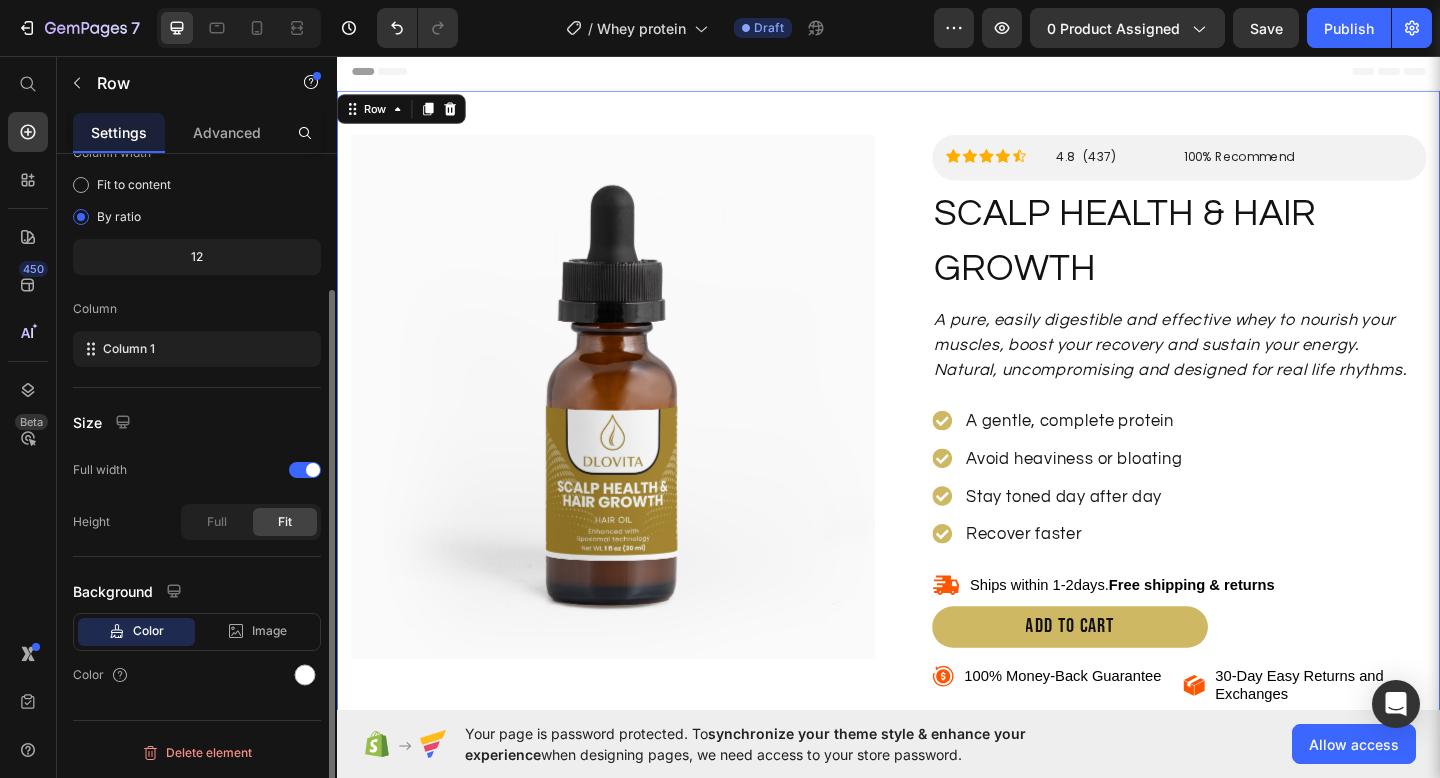 scroll, scrollTop: 0, scrollLeft: 0, axis: both 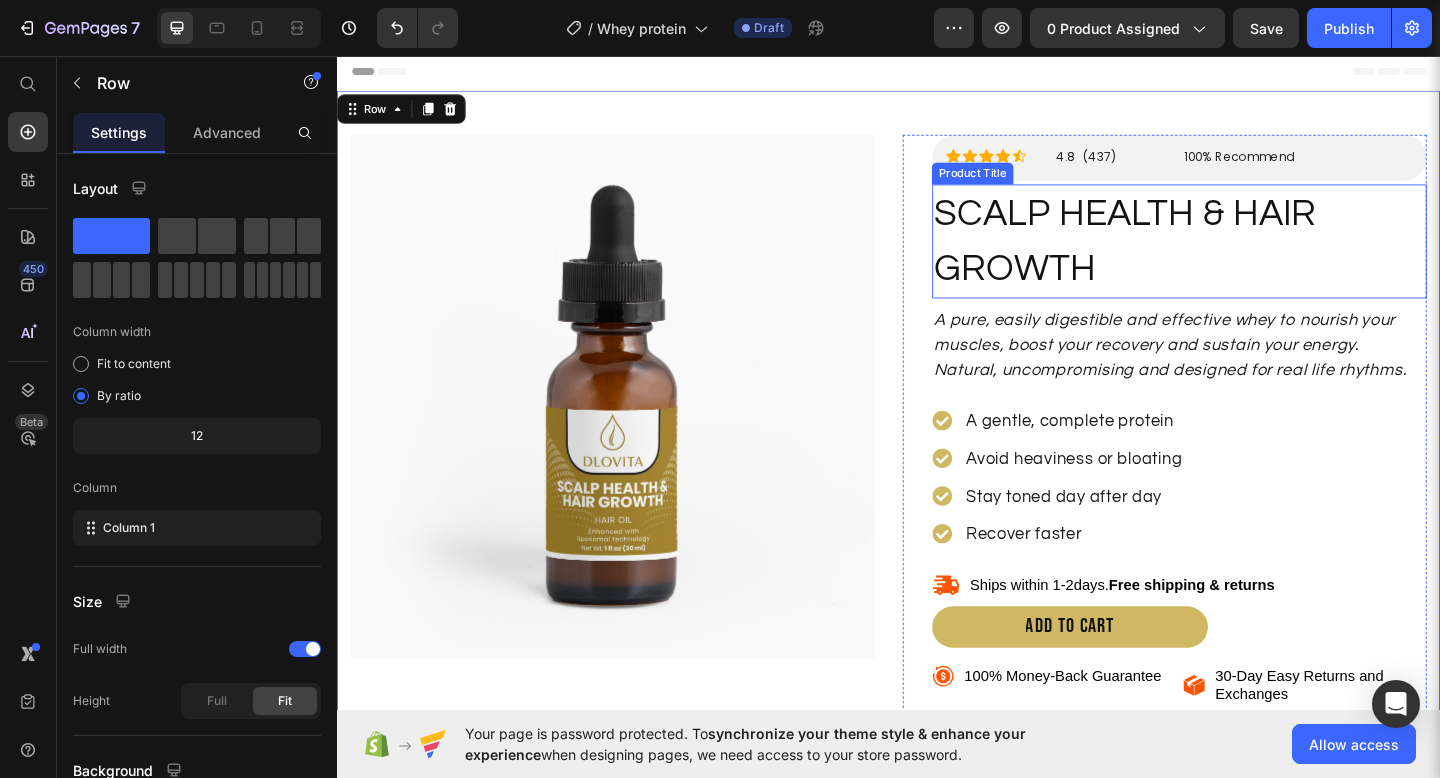 click on "SCALP HEALTH & HAIR GROWTH" at bounding box center (1253, 258) 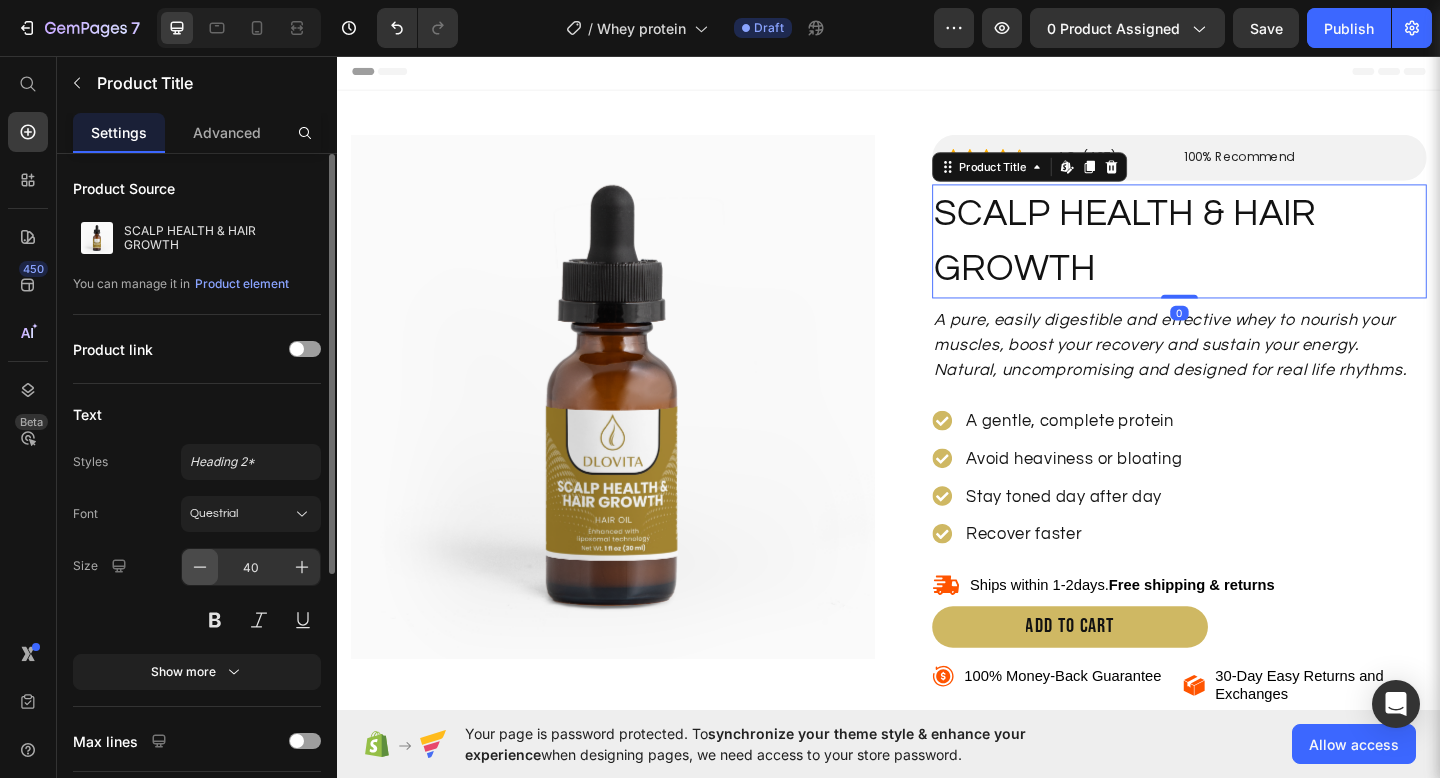 click 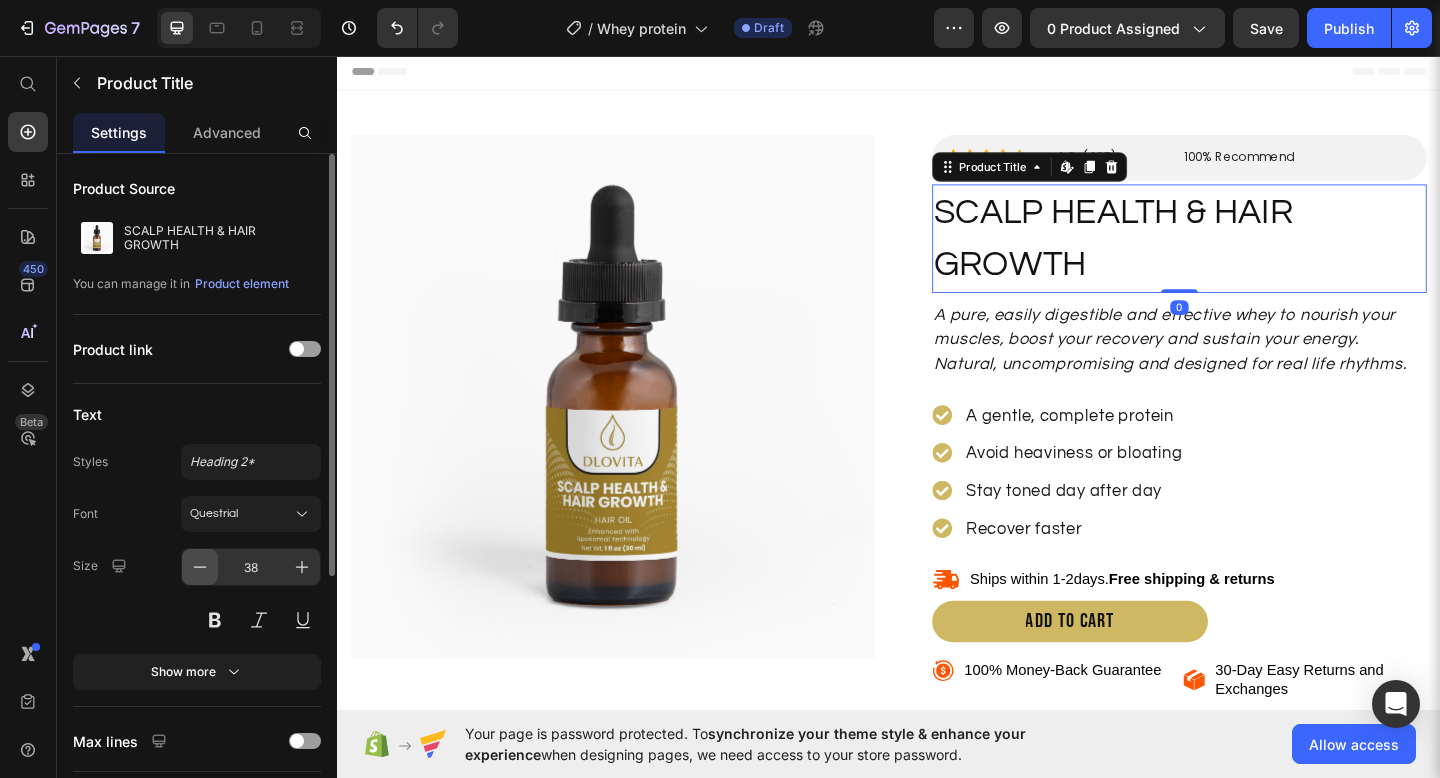 click 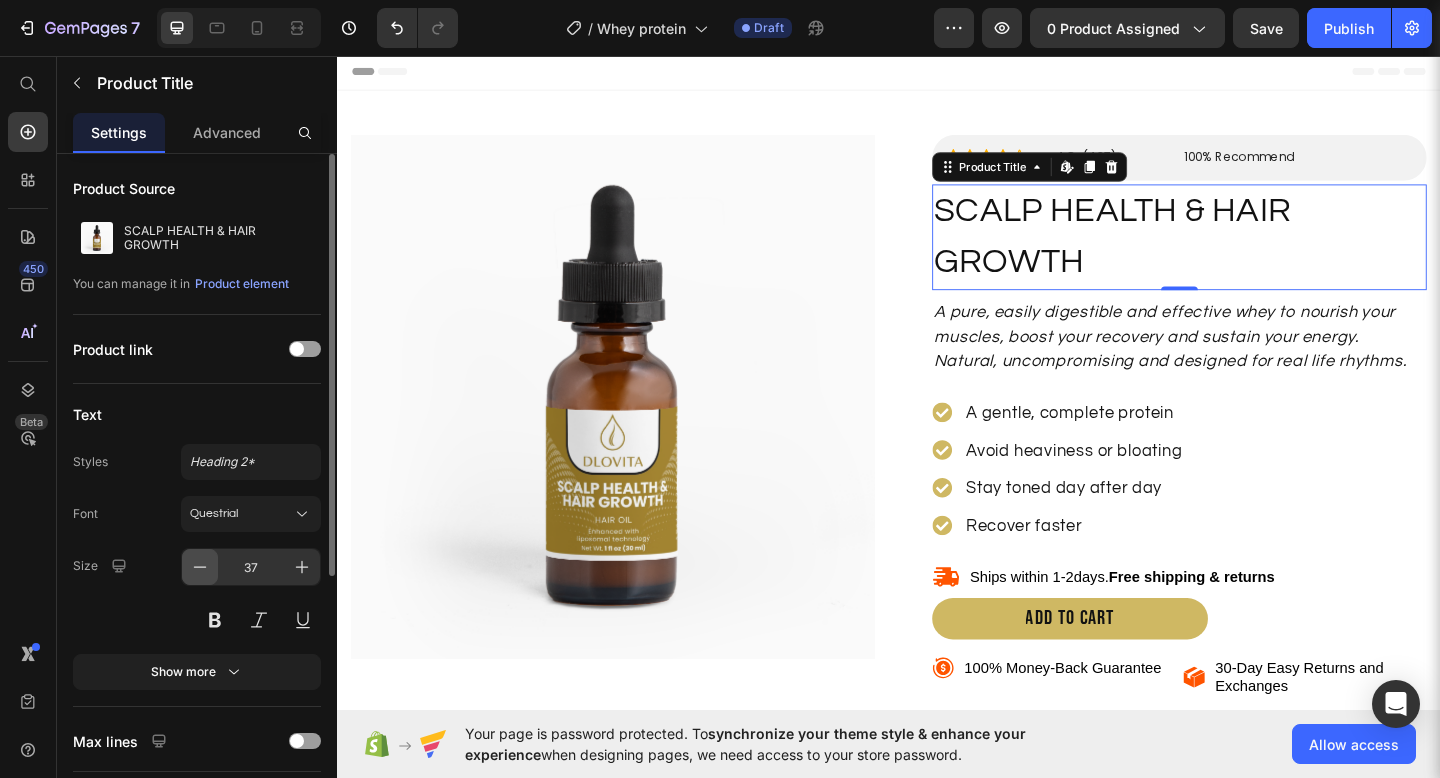 click 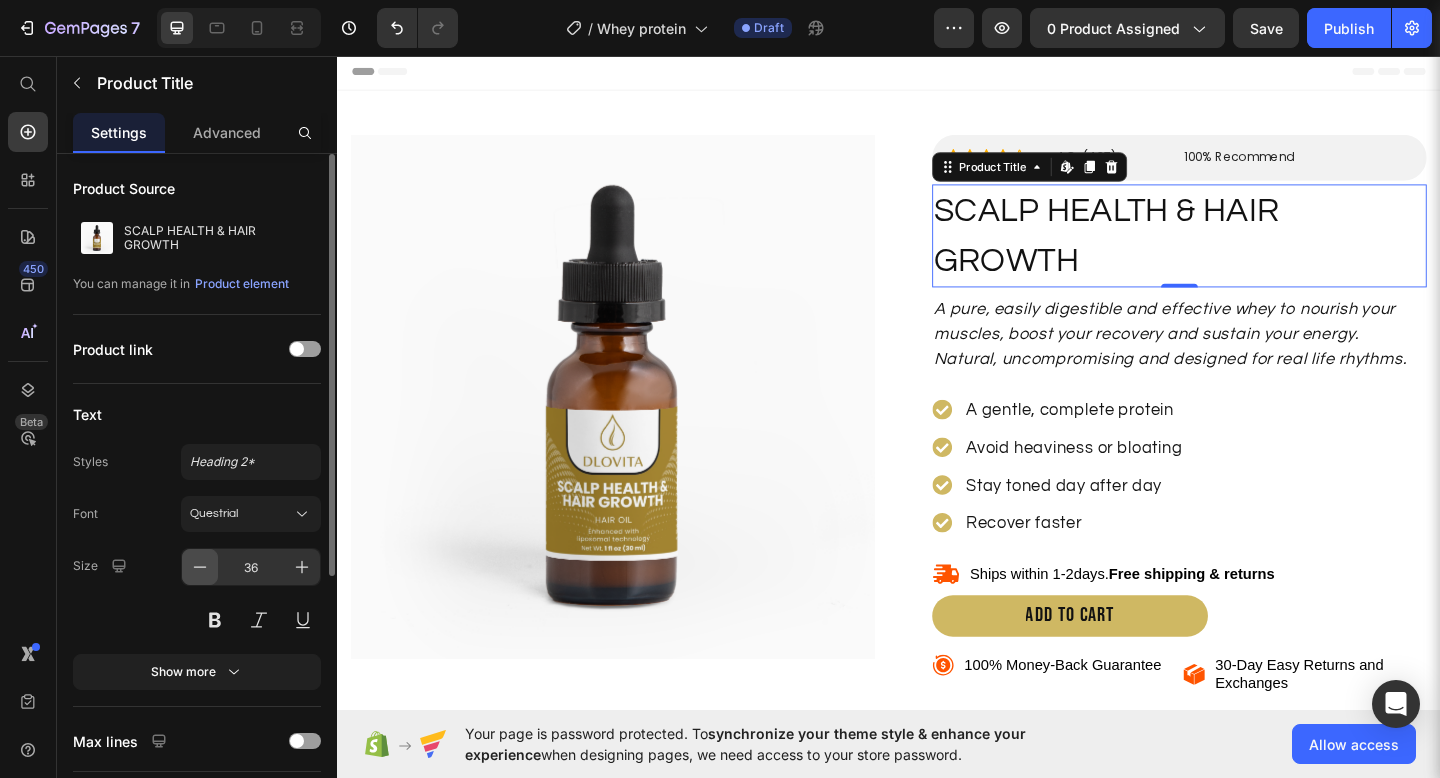 click 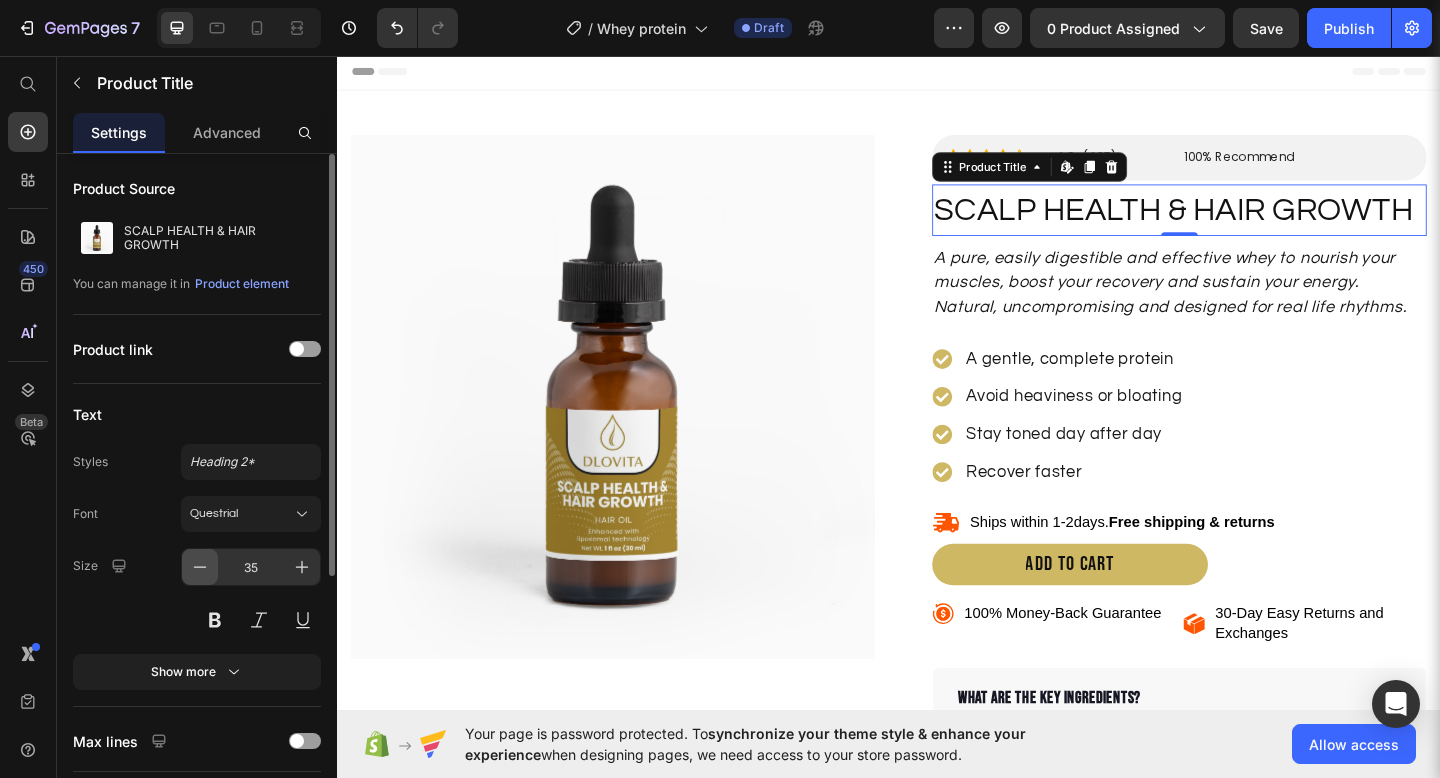 click 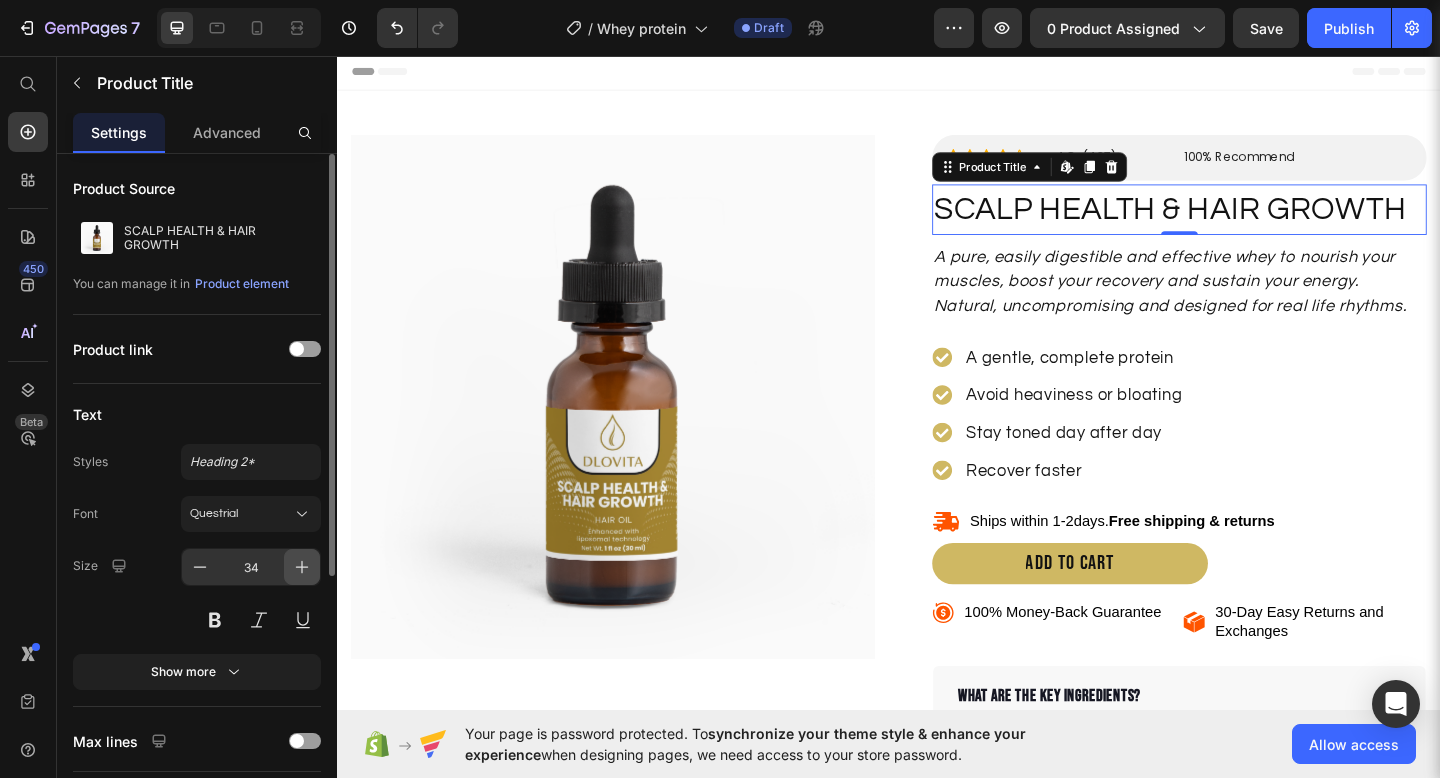 click 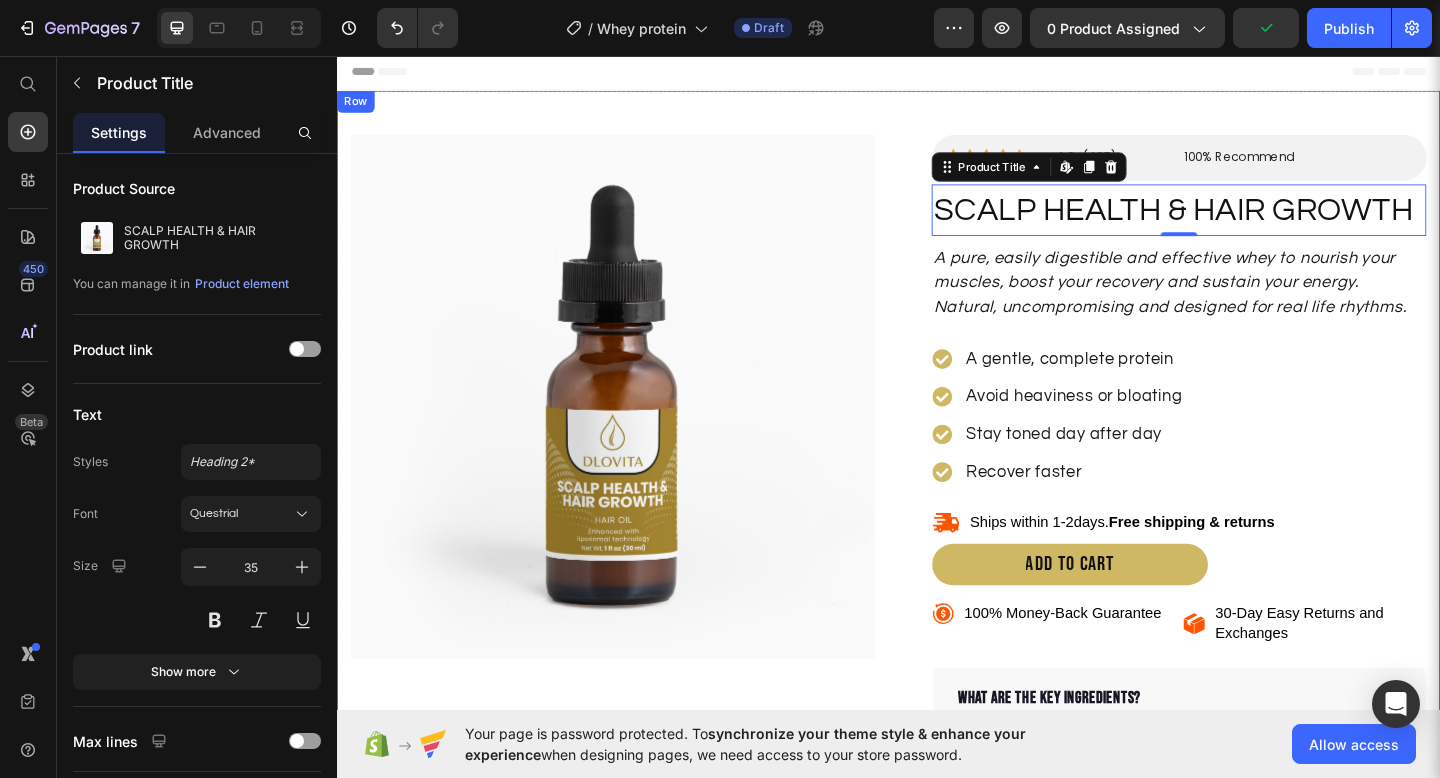 click on "Product Images Row Icon Icon Icon Icon
Icon Icon List 4.8   (437)  Text Block 100% Recommend Text Block Row Row SCALP HEALTH & HAIR GROWTH Product Title   Edit content in Shopify 0 A pure, easily digestible and effective whey to nourish your muscles, boost your recovery and sustain your energy. Natural, uncompromising and designed for real life rhythms. Text block A gentle, complete protein Avoid heaviness or bloating Stay toned day after day Recover faster Item list
Ships within 1-2days.  Free shipping & returns Item List ADD TO CART Button
100% Money-Back Guarantee Item List
30-Day Easy Returns and Exchanges Item List Row
What are the key ingredients?
What is the recommended dosage?
Is there a money-back guarantee? Accordion Row Product Row" at bounding box center [937, 561] 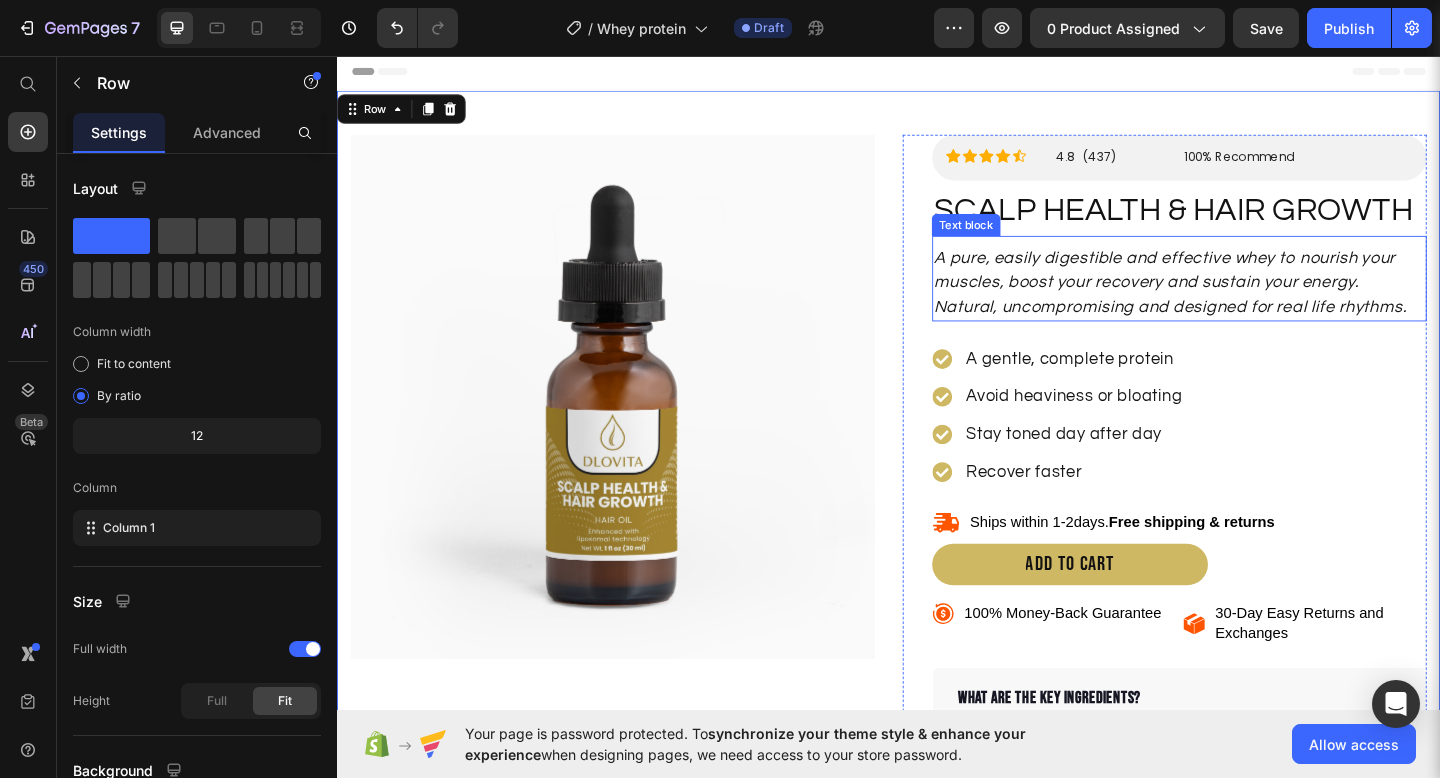 click on "A pure, easily digestible and effective whey to nourish your muscles, boost your recovery and sustain your energy. Natural, uncompromising and designed for real life rhythms." at bounding box center (1253, 302) 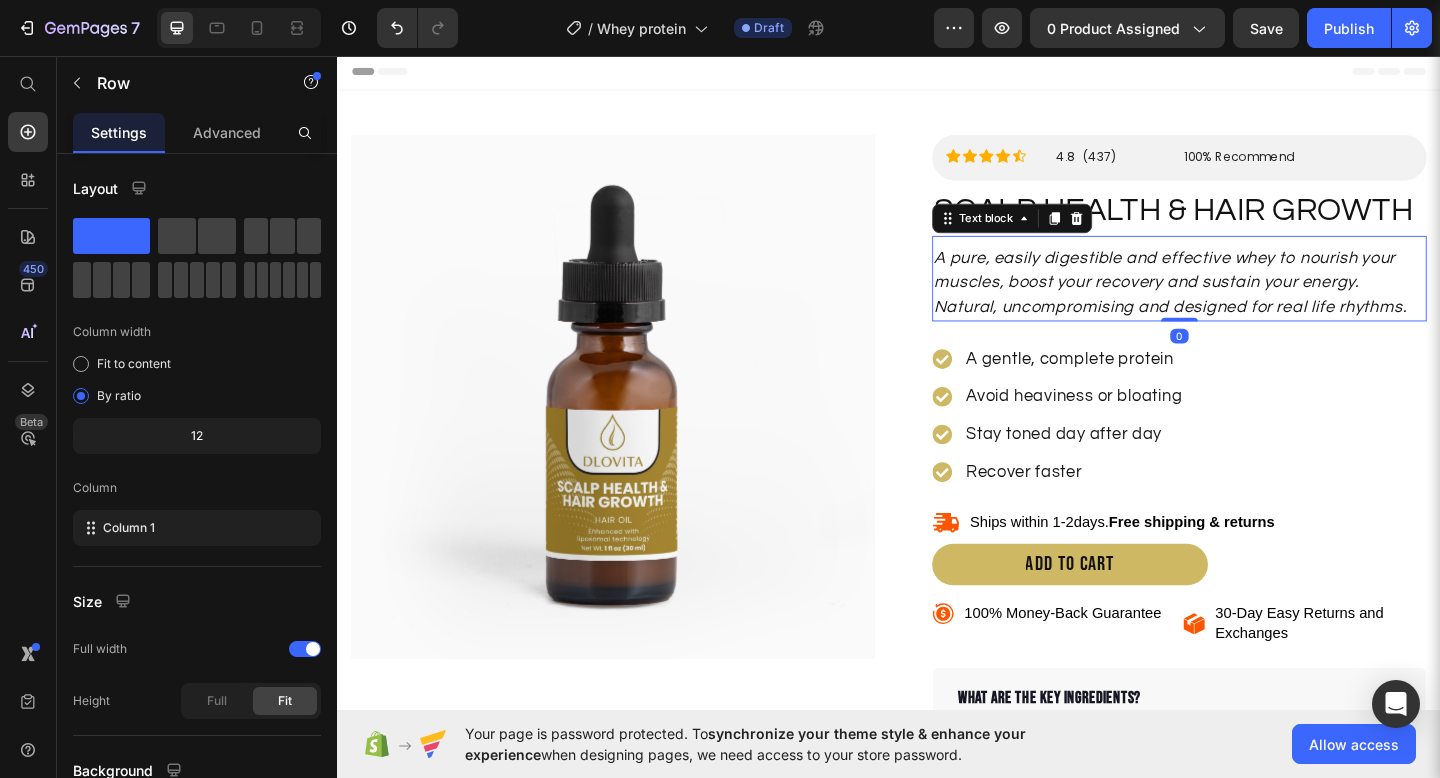 click on "A pure, easily digestible and effective whey to nourish your muscles, boost your recovery and sustain your energy. Natural, uncompromising and designed for real life rhythms." at bounding box center [1253, 302] 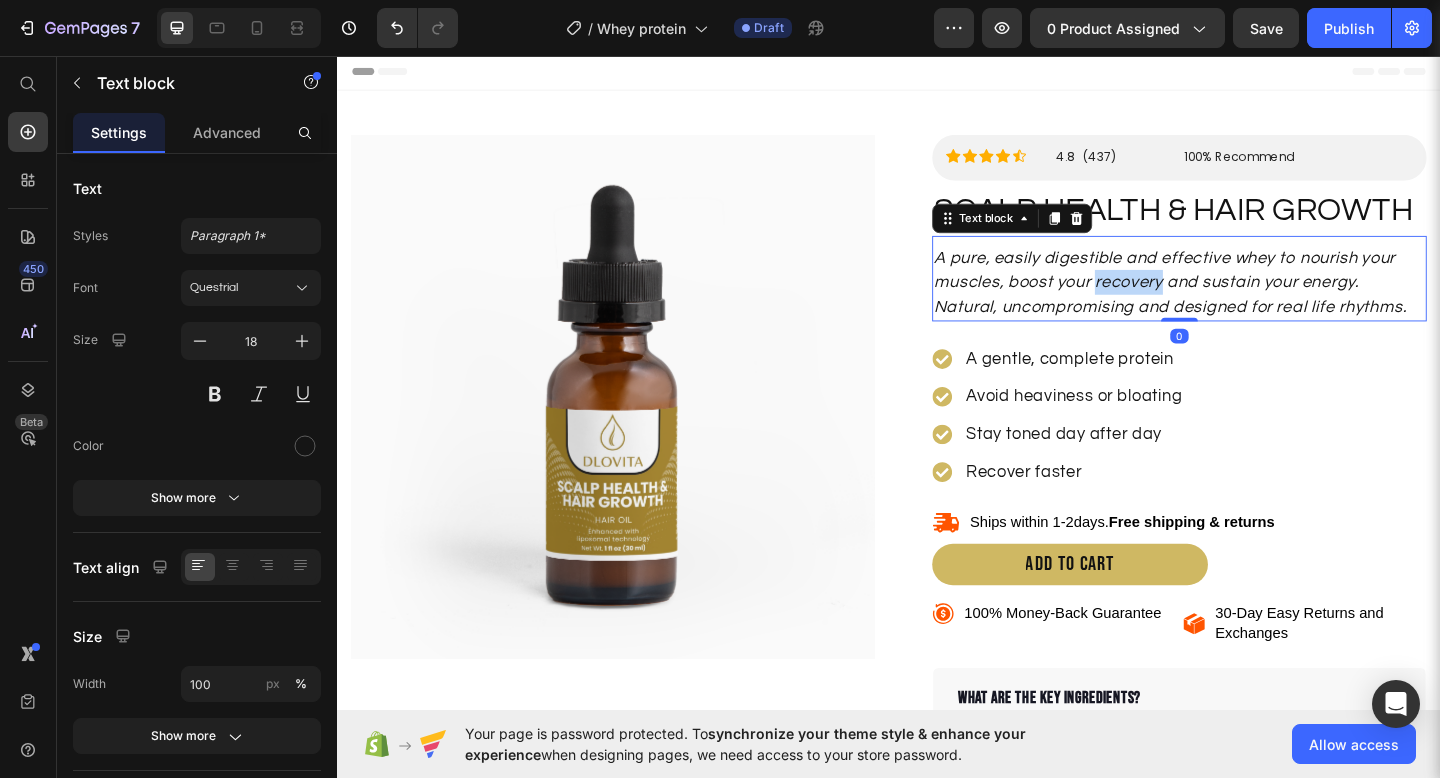 click on "A pure, easily digestible and effective whey to nourish your muscles, boost your recovery and sustain your energy. Natural, uncompromising and designed for real life rhythms." at bounding box center (1253, 302) 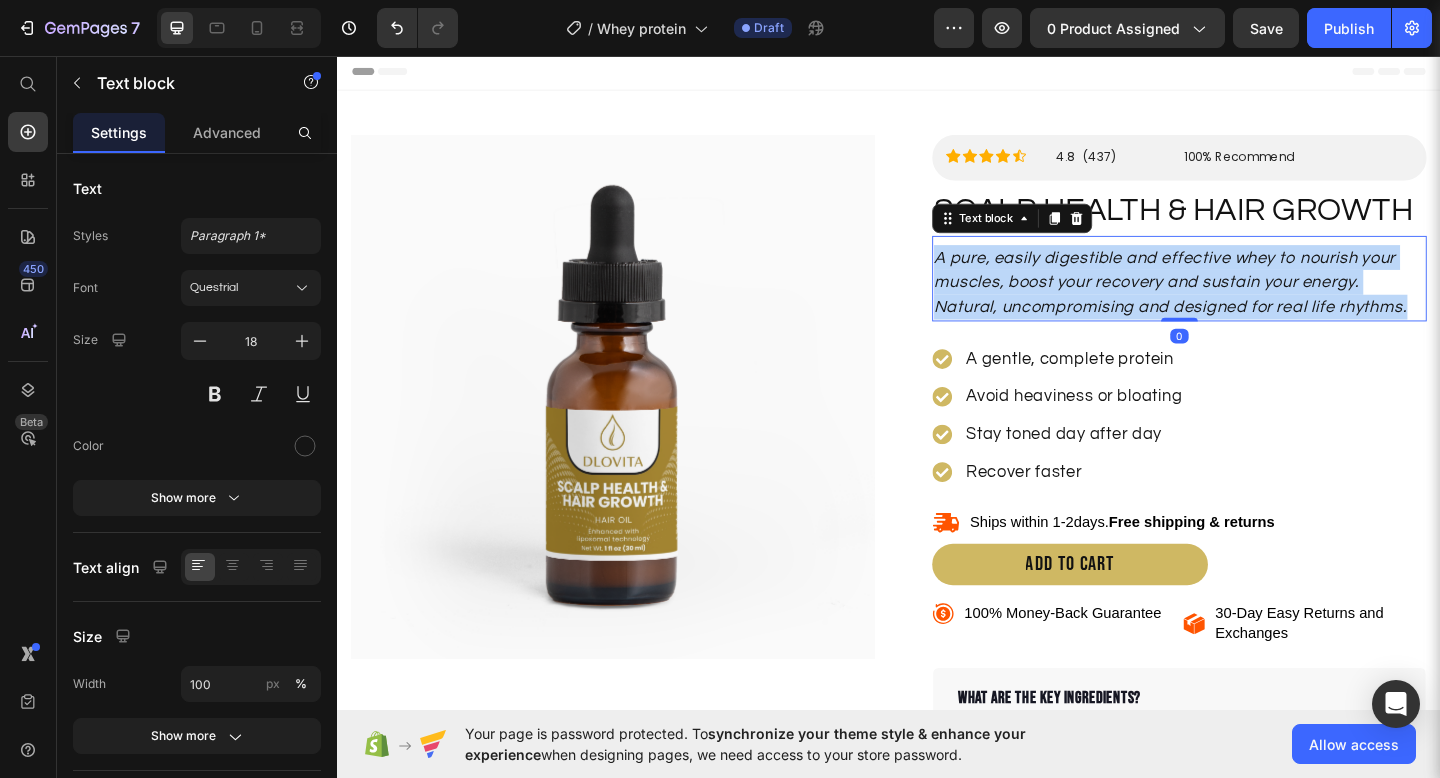 click on "A pure, easily digestible and effective whey to nourish your muscles, boost your recovery and sustain your energy. Natural, uncompromising and designed for real life rhythms." at bounding box center (1253, 302) 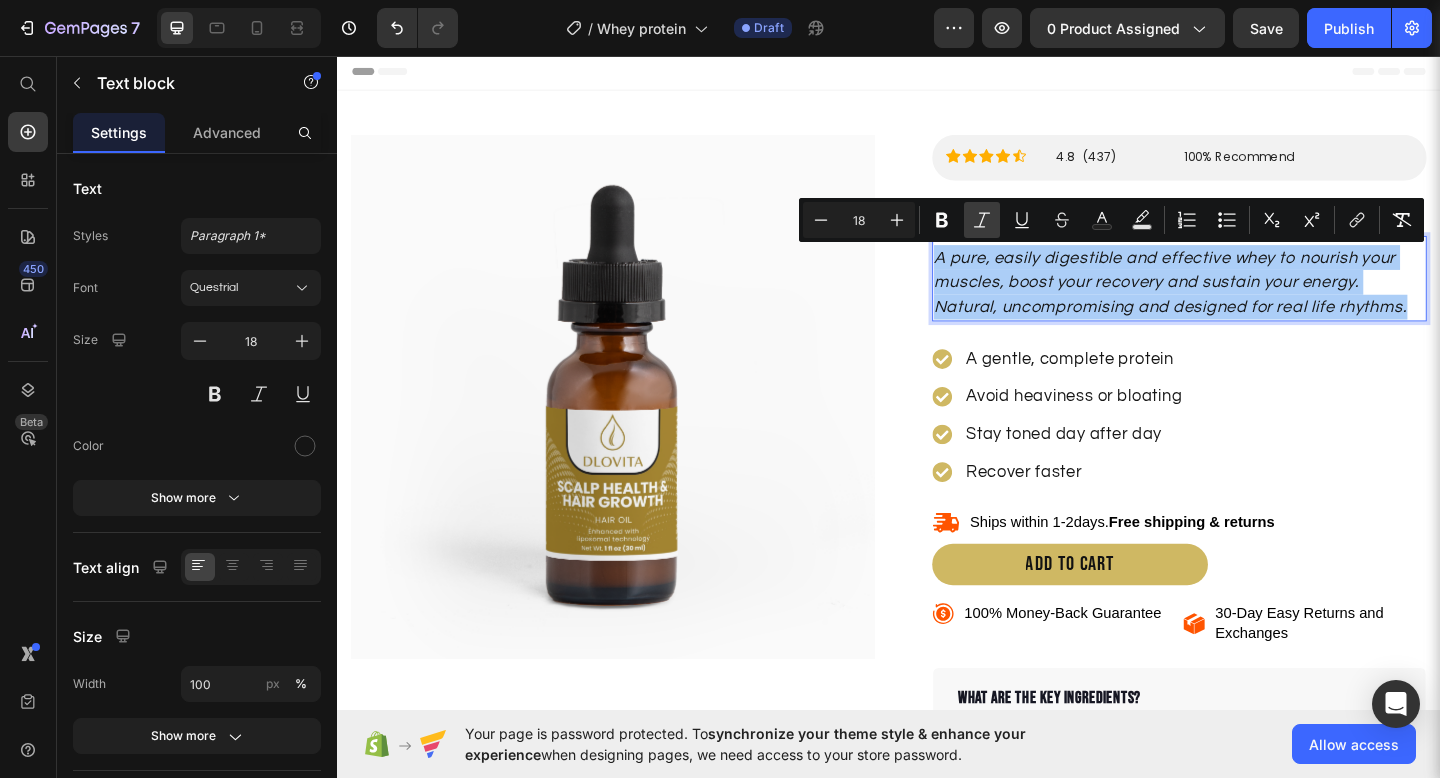 click on "Italic" at bounding box center (982, 220) 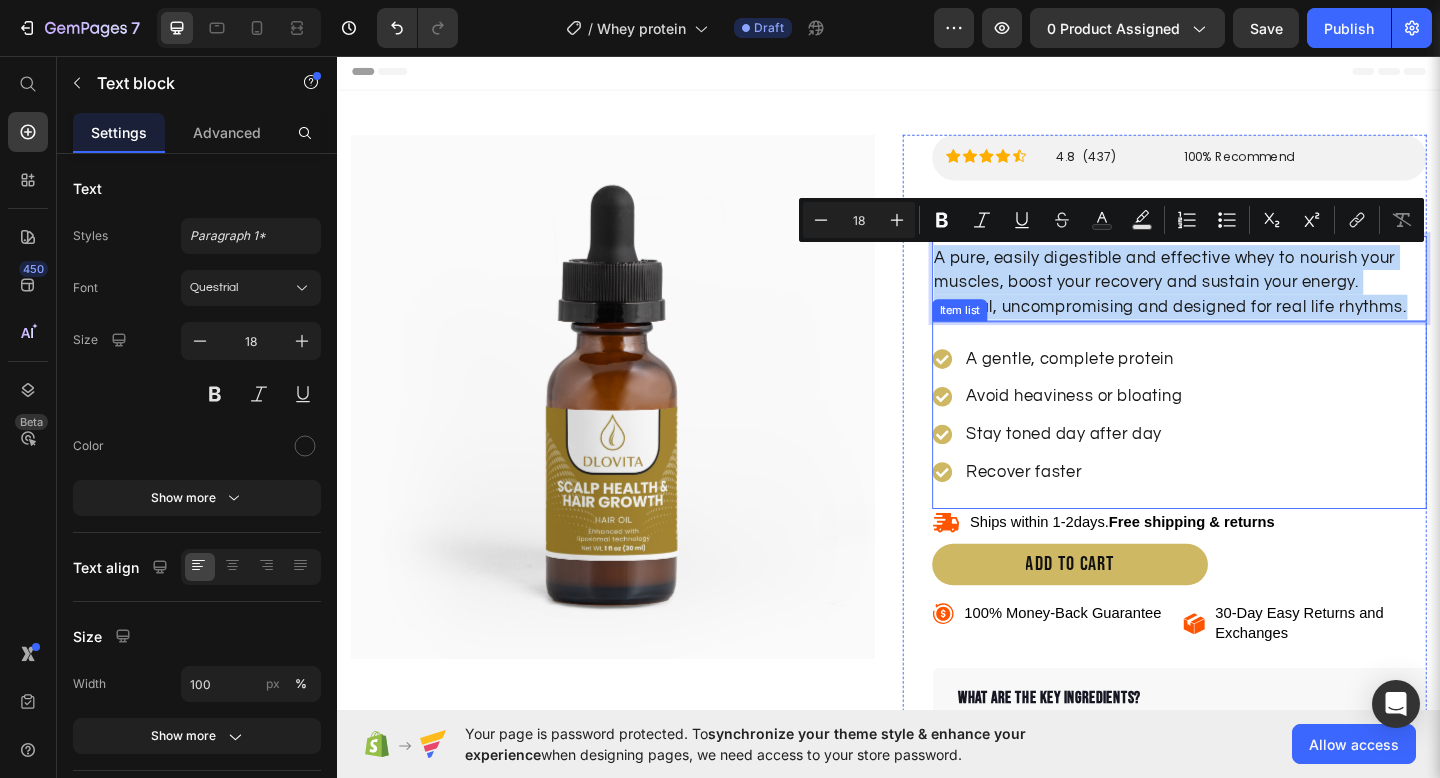 click on "A gentle, complete protein Avoid heaviness or bloating Stay toned day after day Recover faster" at bounding box center [1253, 447] 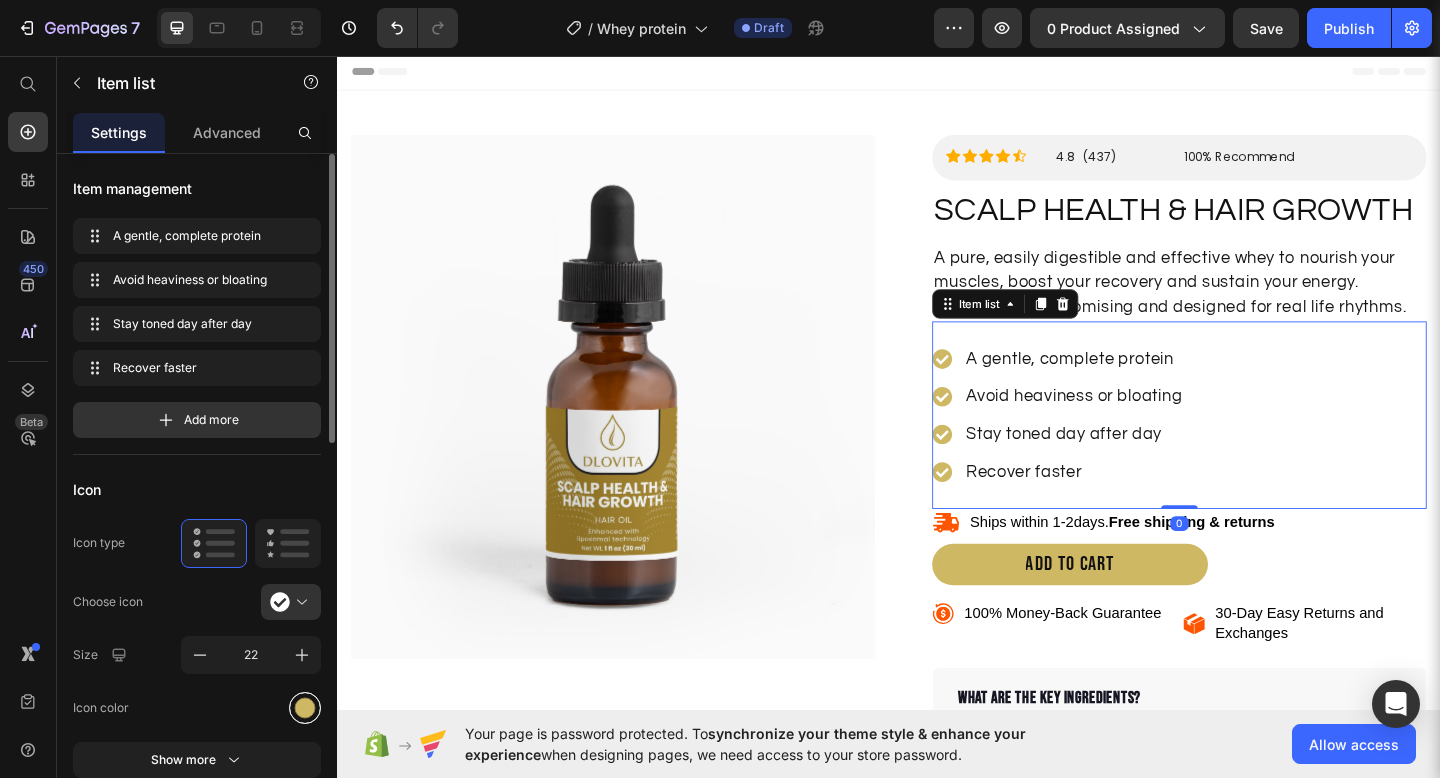 click at bounding box center (305, 707) 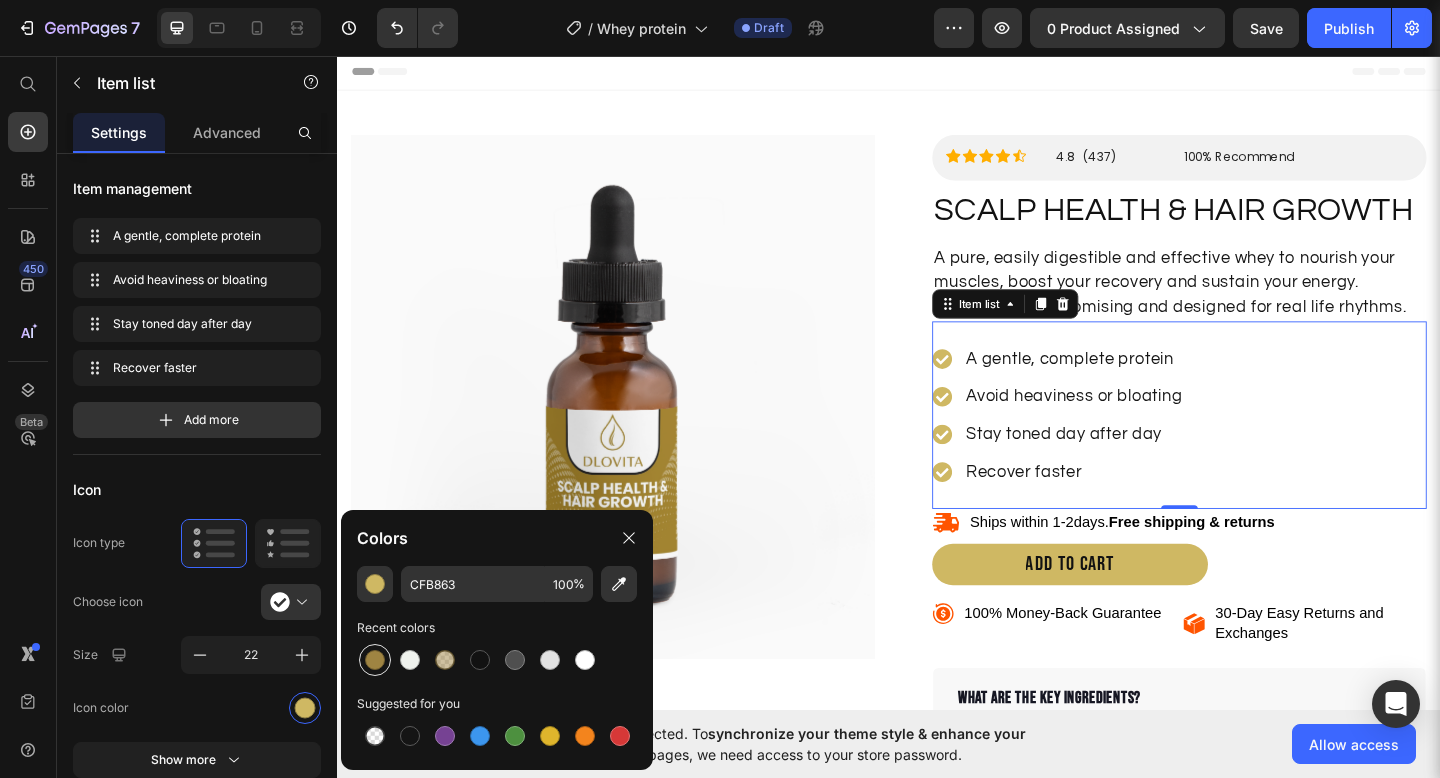 click at bounding box center [375, 660] 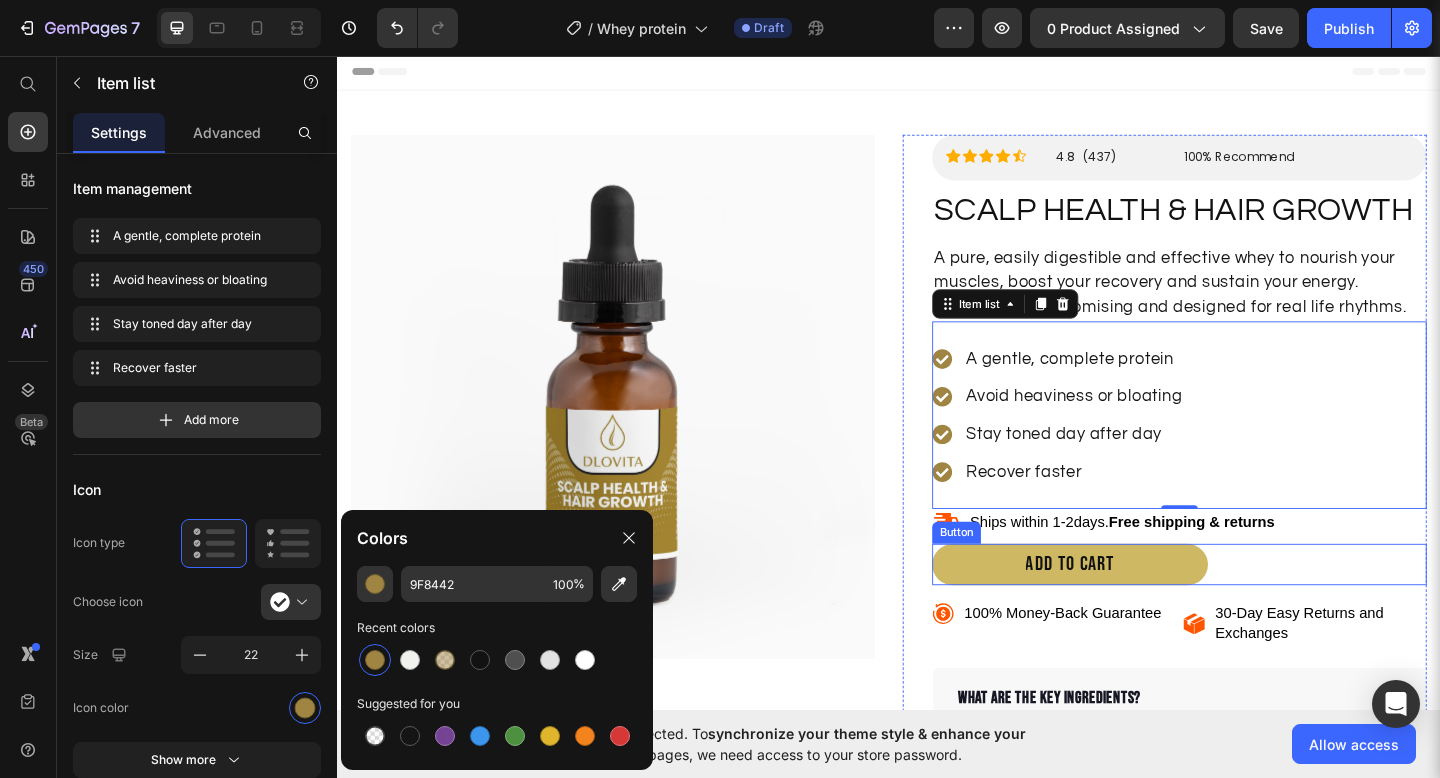 click on "ADD TO CART Button" at bounding box center (1253, 609) 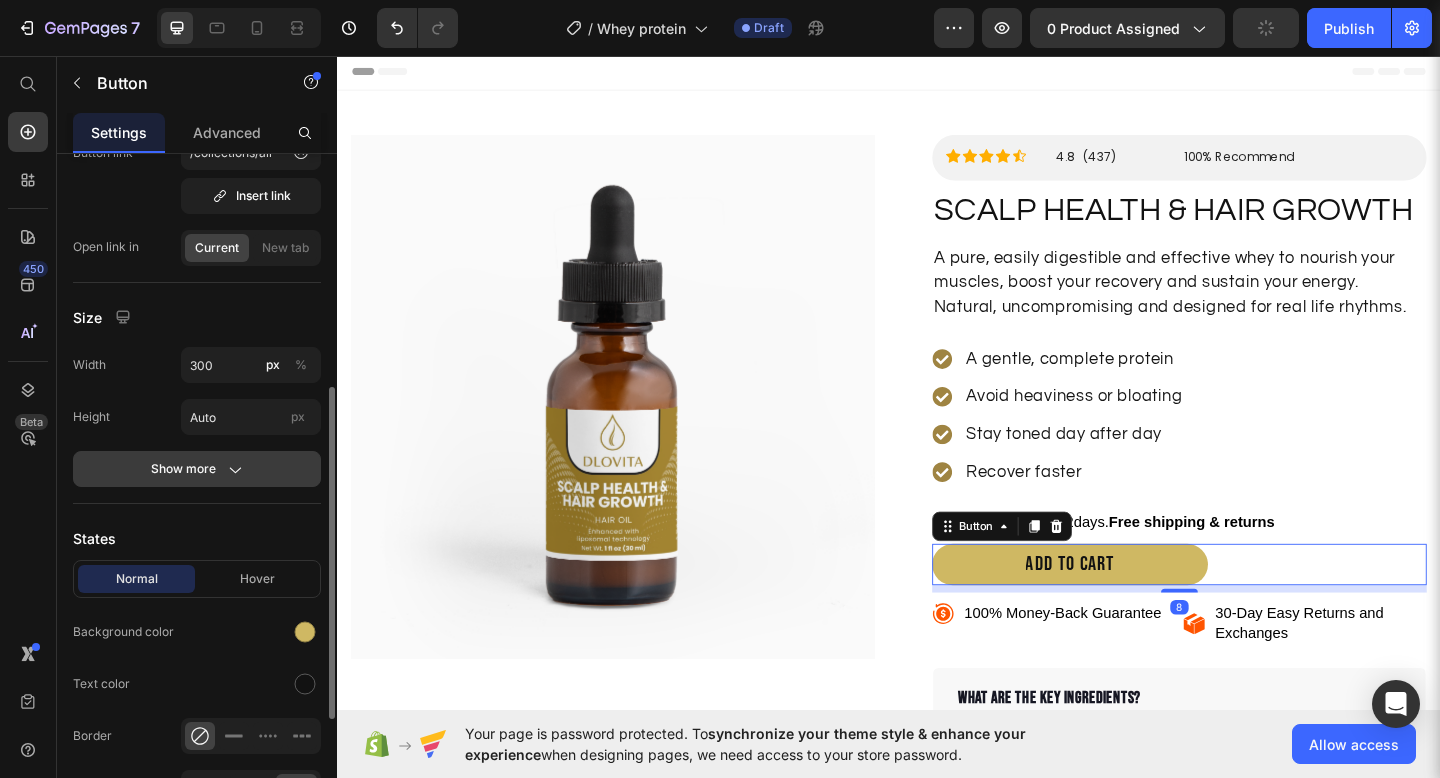 scroll, scrollTop: 429, scrollLeft: 0, axis: vertical 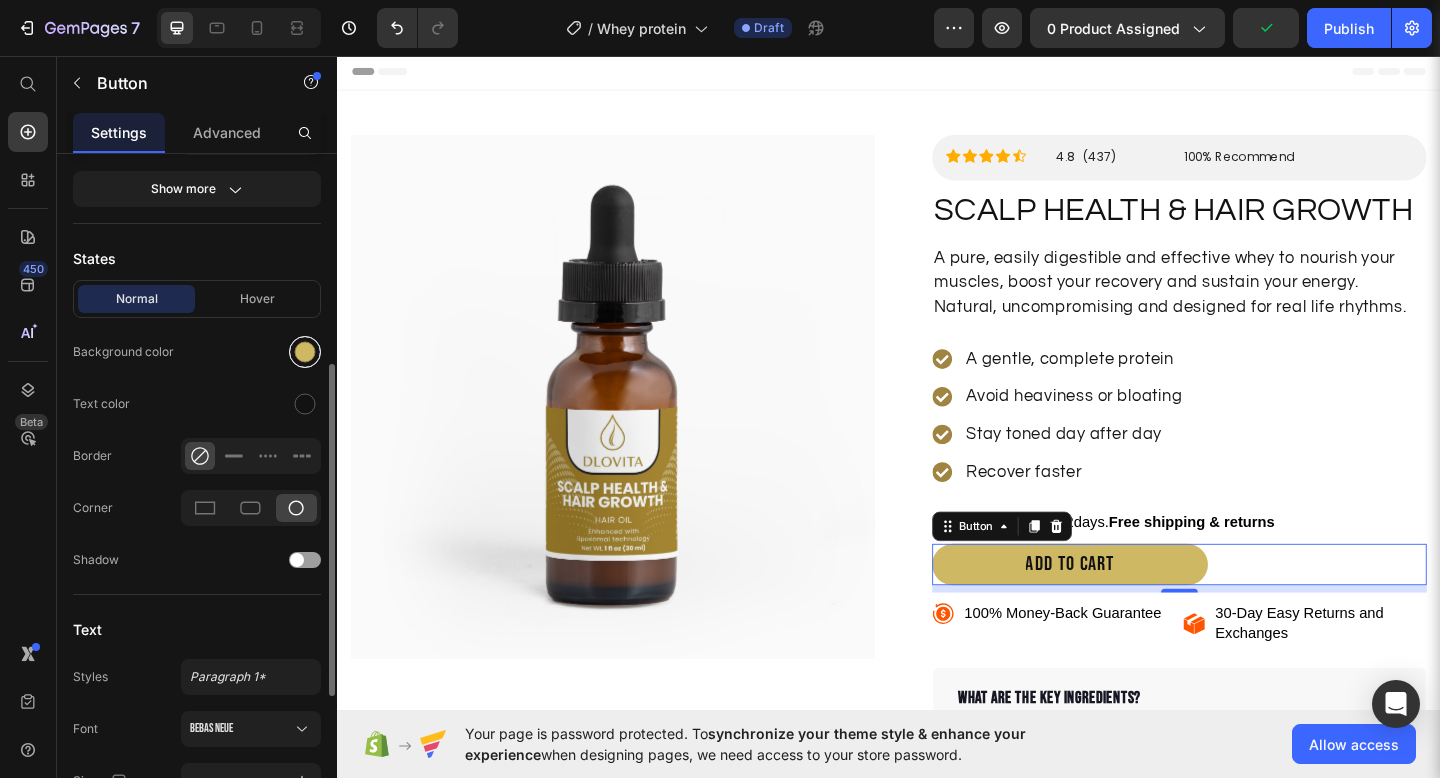 click at bounding box center (305, 352) 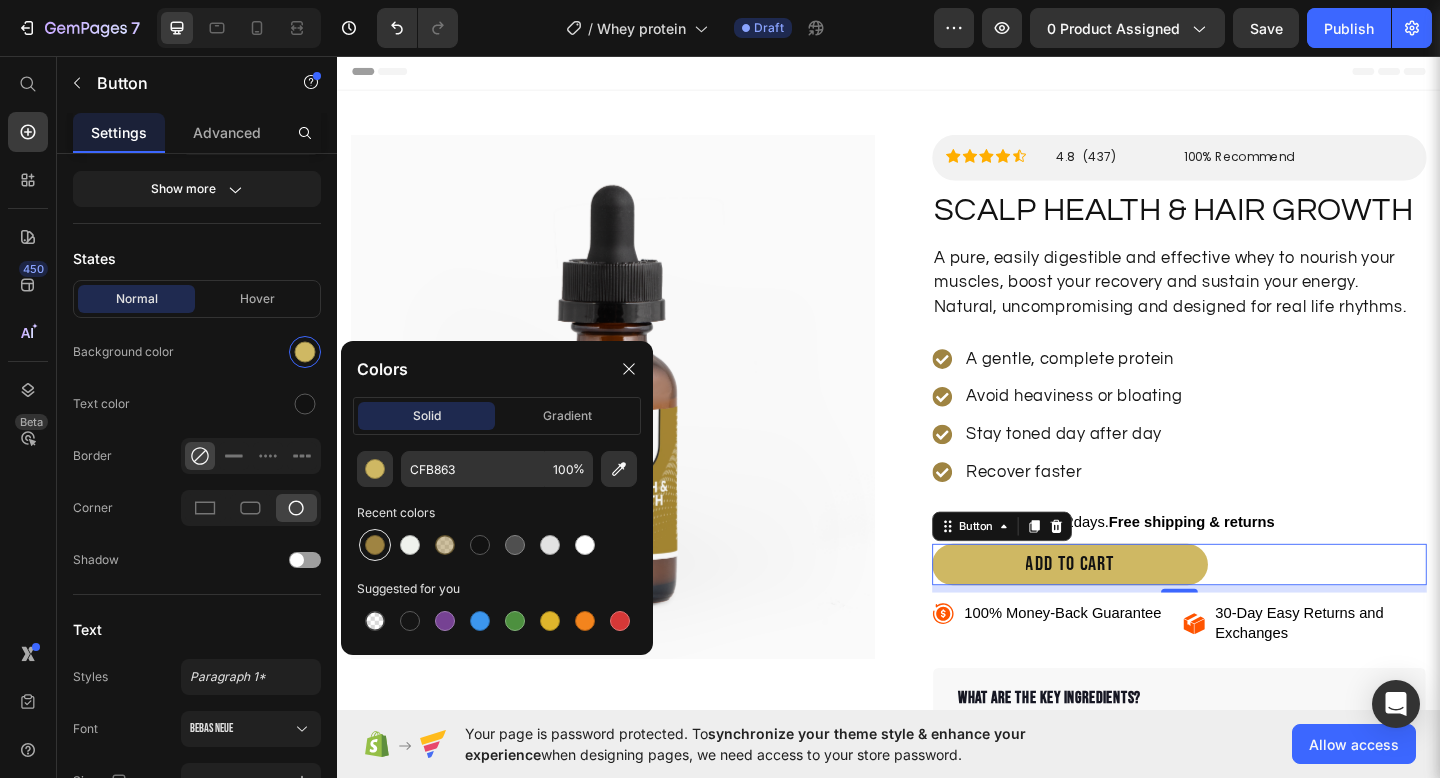 click at bounding box center (375, 545) 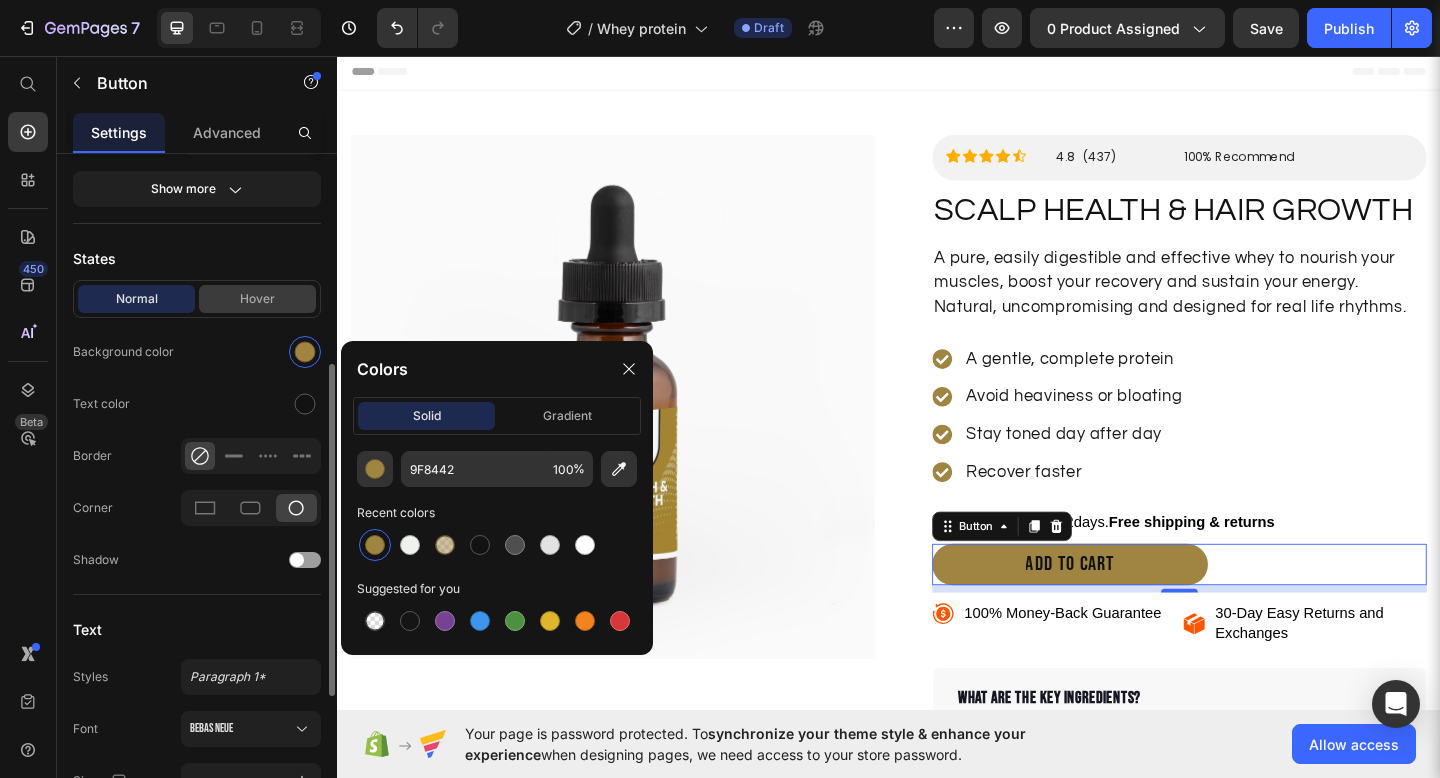click on "Hover" at bounding box center (257, 299) 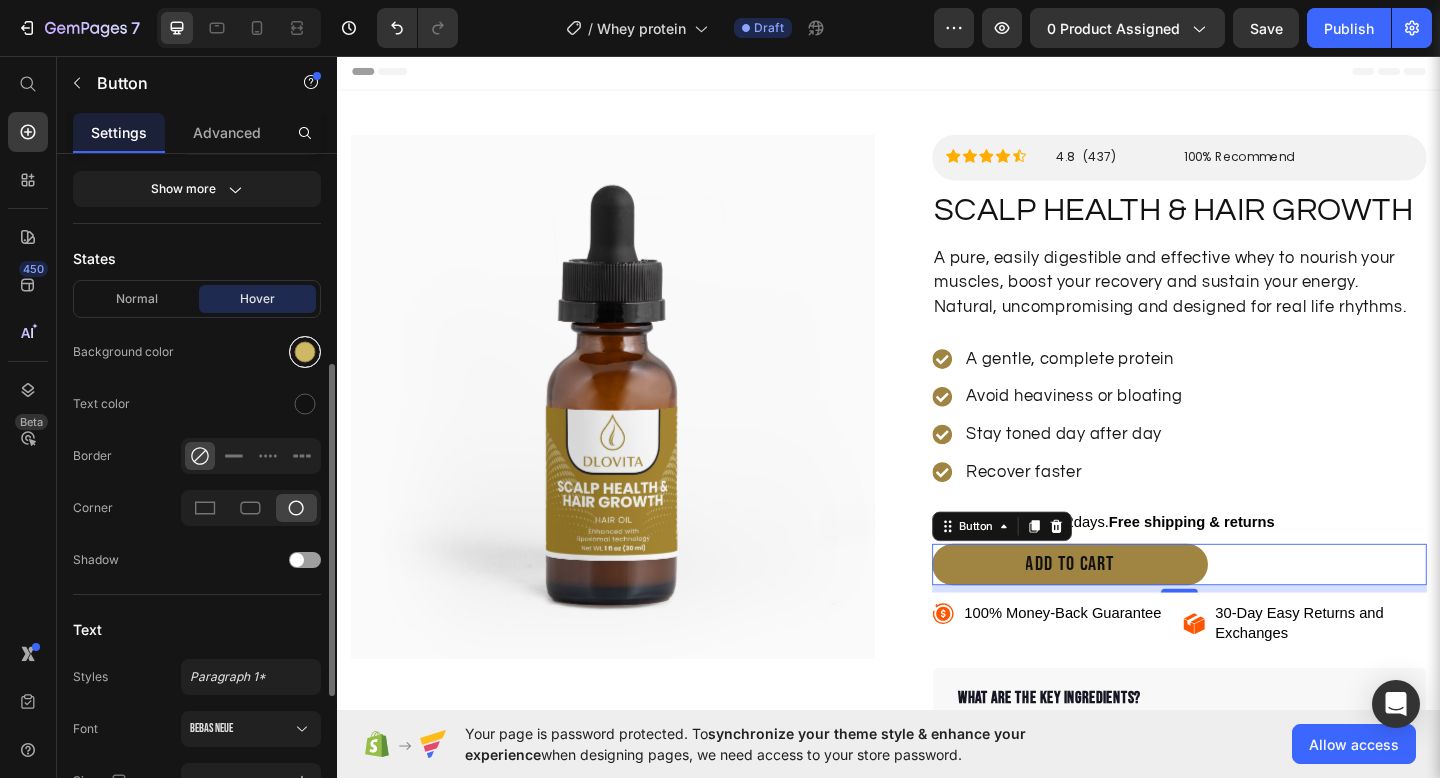 click at bounding box center (305, 352) 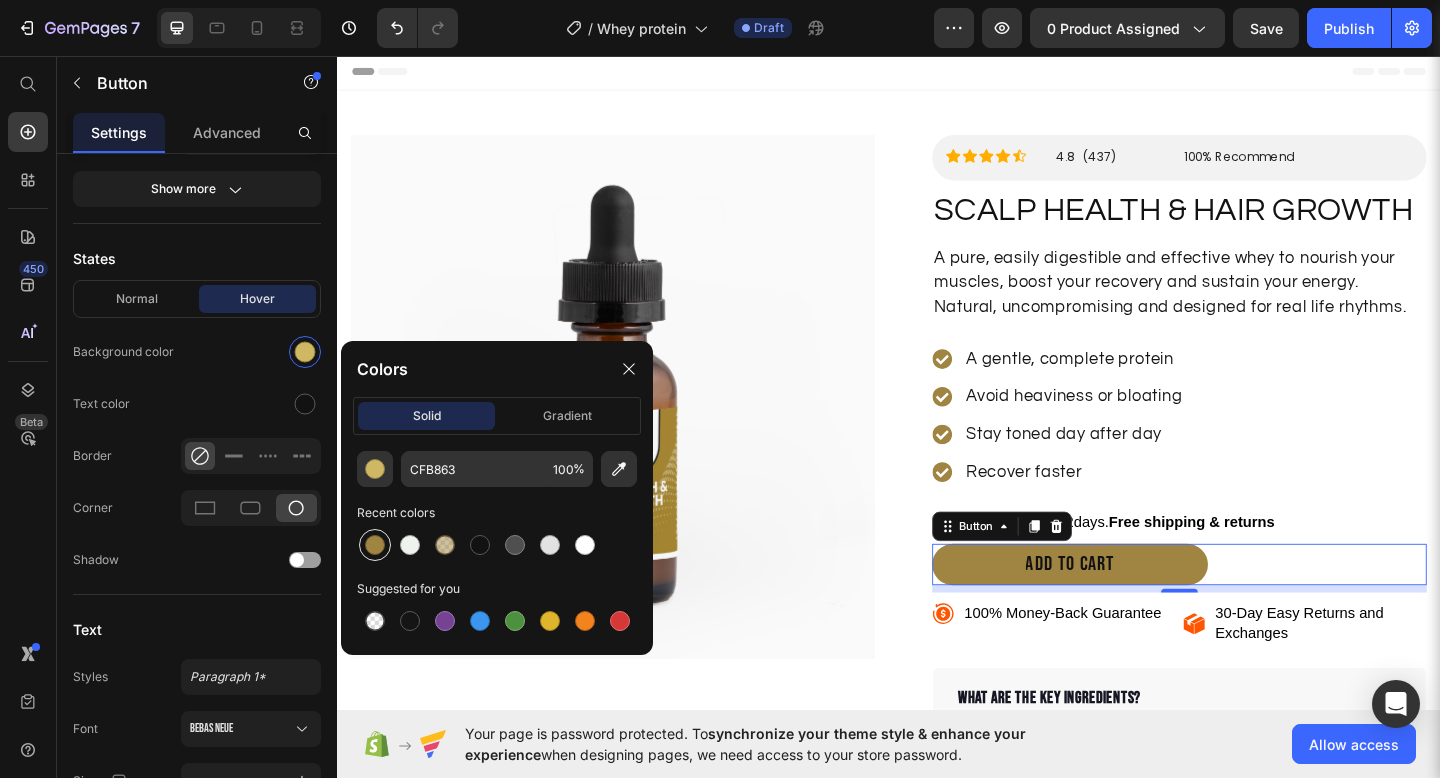 click at bounding box center [375, 545] 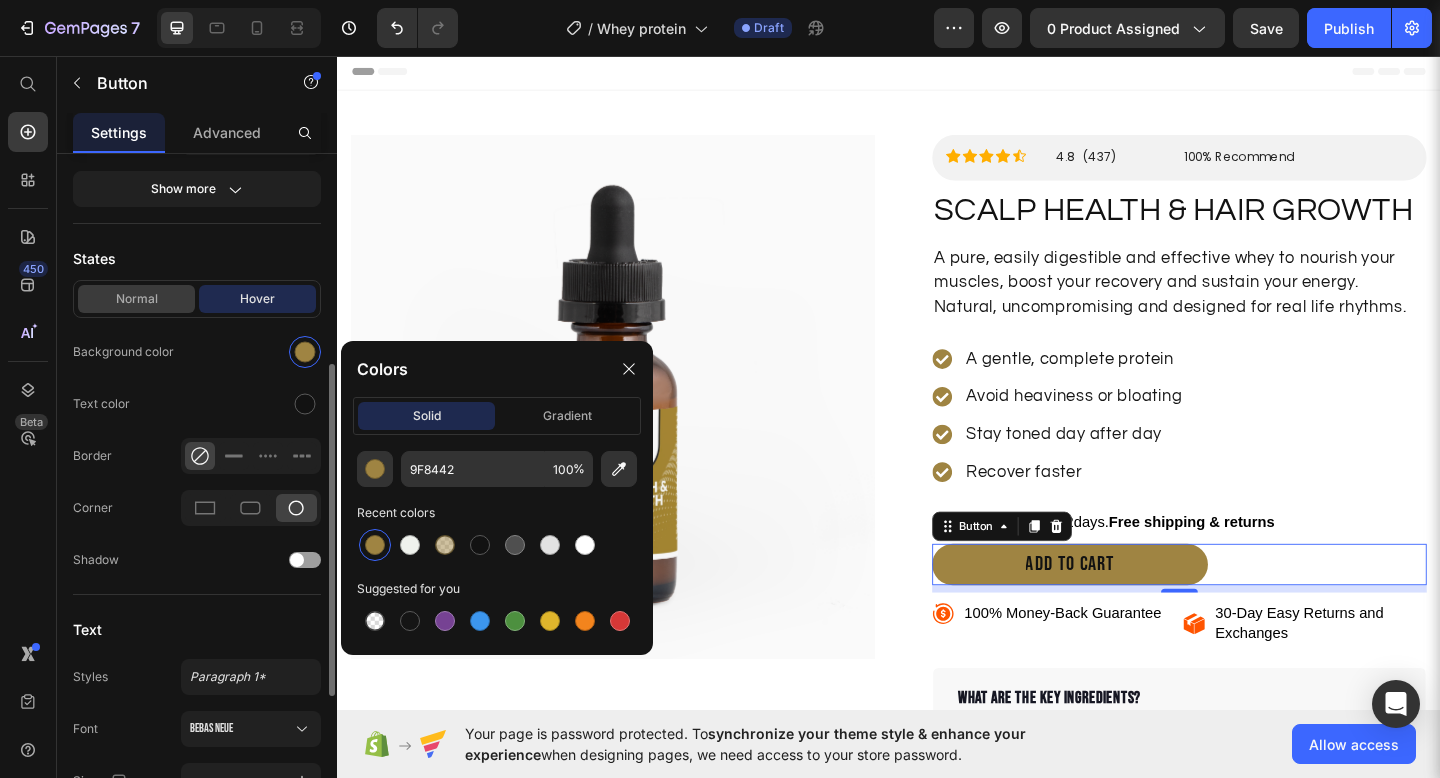 click on "Normal" at bounding box center (136, 299) 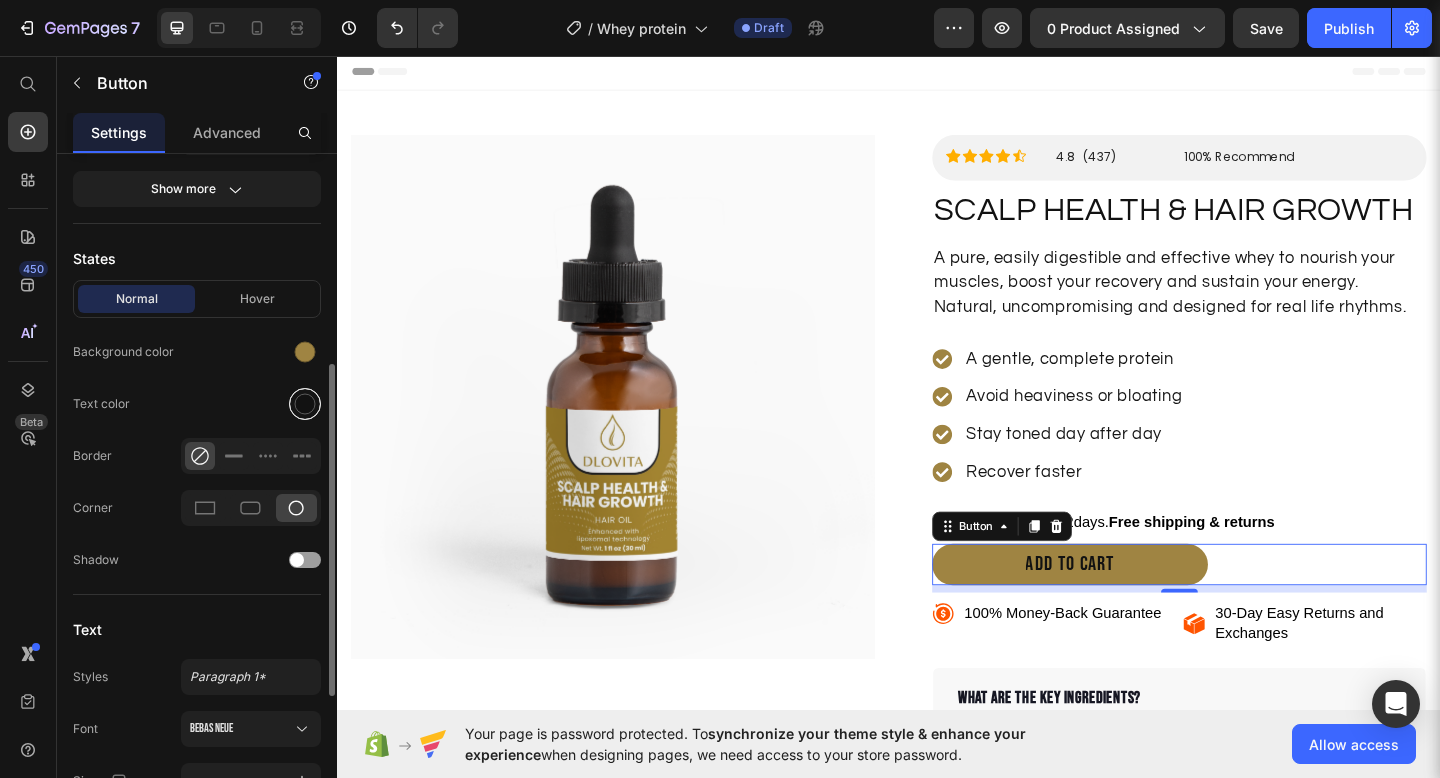click at bounding box center [305, 404] 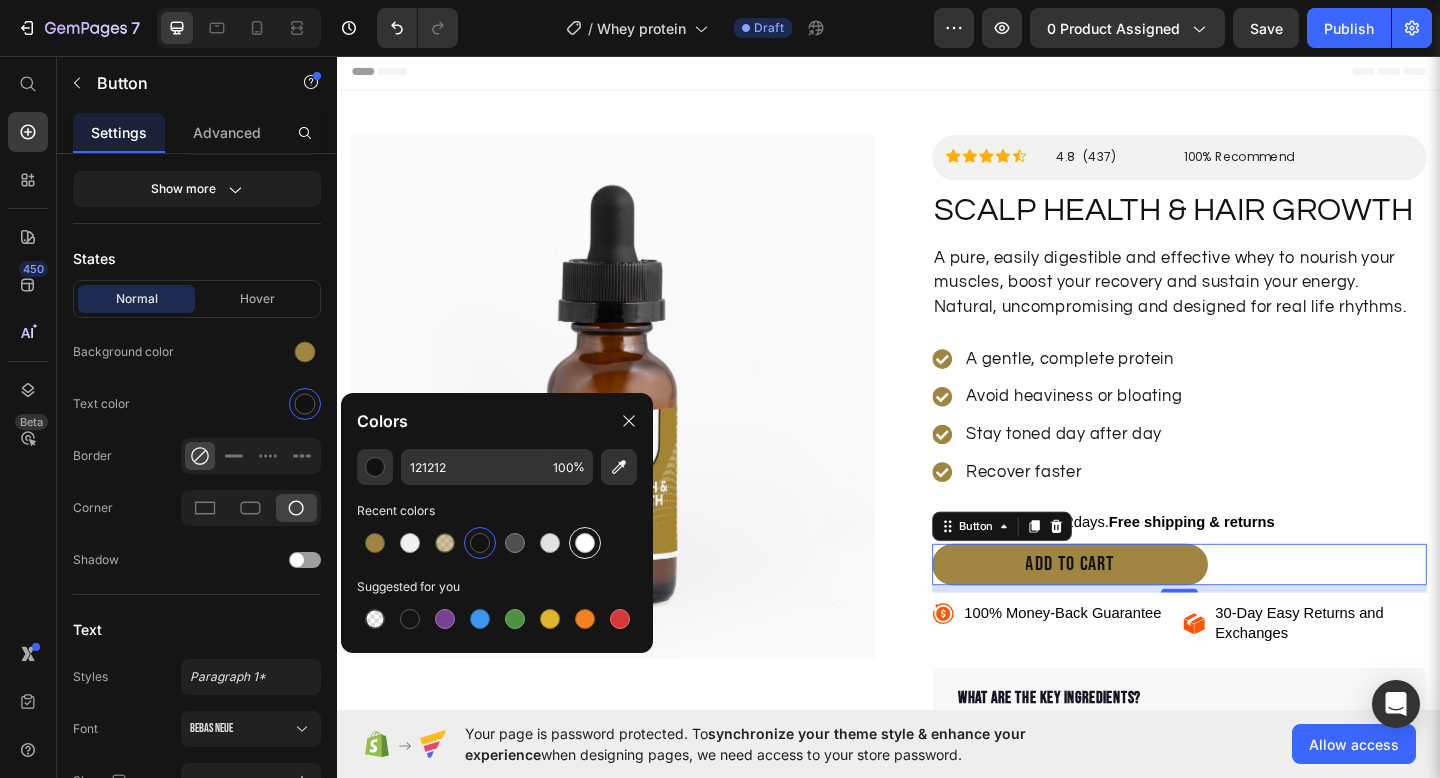 click at bounding box center [585, 543] 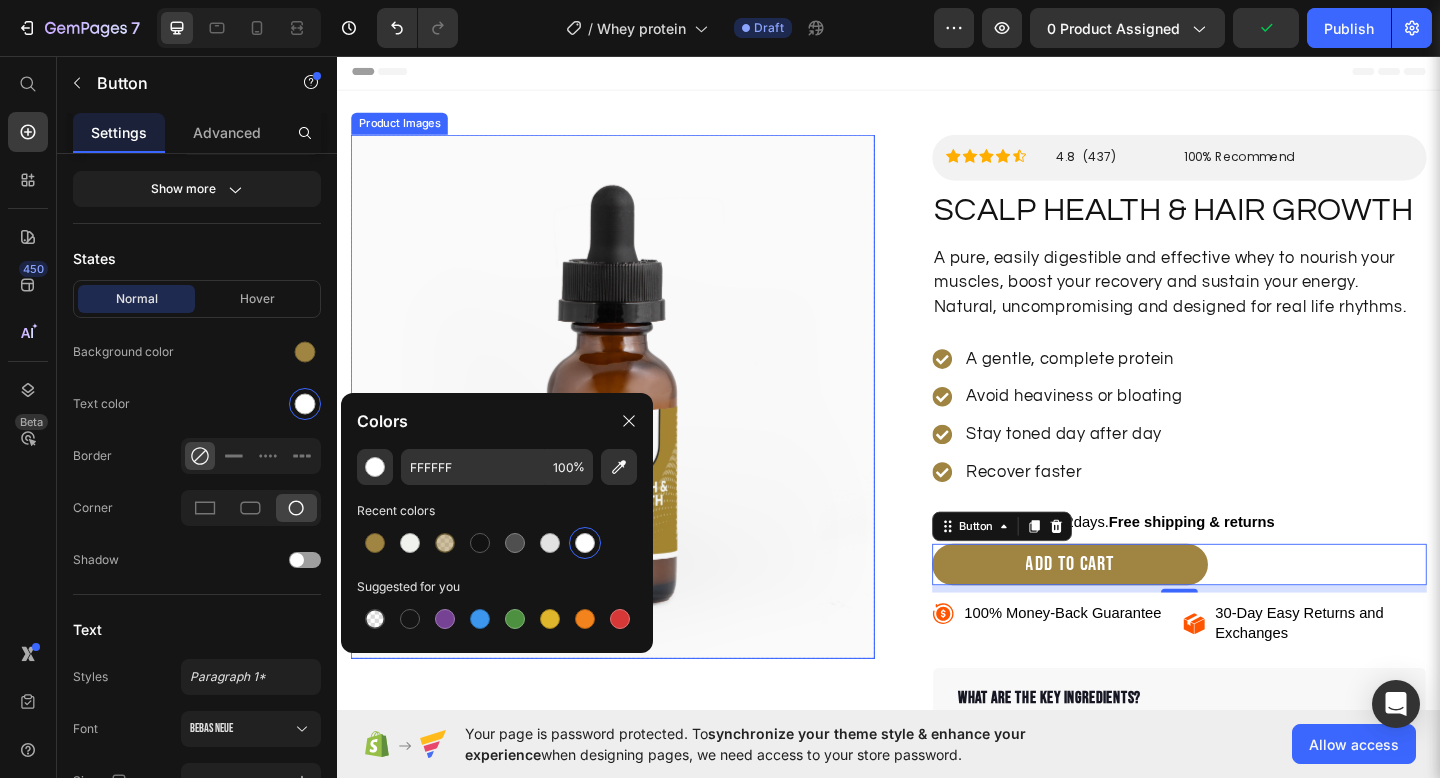 click at bounding box center [637, 427] 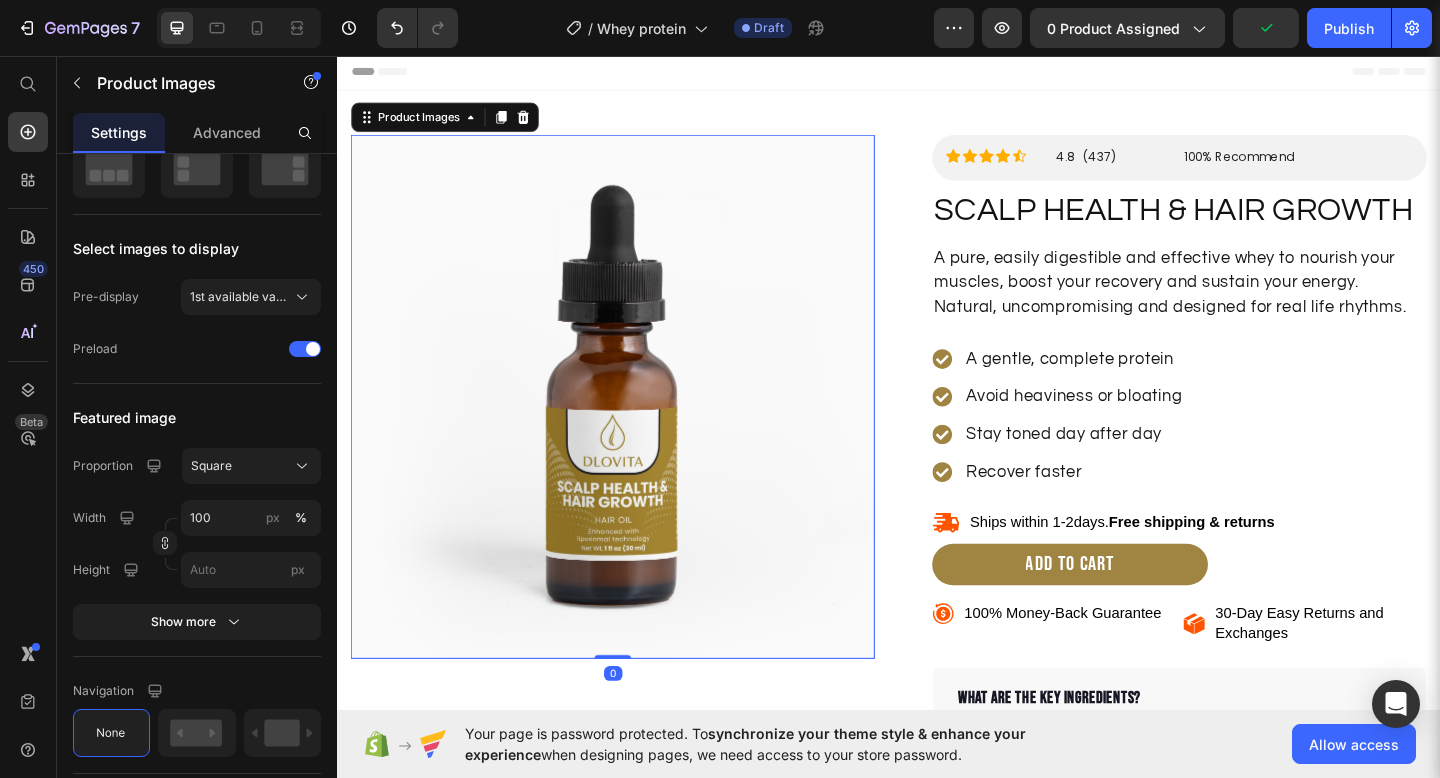 scroll, scrollTop: 0, scrollLeft: 0, axis: both 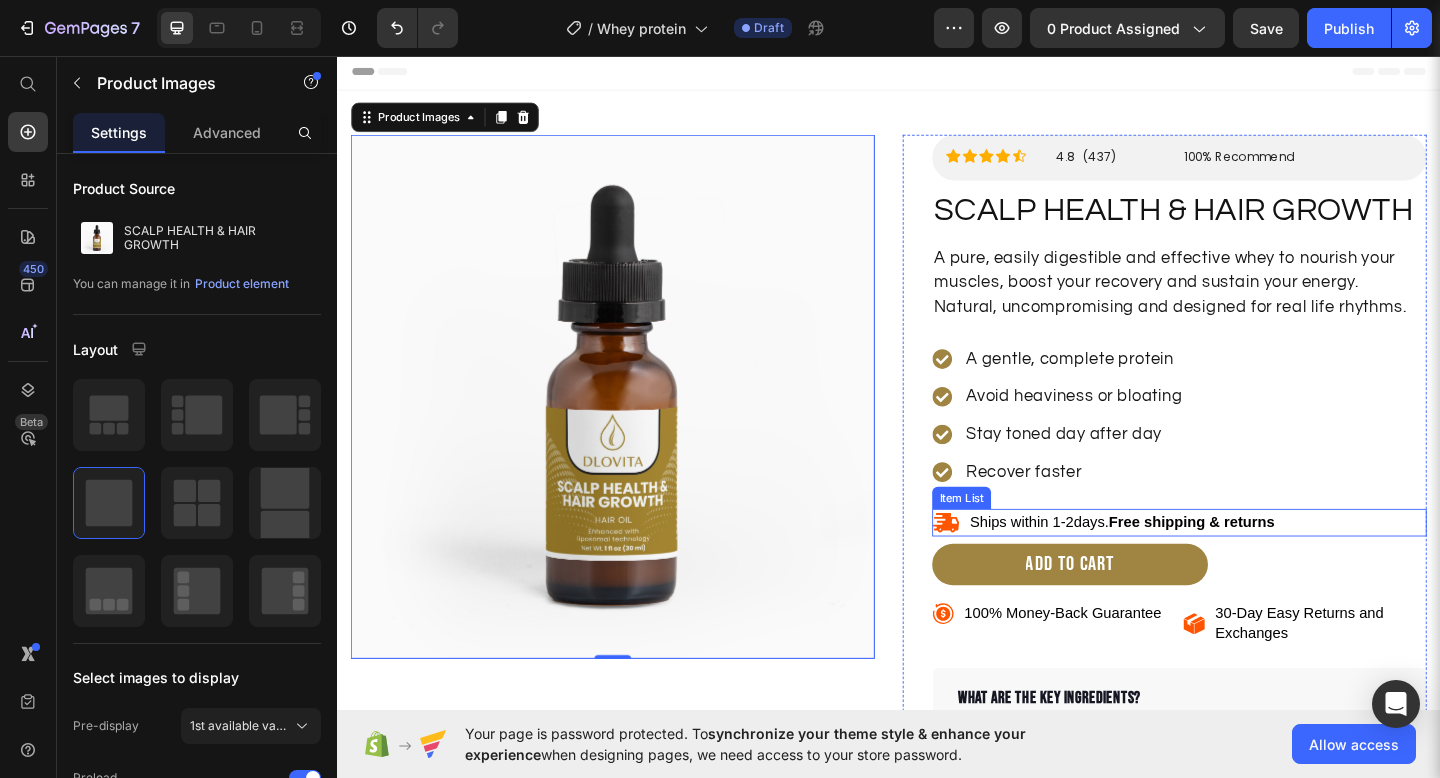 click on "Ships within 1-2days.  Free shipping & returns" at bounding box center [1253, 564] 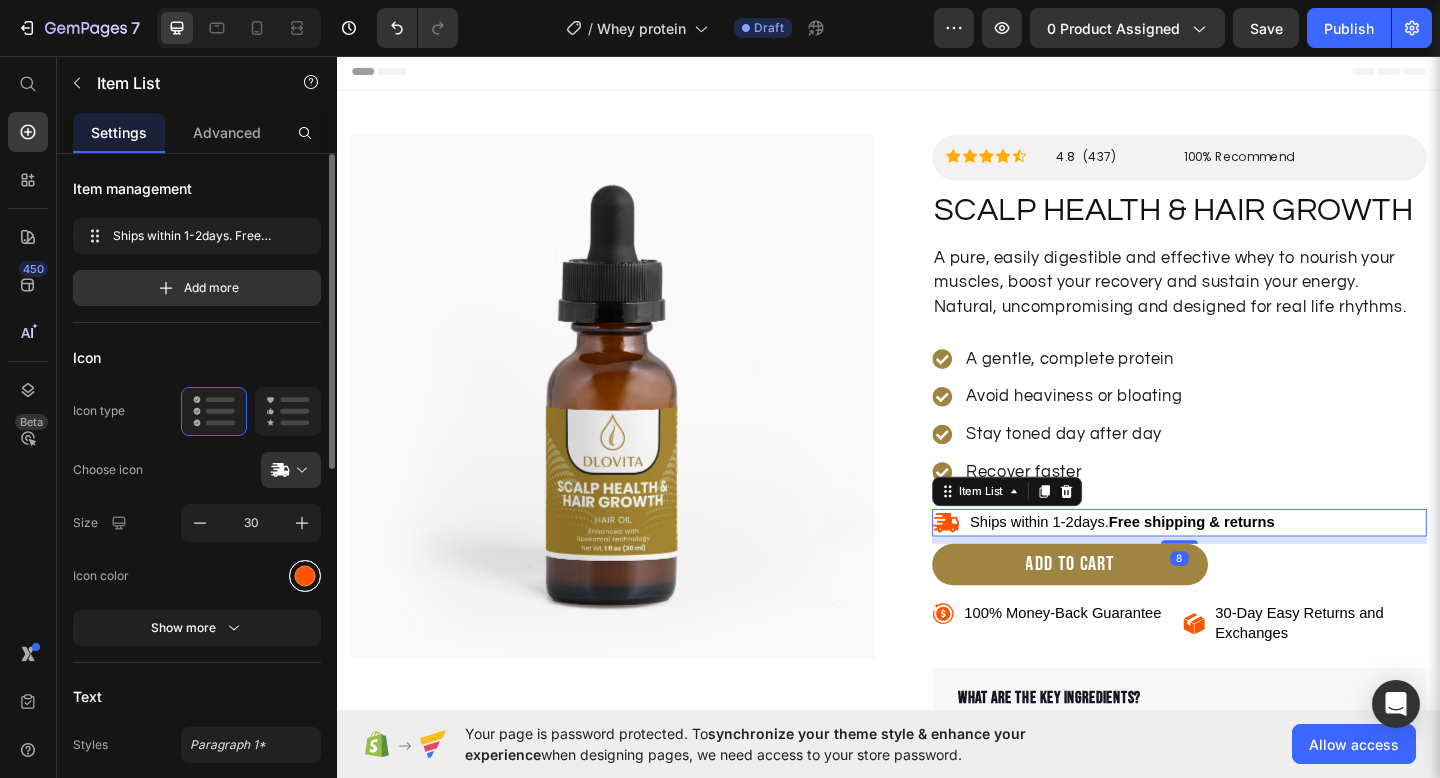 click at bounding box center [305, 575] 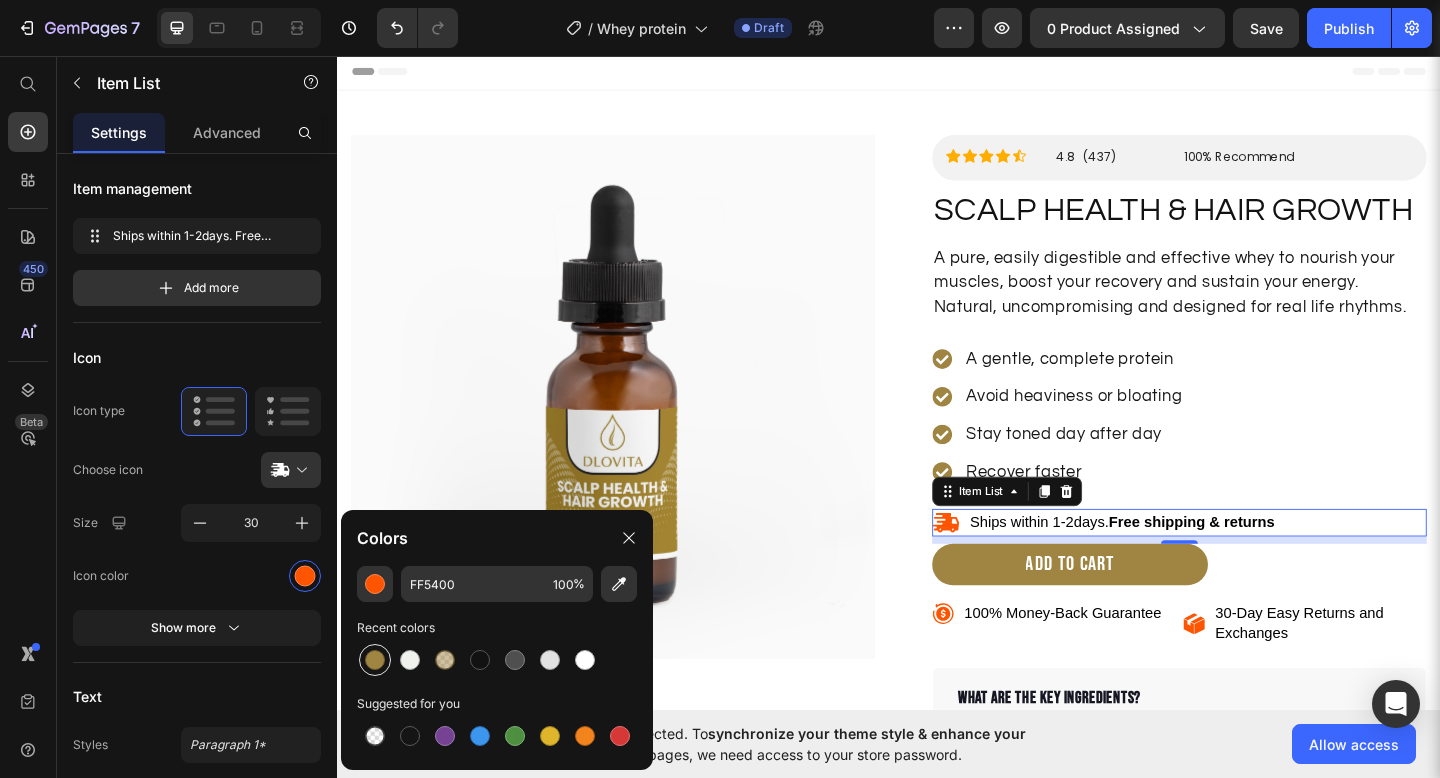 click at bounding box center (375, 660) 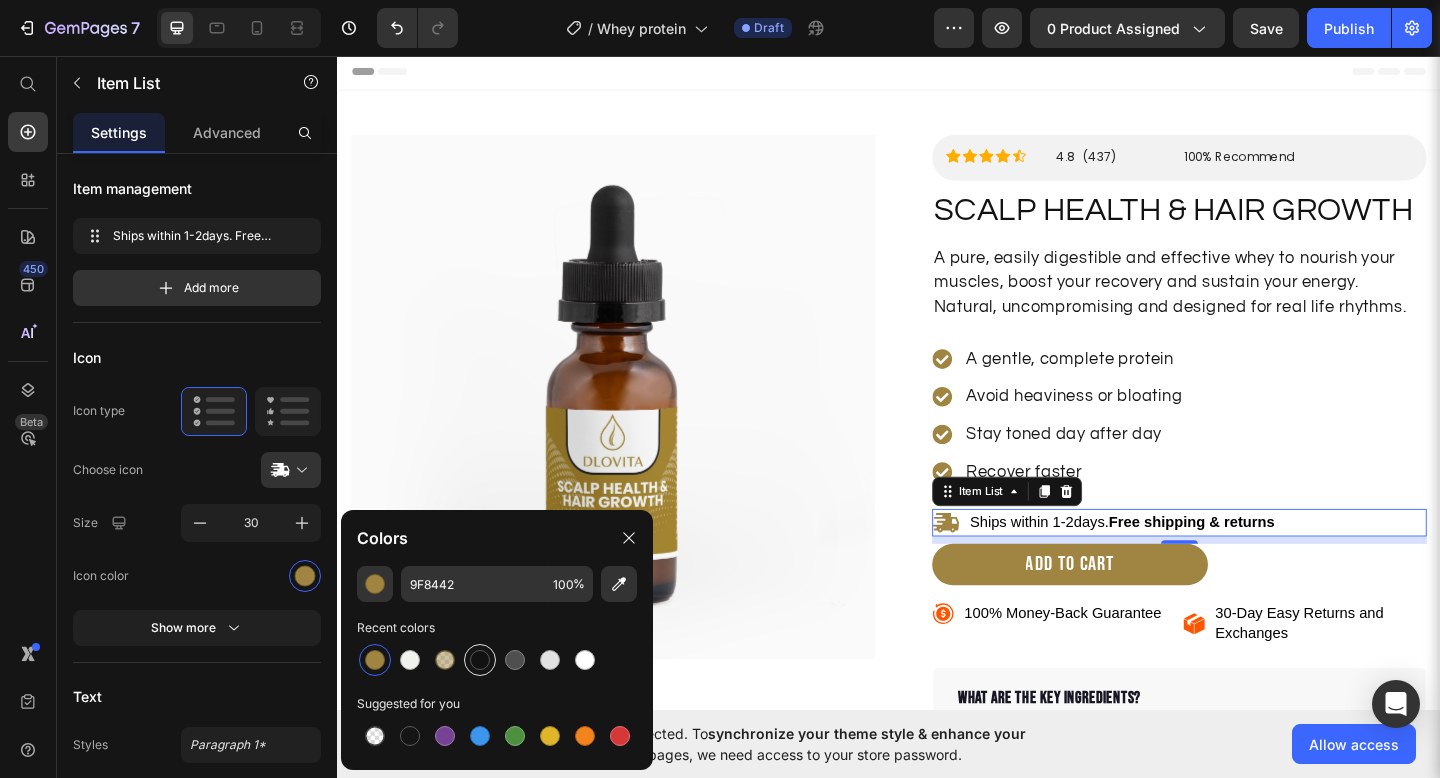 click at bounding box center [480, 660] 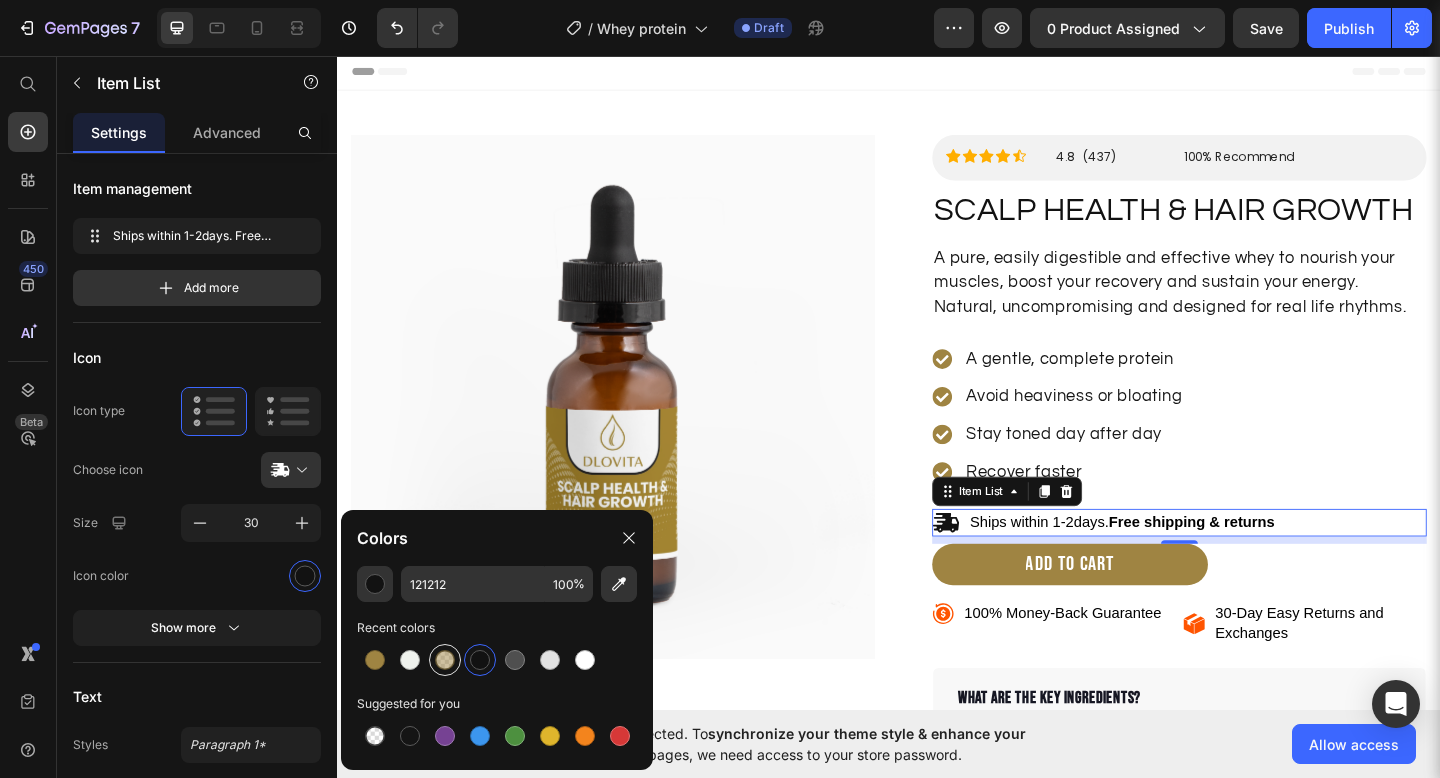 click at bounding box center (445, 660) 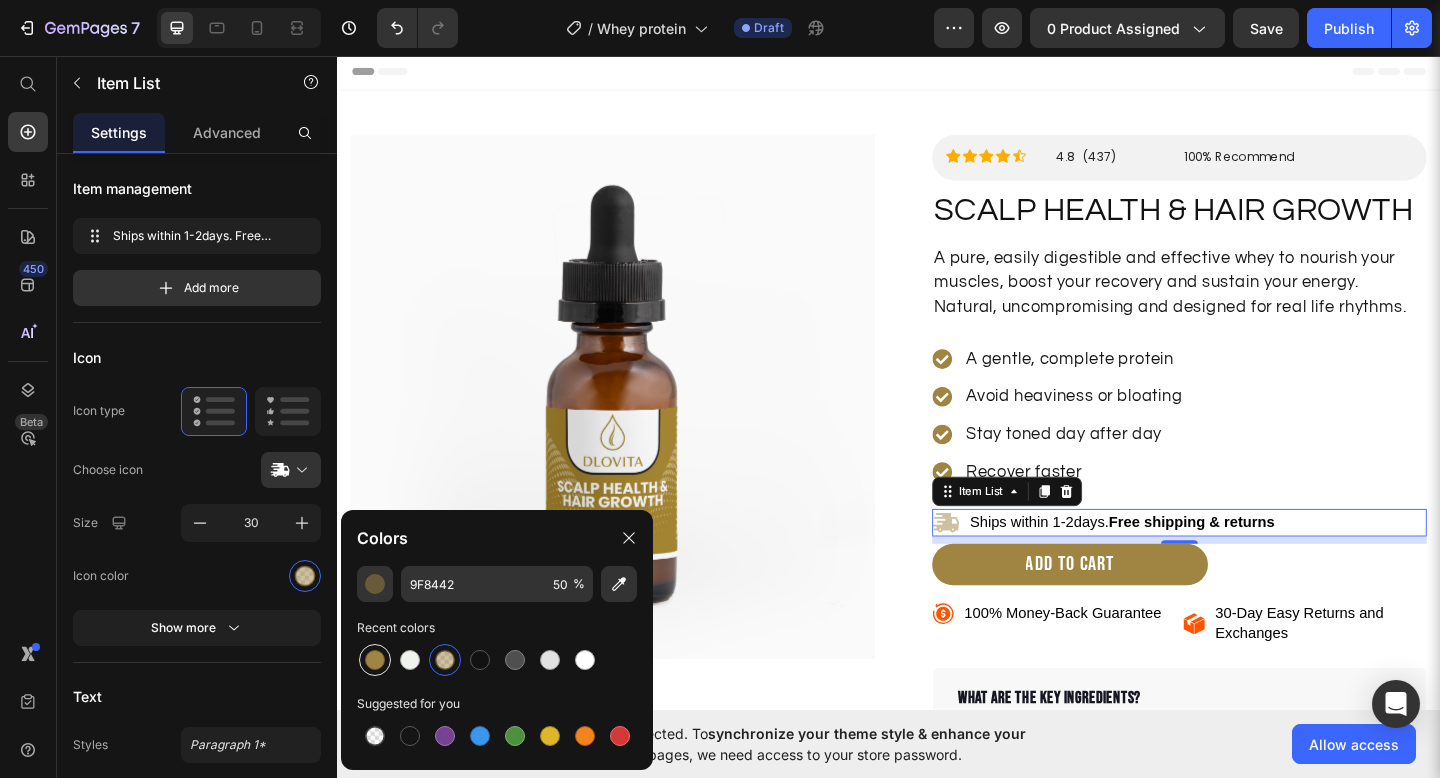 click at bounding box center (375, 660) 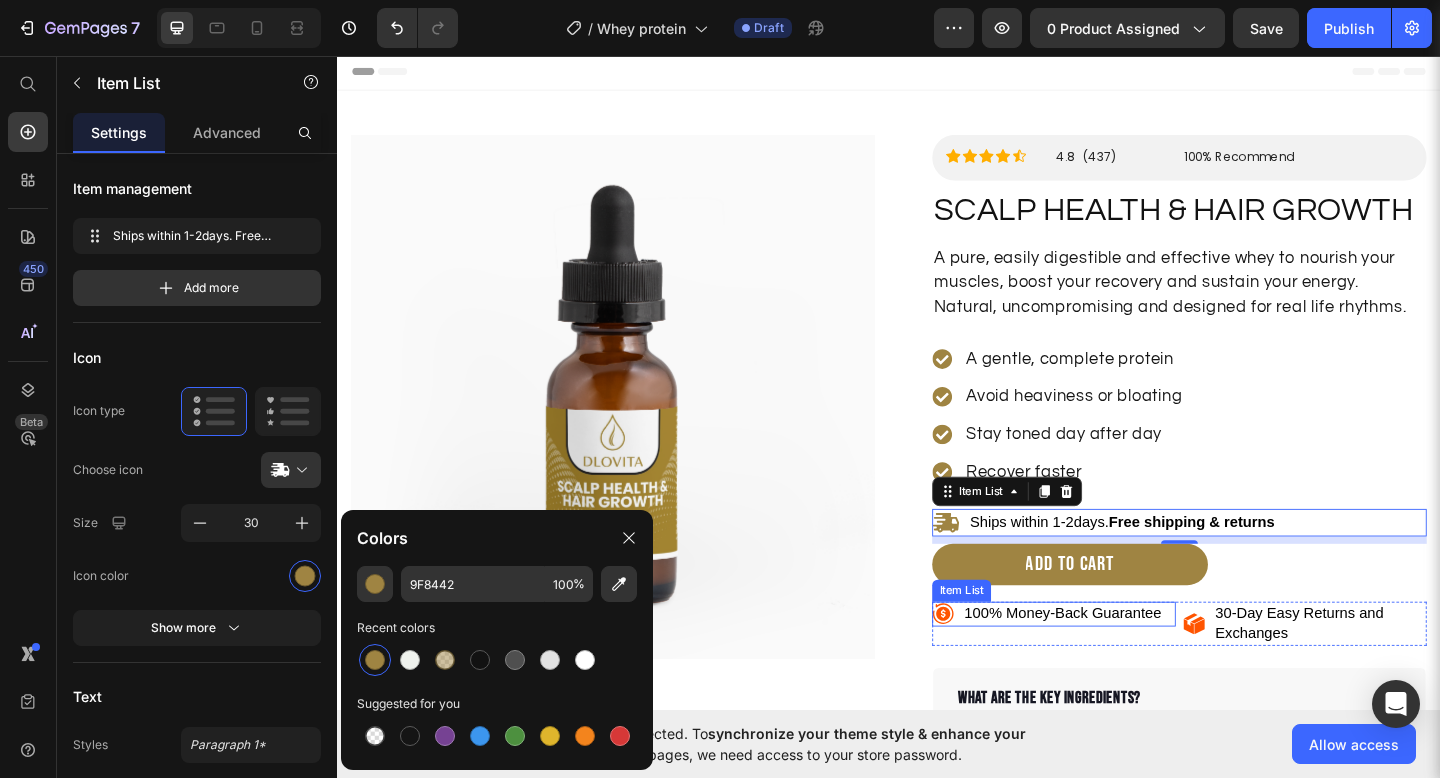 click on "100% Money-Back Guarantee" at bounding box center [1126, 663] 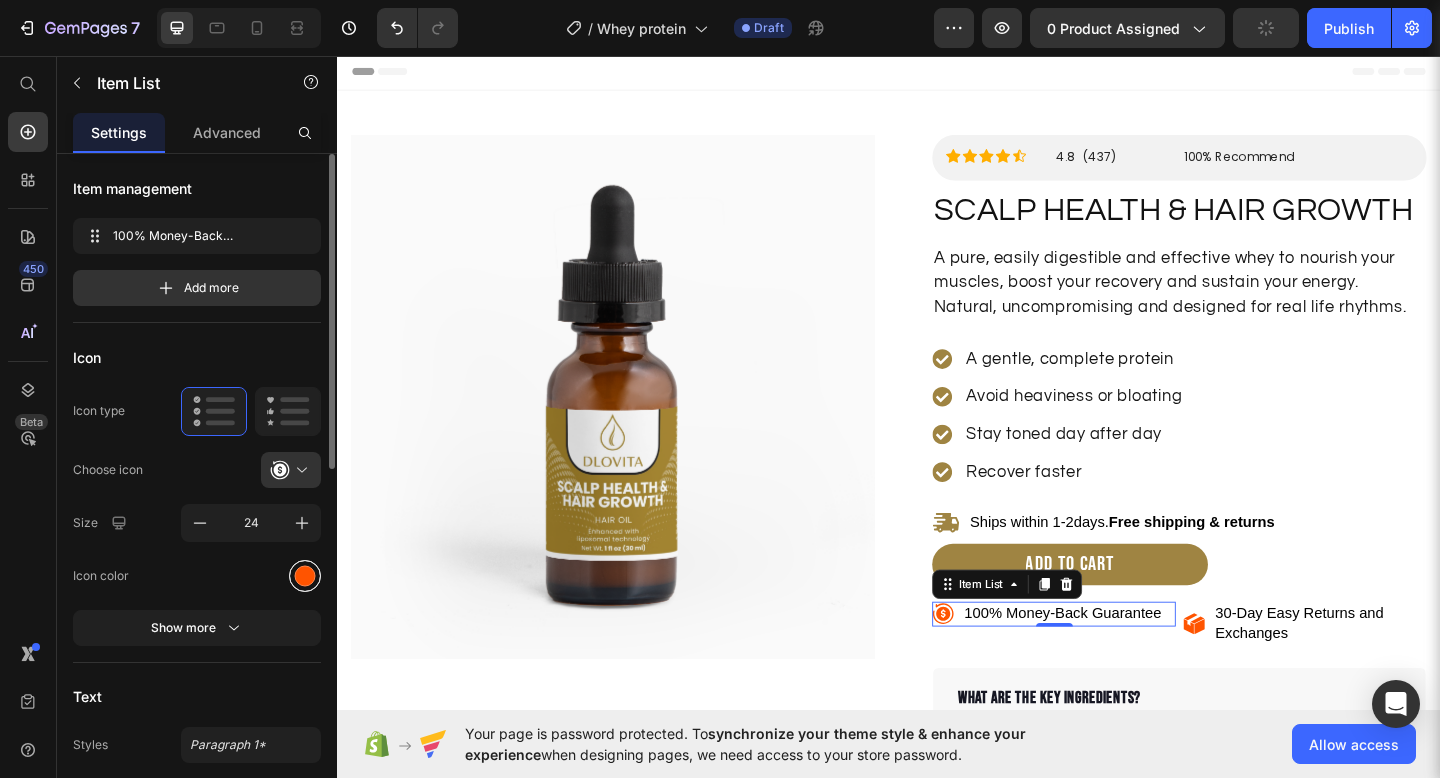 click at bounding box center [305, 576] 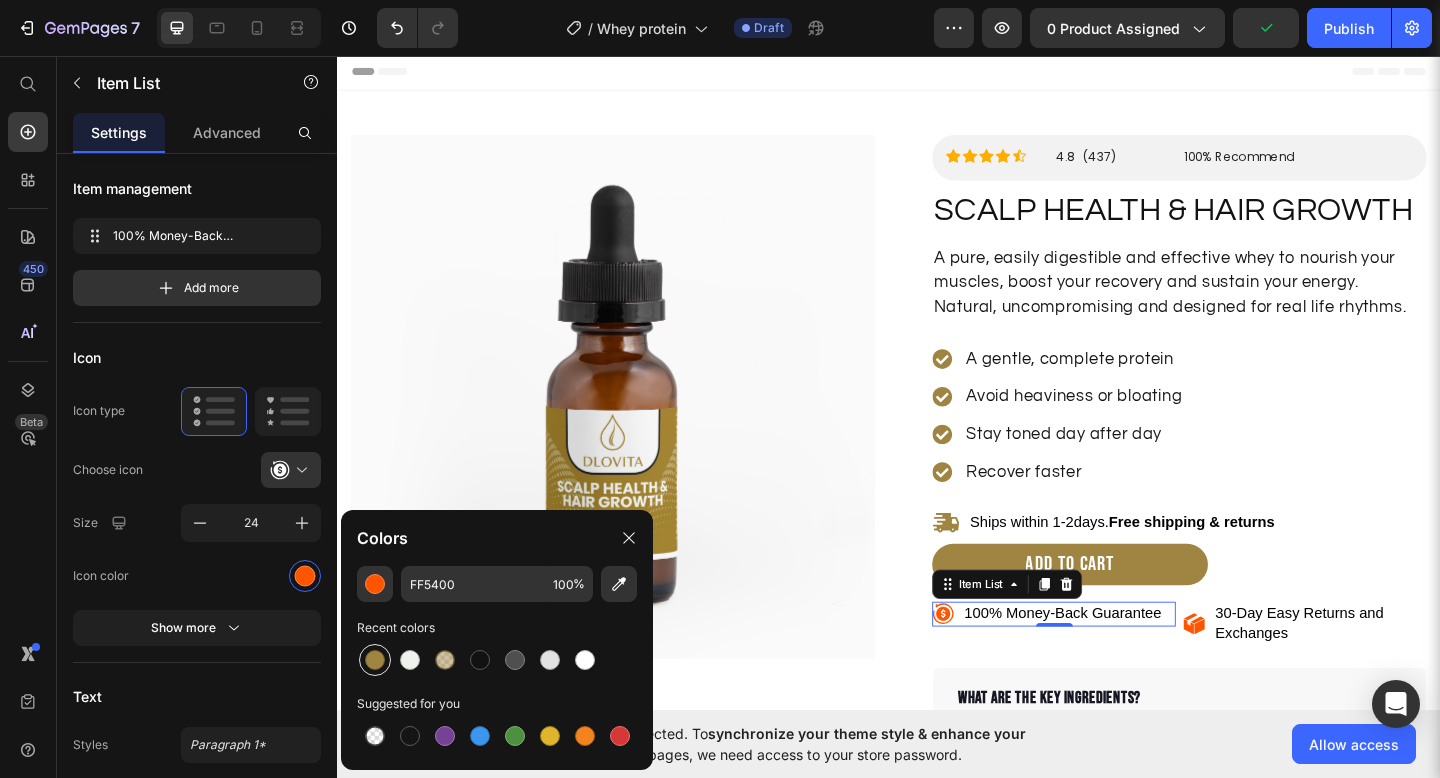 click at bounding box center [375, 660] 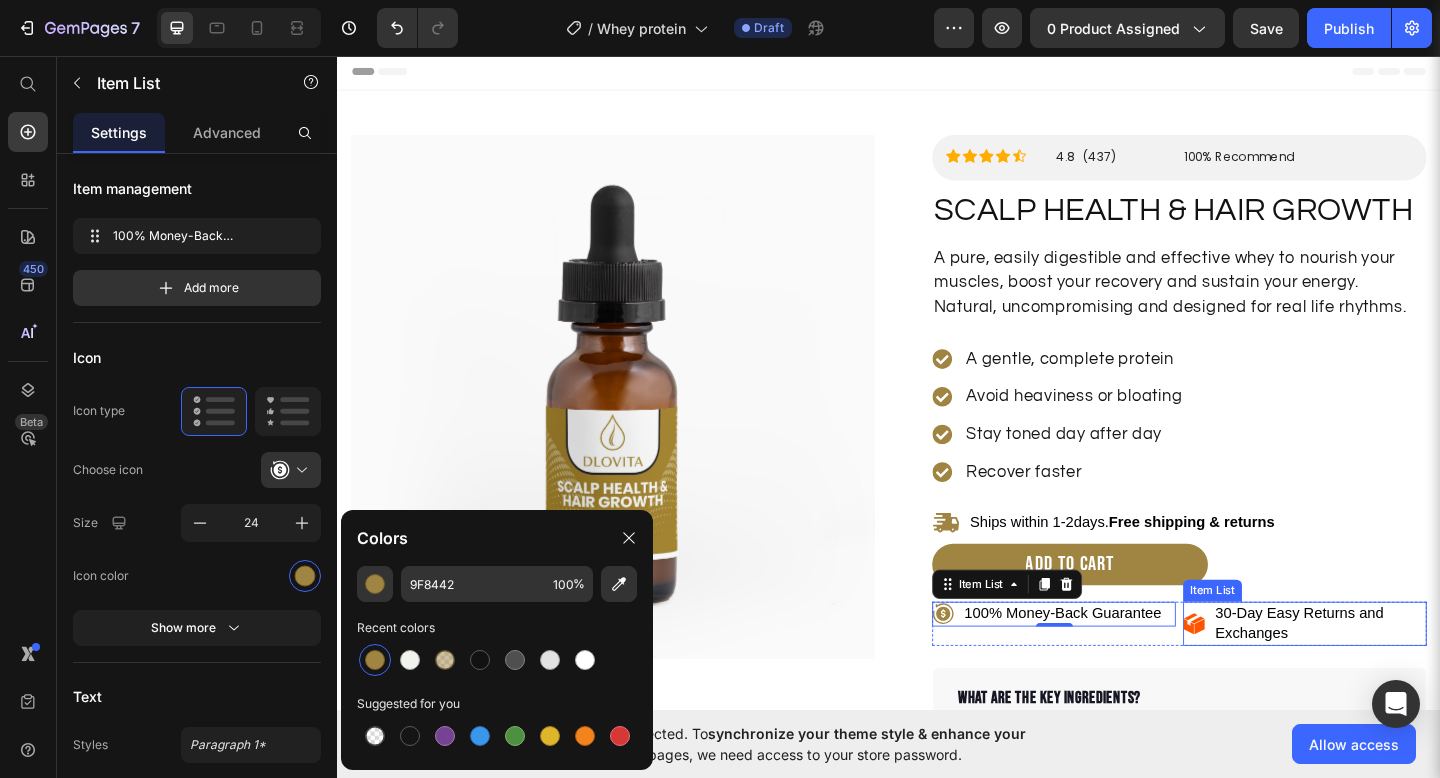 click on "30-Day Easy Returns and Exchanges" at bounding box center (1405, 674) 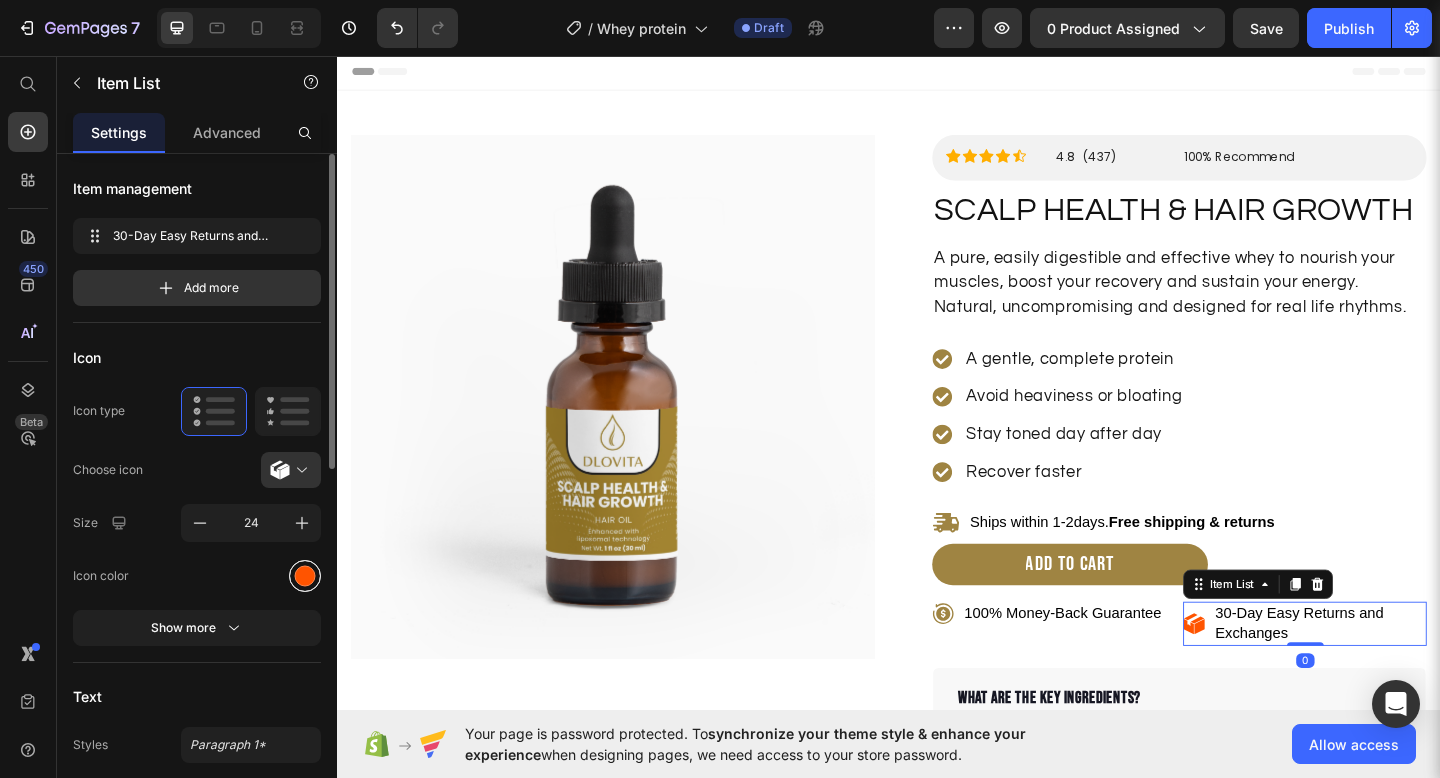 click at bounding box center [305, 575] 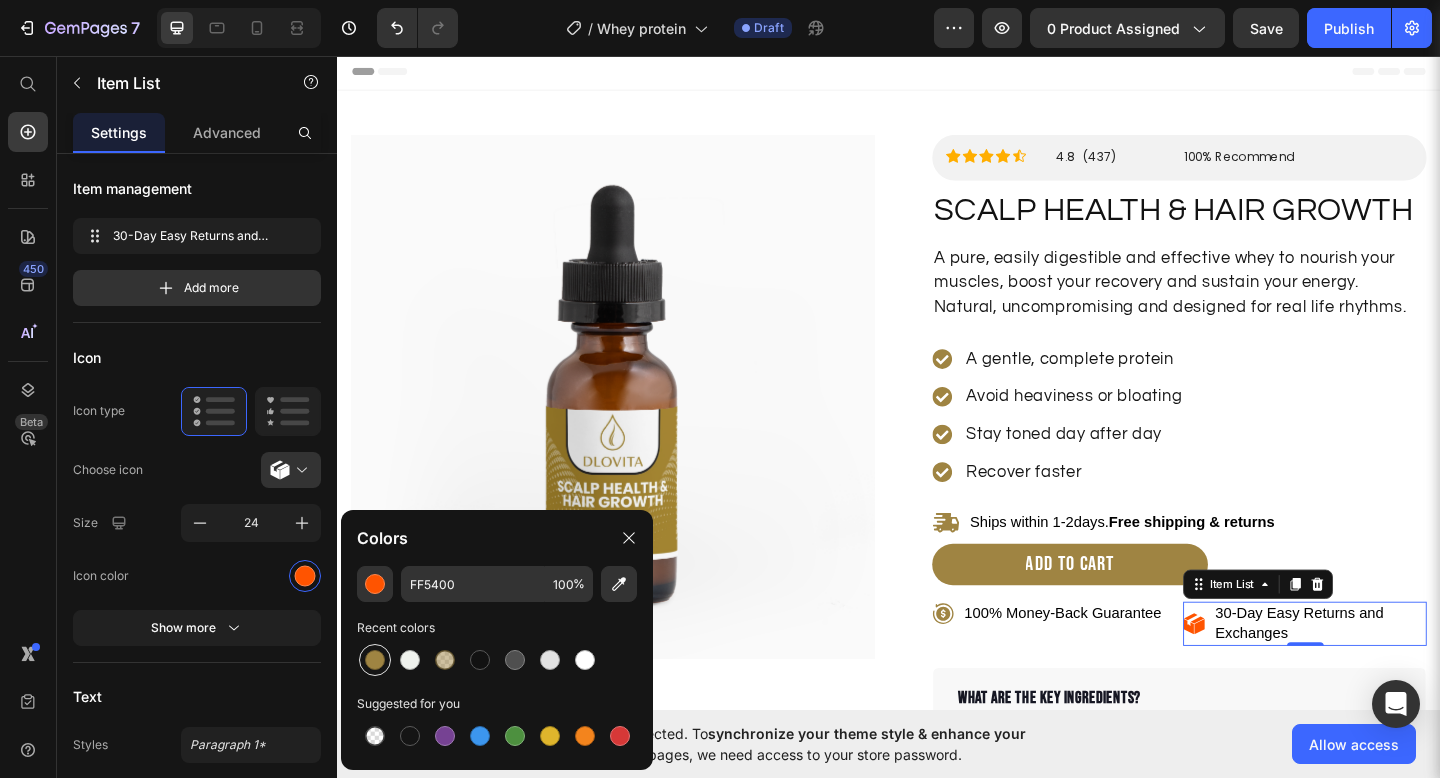 click at bounding box center [375, 660] 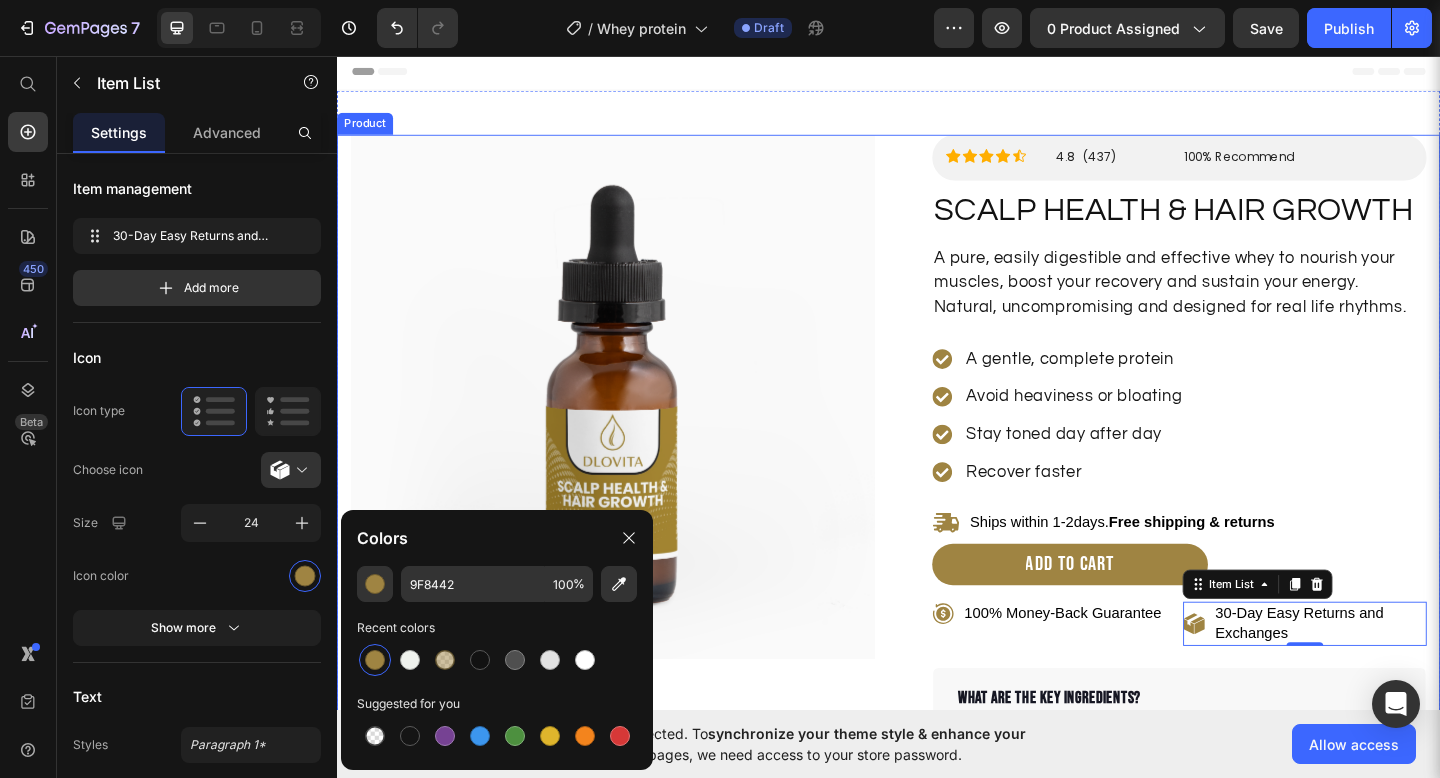 click on "Product Images Row Icon Icon Icon Icon
Icon Icon List 4.8   (437)  Text Block 100% Recommend Text Block Row Row SCALP HEALTH & HAIR GROWTH Product Title A pure, easily digestible and effective whey to nourish your muscles, boost your recovery and sustain your energy. Natural, uncompromising and designed for real life rhythms. Text block A gentle, complete protein Avoid heaviness or bloating Stay toned day after day Recover faster Item list
Ships within 1-2days.  Free shipping & returns Item List ADD TO CART Button
100% Money-Back Guarantee Item List
30-Day Easy Returns and Exchanges Item List   0 Row
What are the key ingredients?
What is the recommended dosage?
Is there a money-back guarantee? Accordion Row Product" at bounding box center (937, 545) 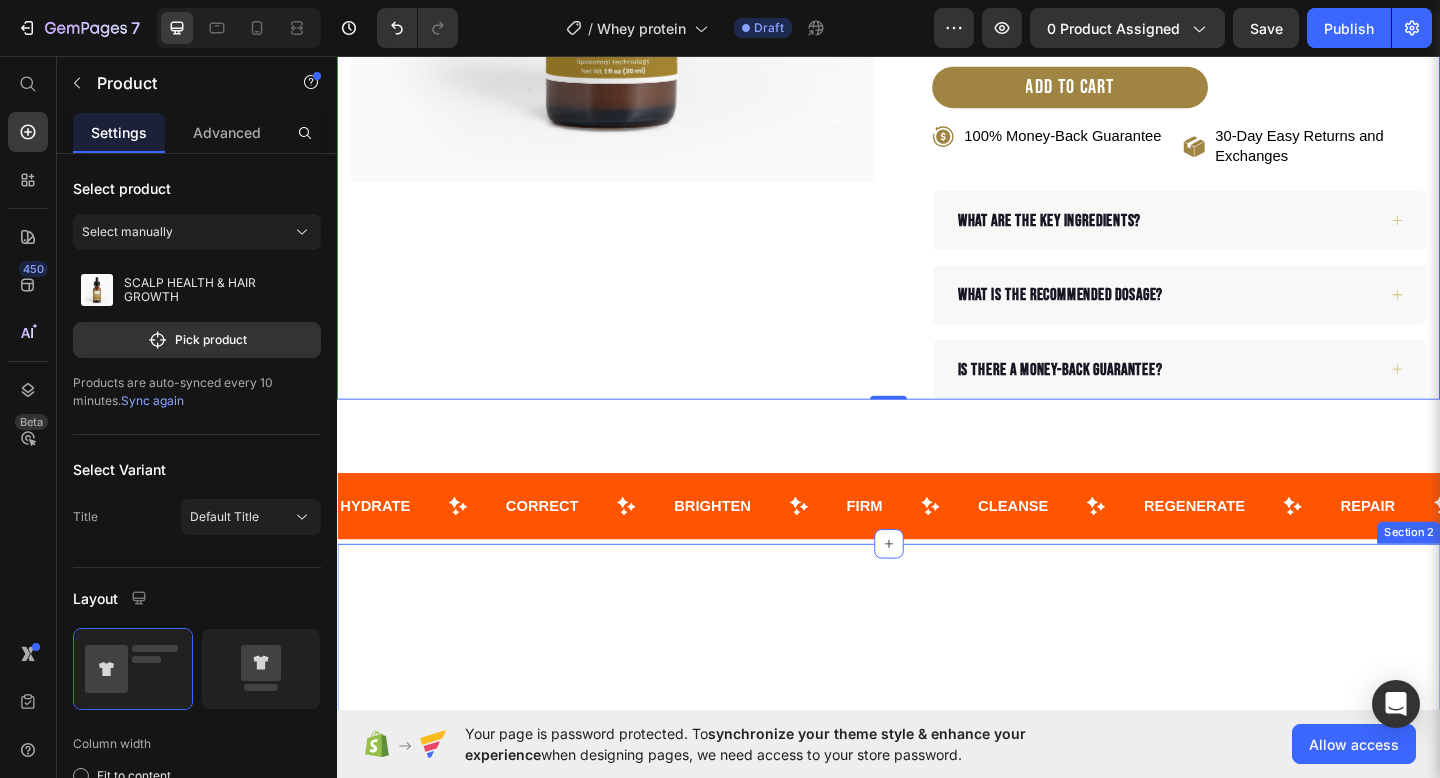 scroll, scrollTop: 520, scrollLeft: 0, axis: vertical 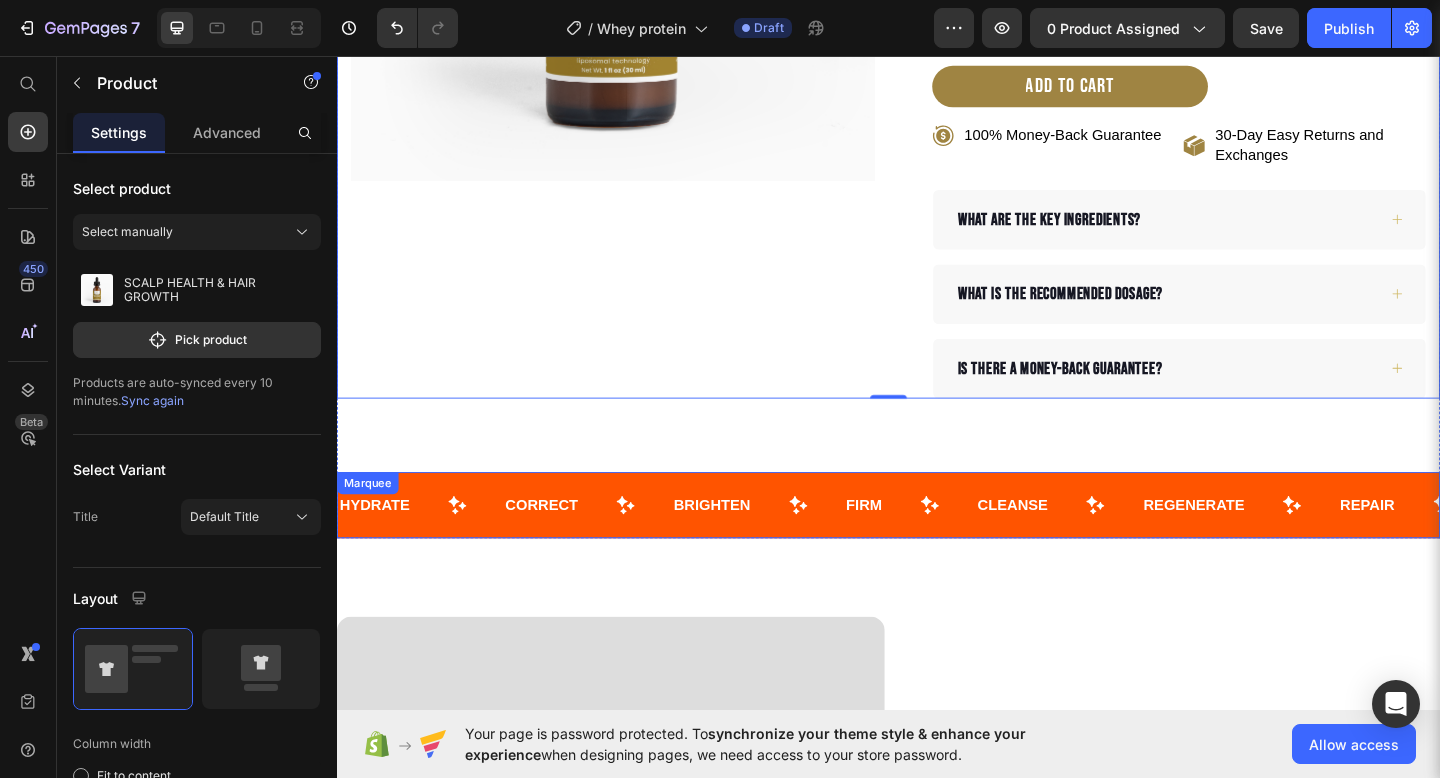 click on "Brighten Text" at bounding box center (795, 545) 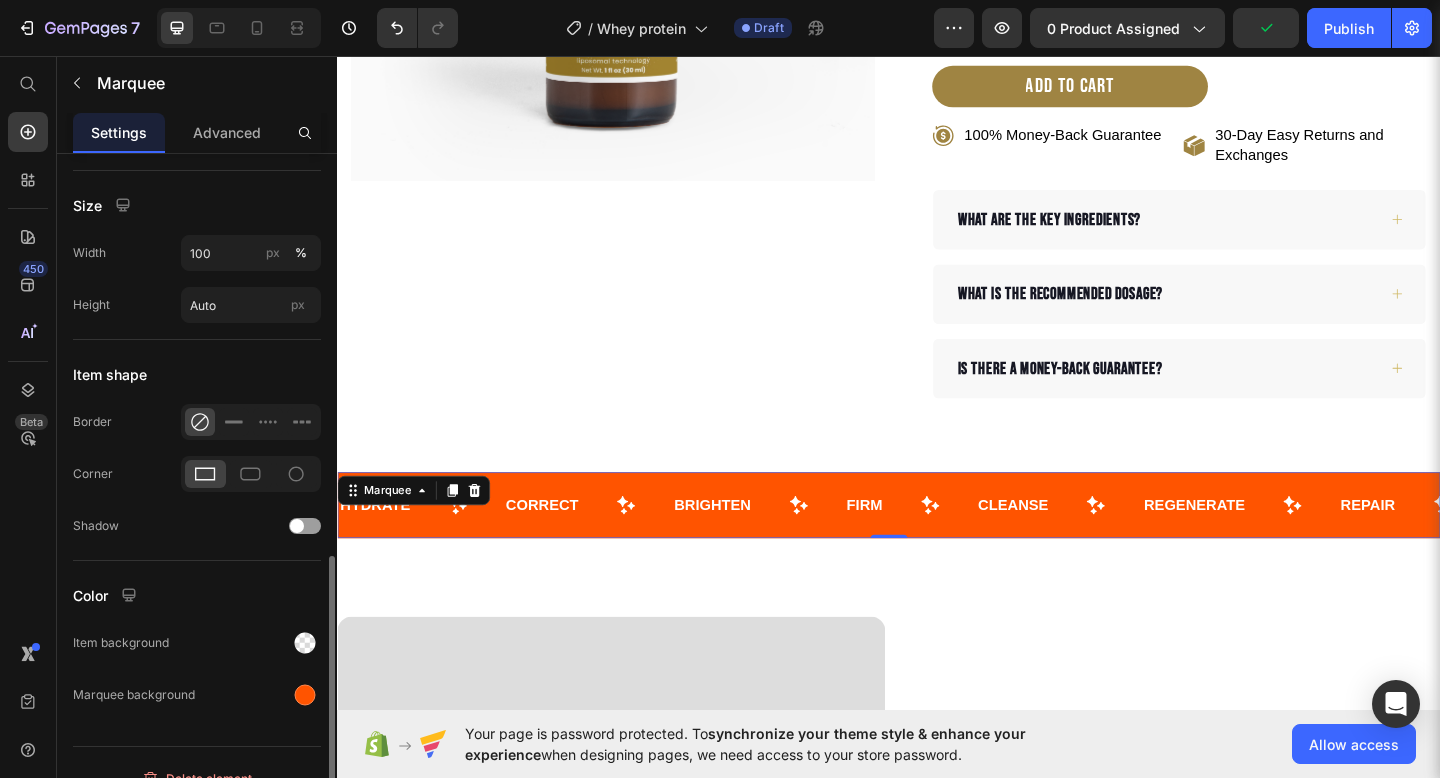 scroll, scrollTop: 1106, scrollLeft: 0, axis: vertical 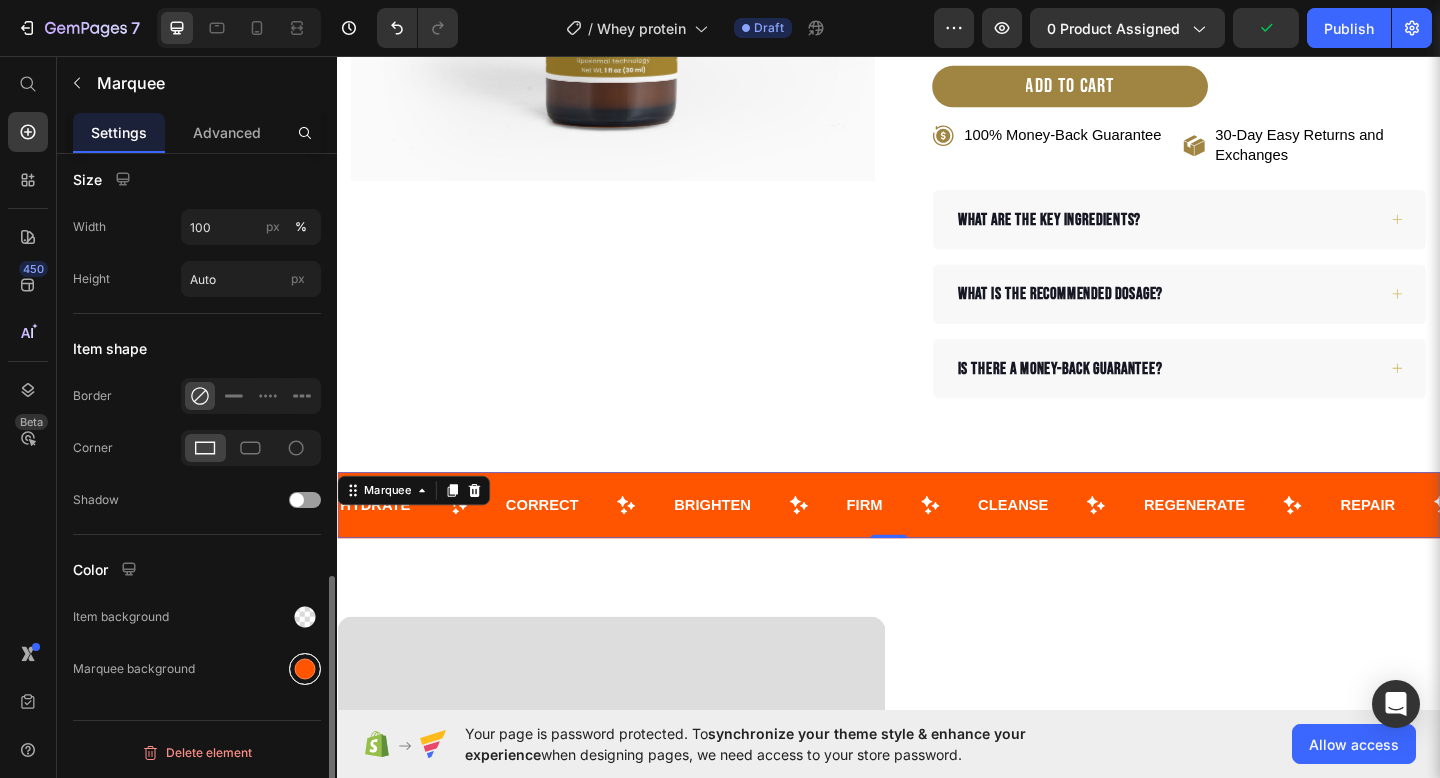 click at bounding box center [305, 669] 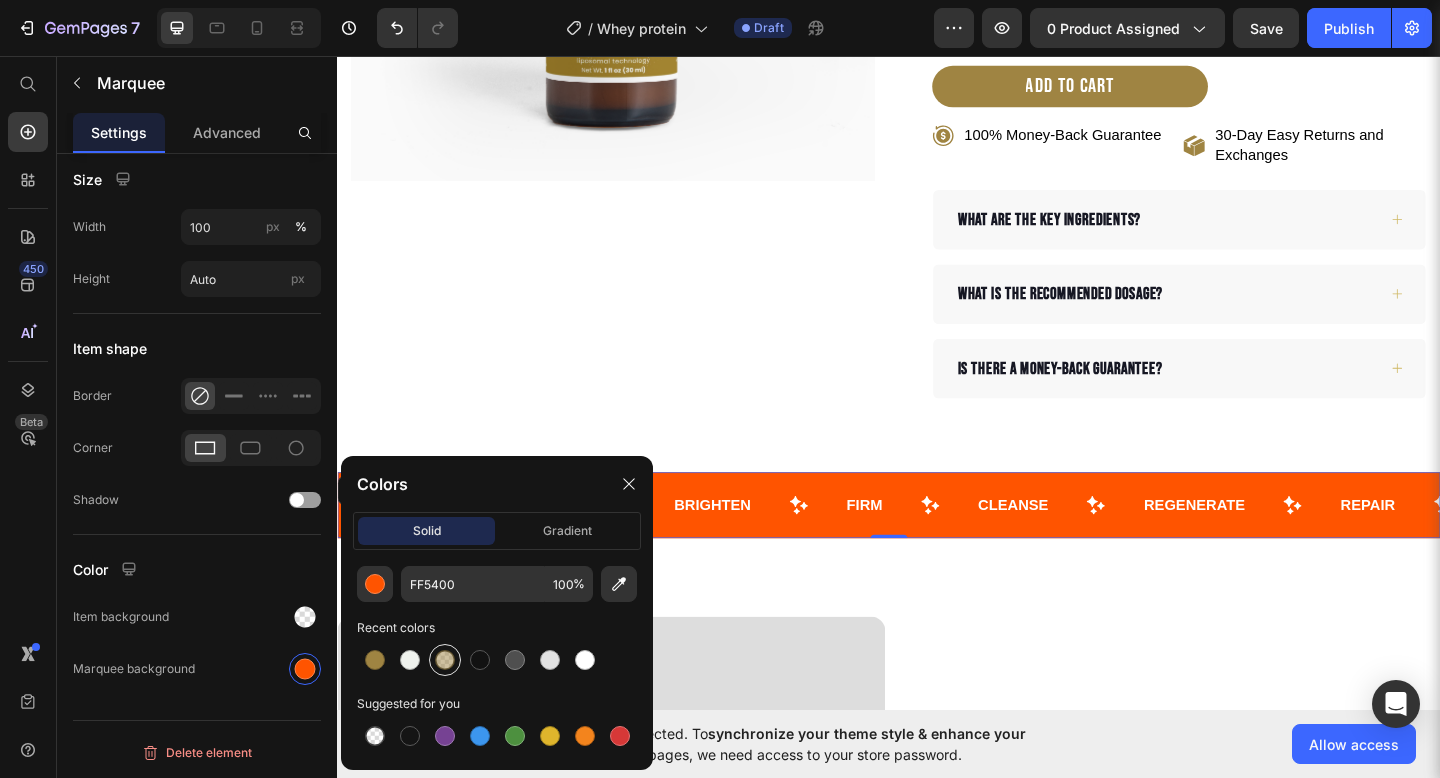 click at bounding box center [445, 660] 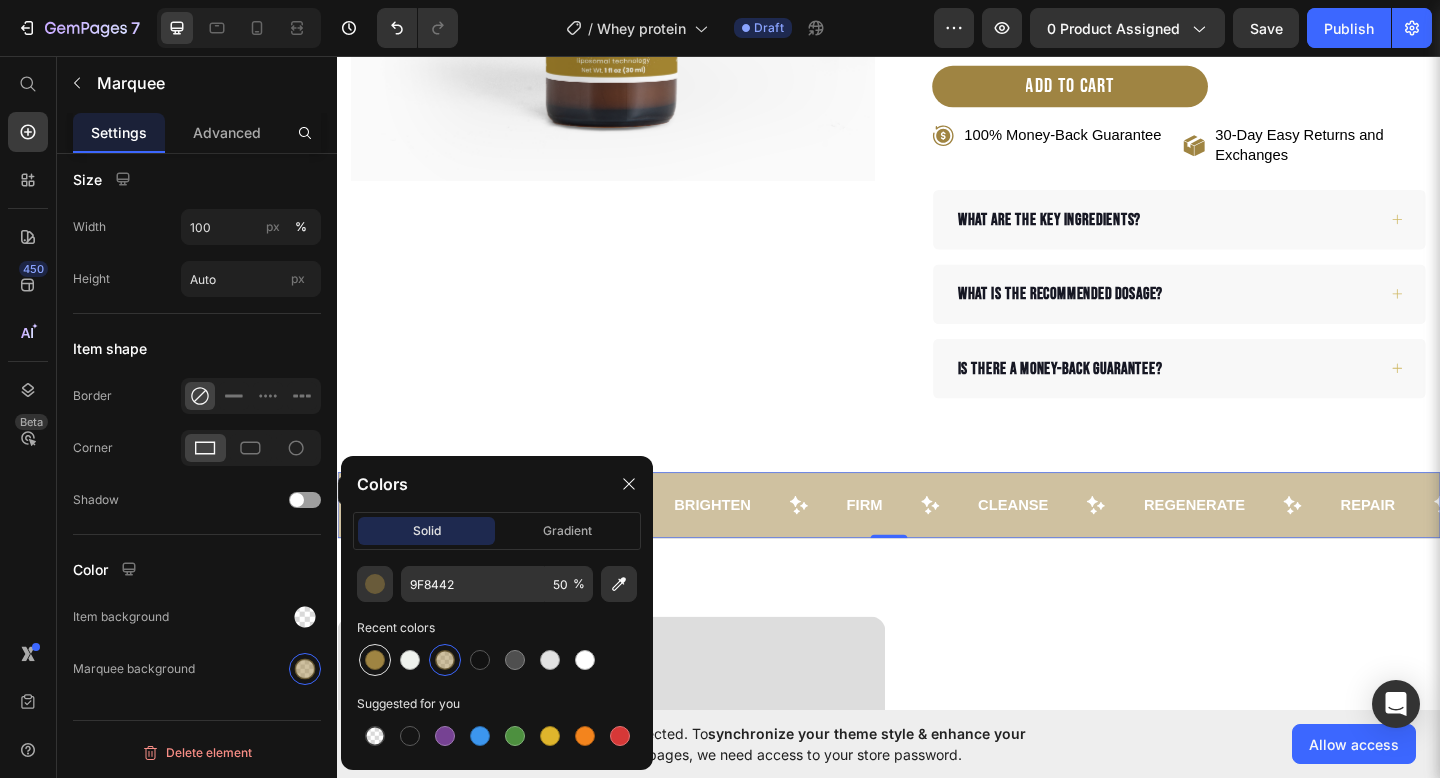 click at bounding box center [375, 660] 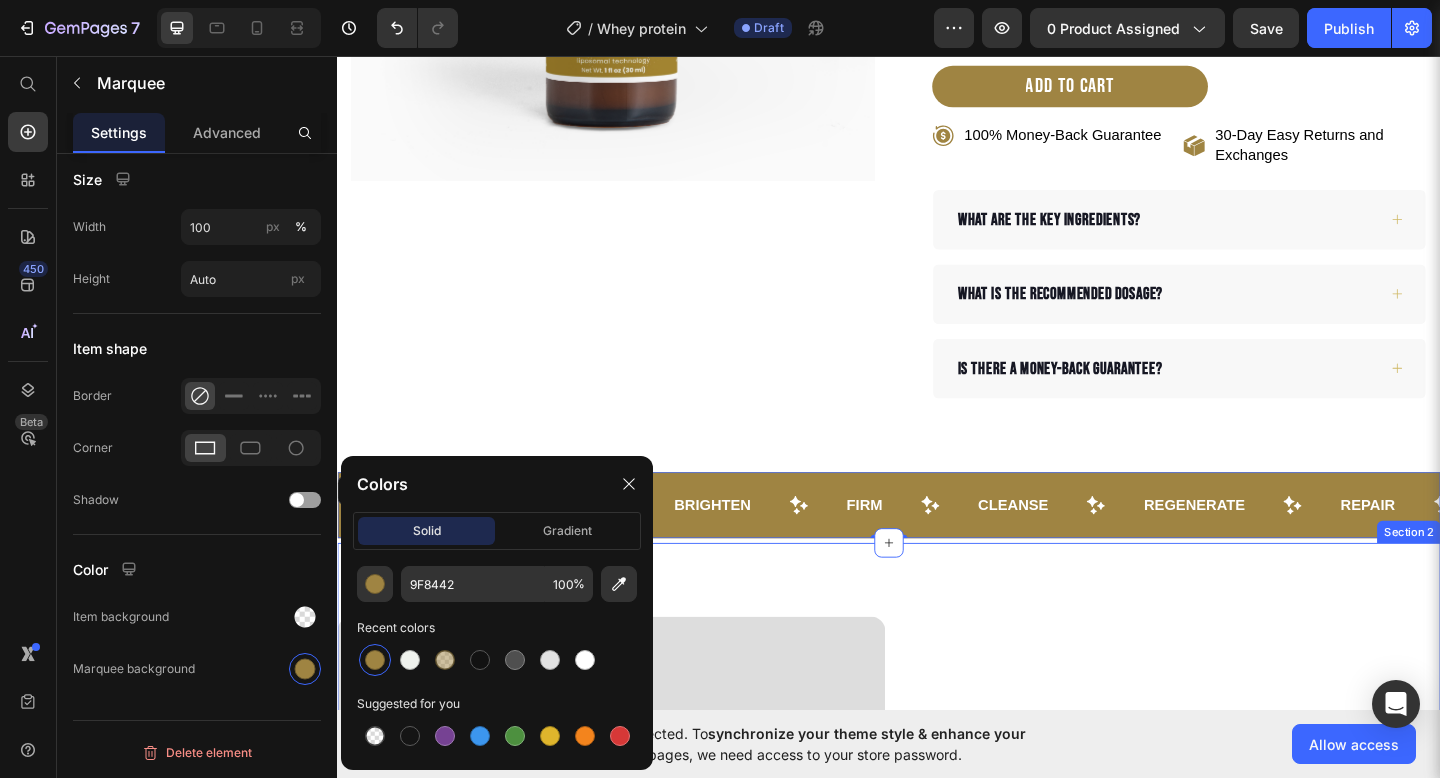 click on "Image Feed more than your muscles Heading Give your body a clean, digestible and effective source of protein. Designed to support recovery, muscle building and sustainable energy, even on non-workout days. Text block SHOP NOW Button Row Section 2" at bounding box center [937, 964] 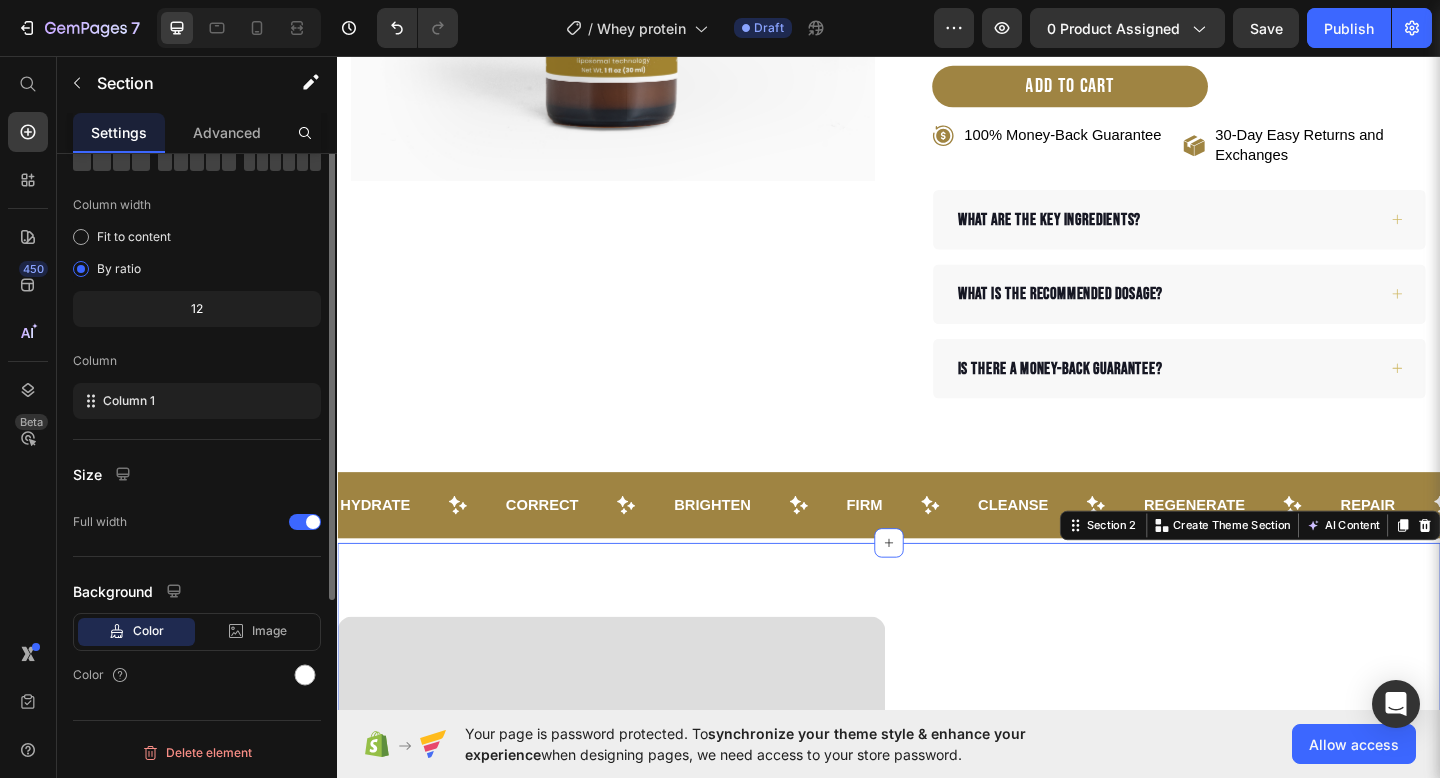 scroll, scrollTop: 0, scrollLeft: 0, axis: both 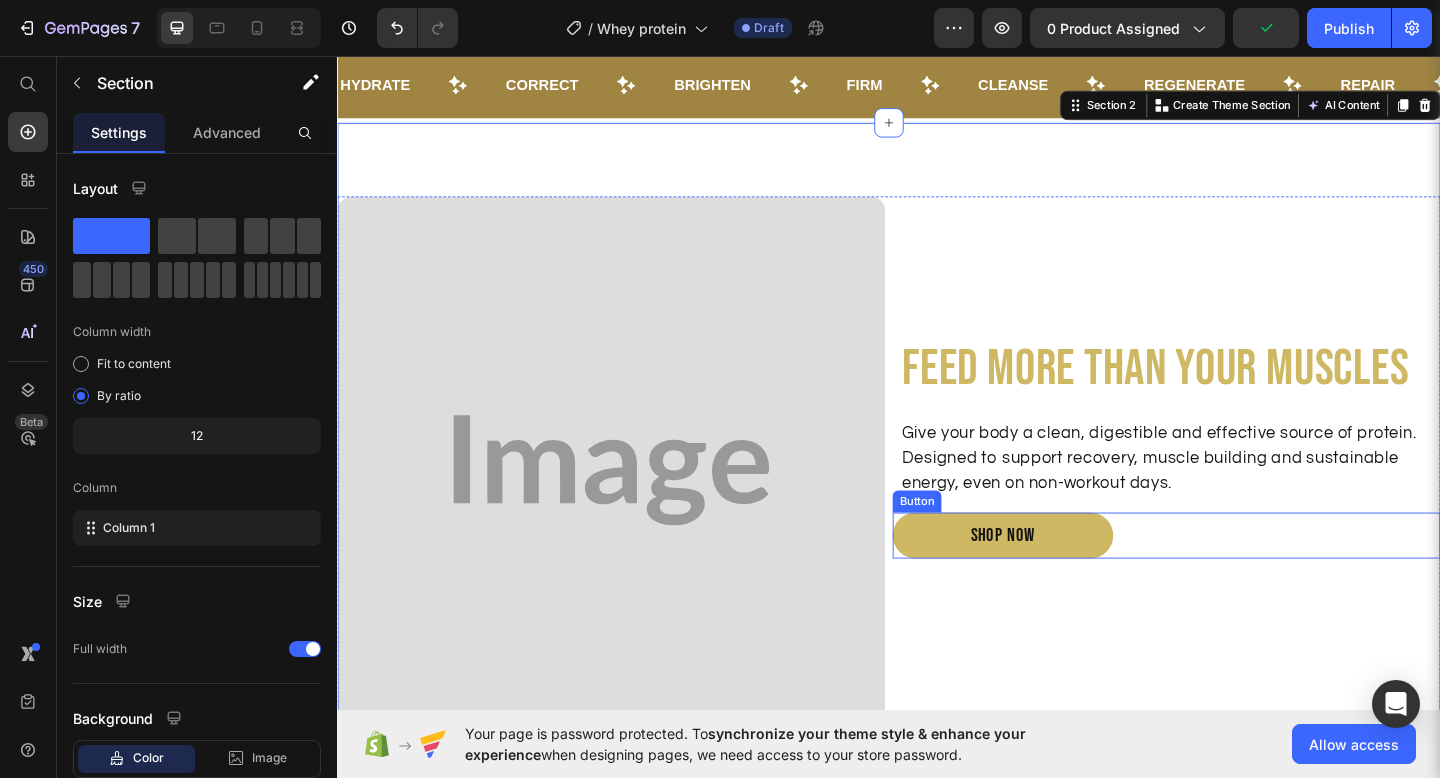 click on "SHOP NOW Button" at bounding box center (1239, 578) 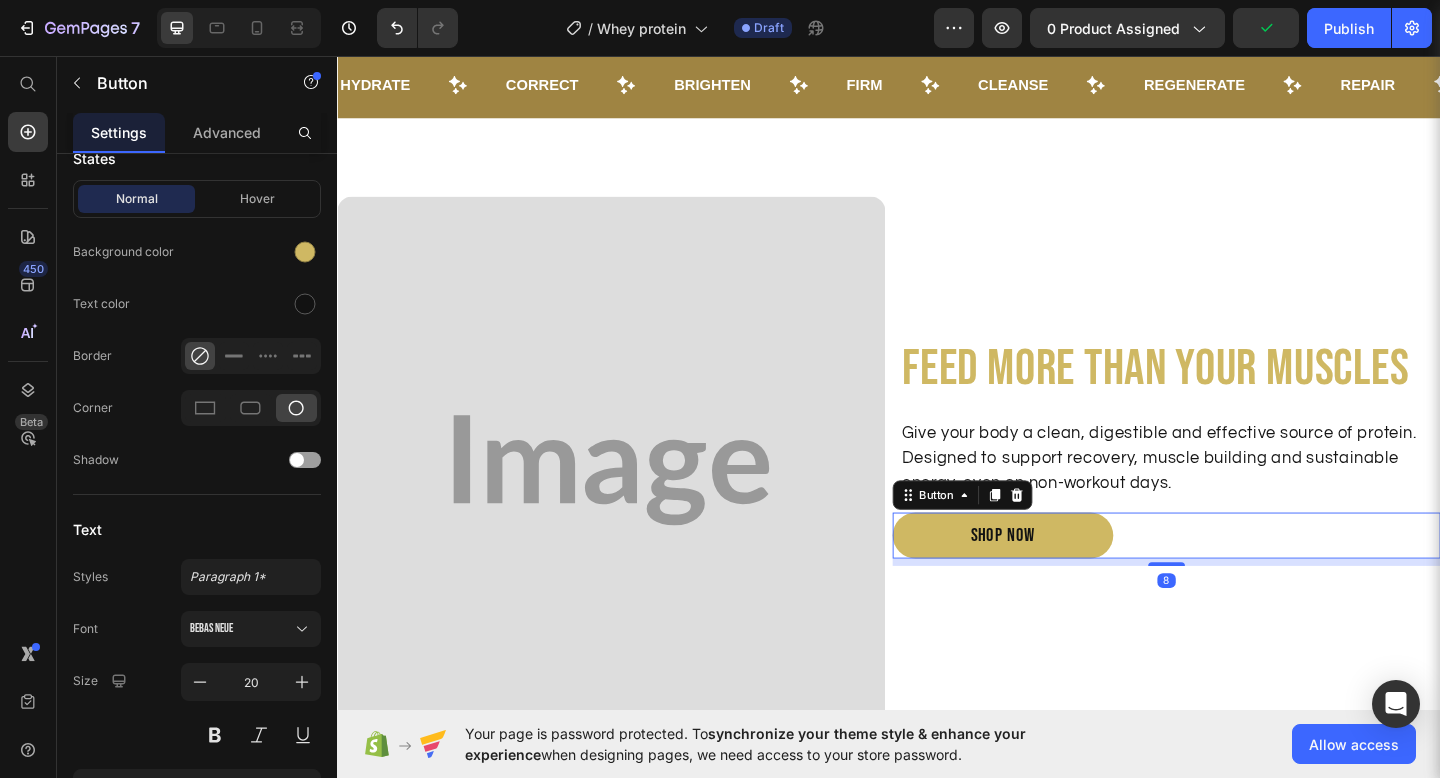 scroll, scrollTop: 612, scrollLeft: 0, axis: vertical 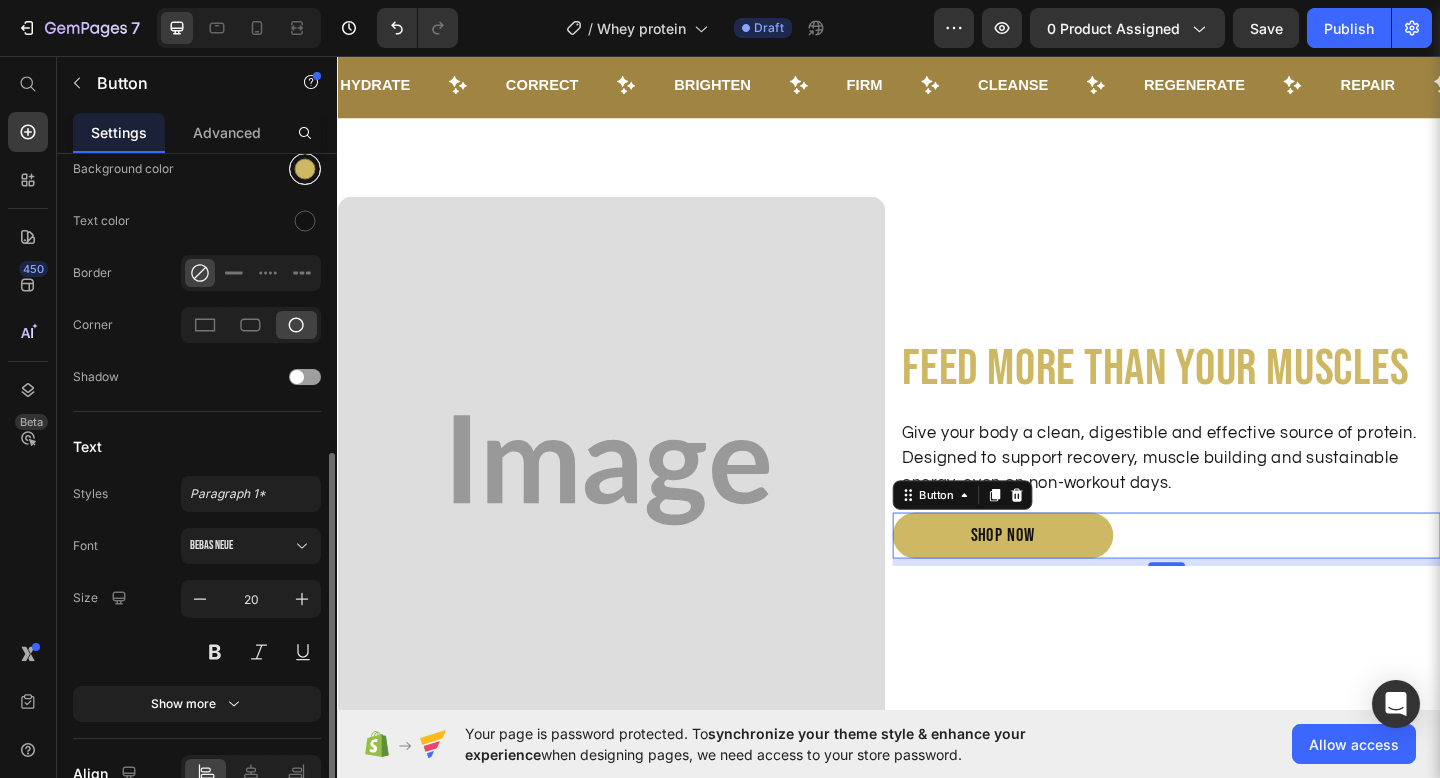 click at bounding box center [305, 169] 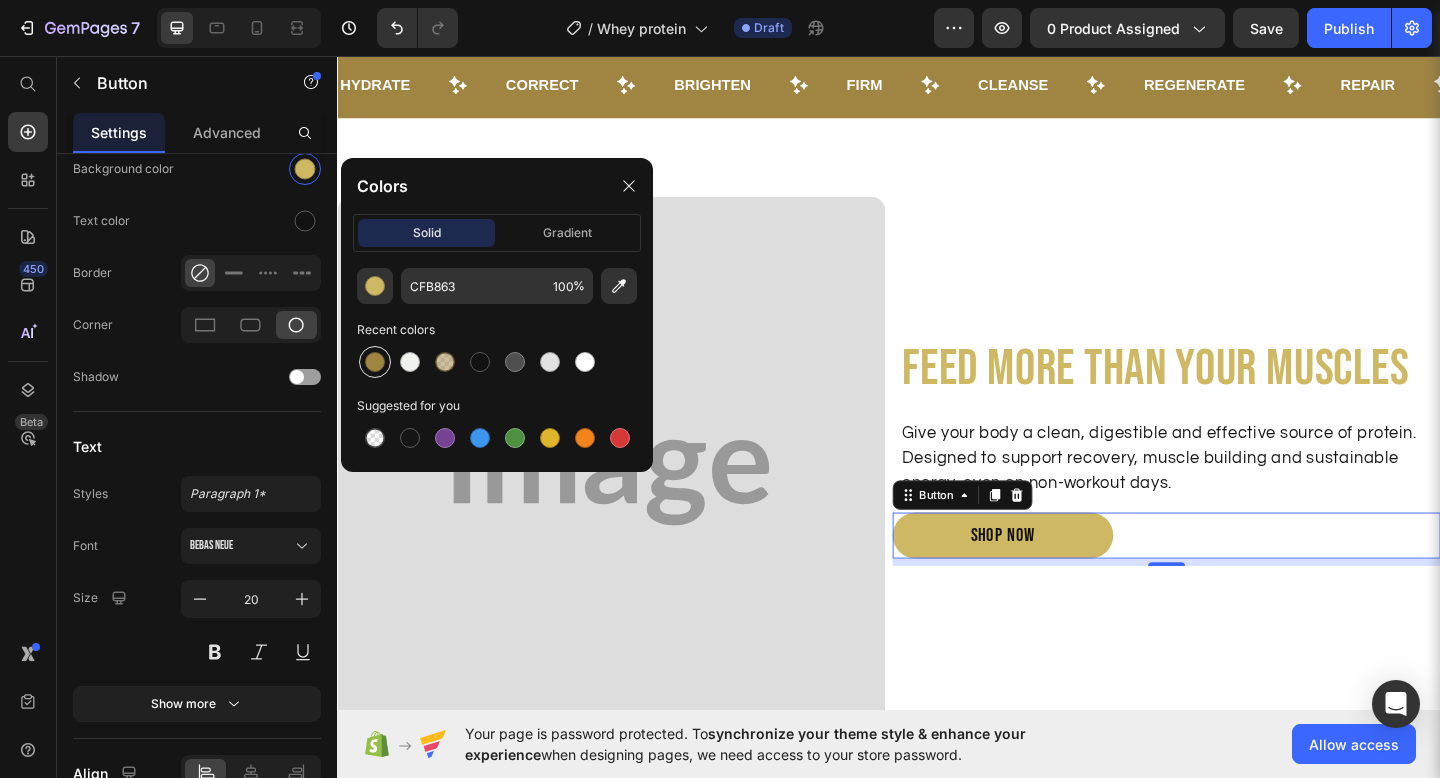 click at bounding box center (375, 362) 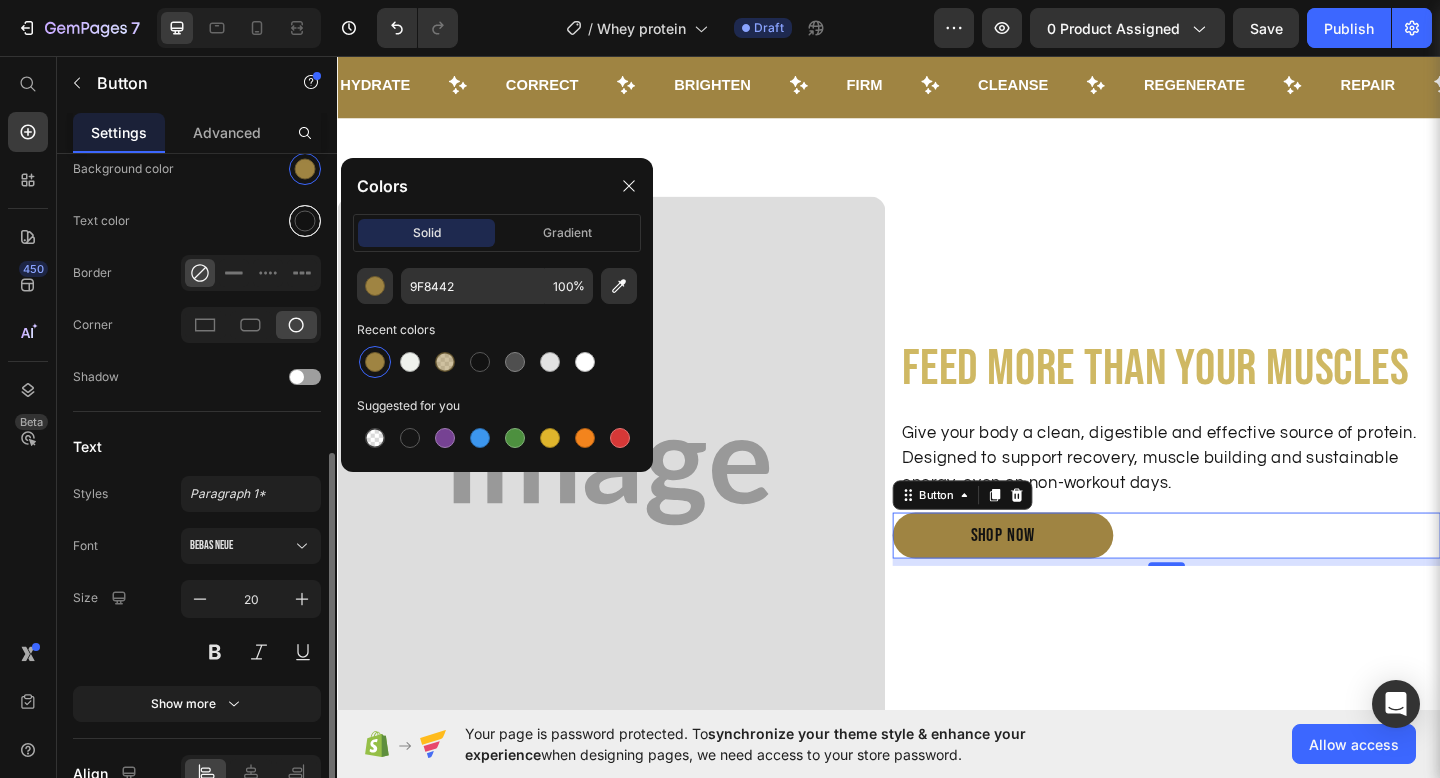 click at bounding box center (305, 221) 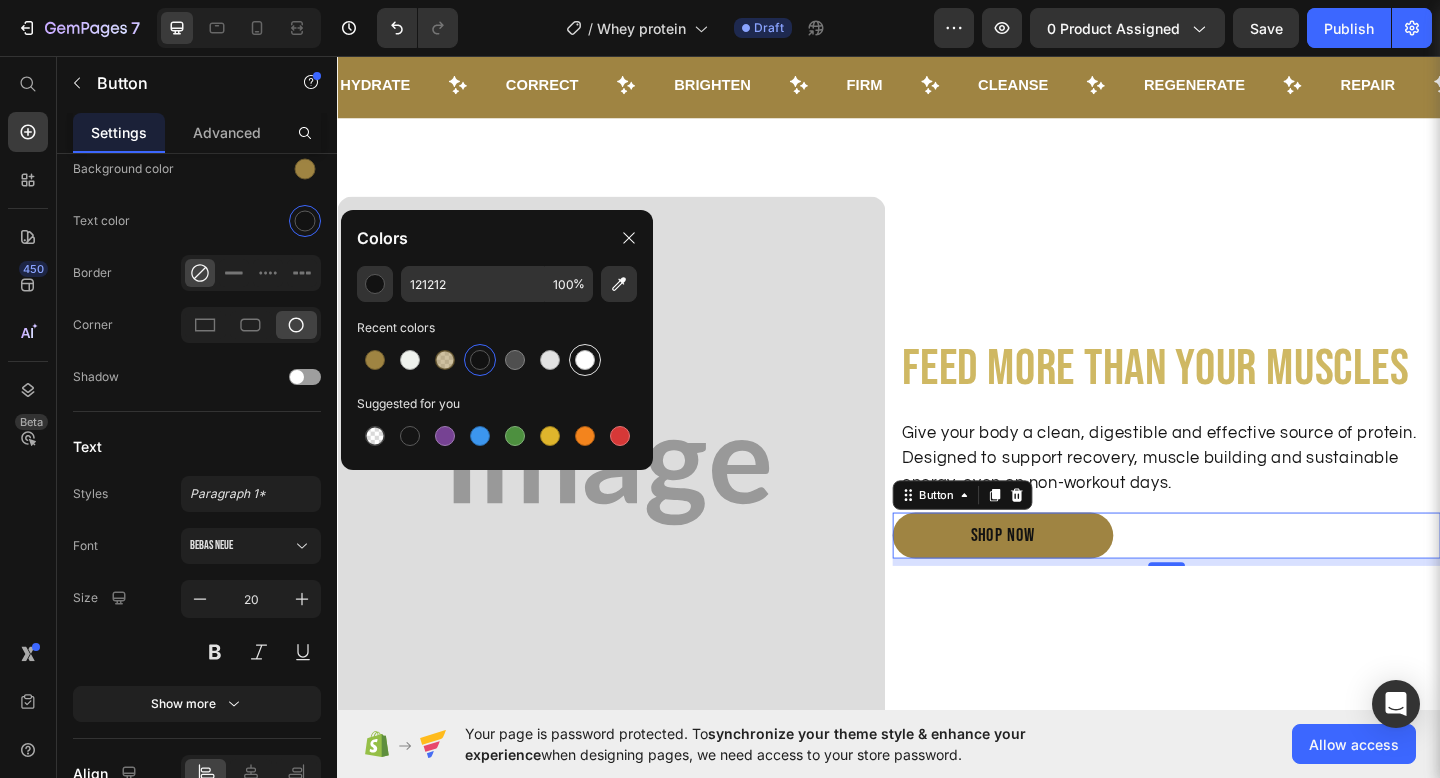 click at bounding box center [585, 360] 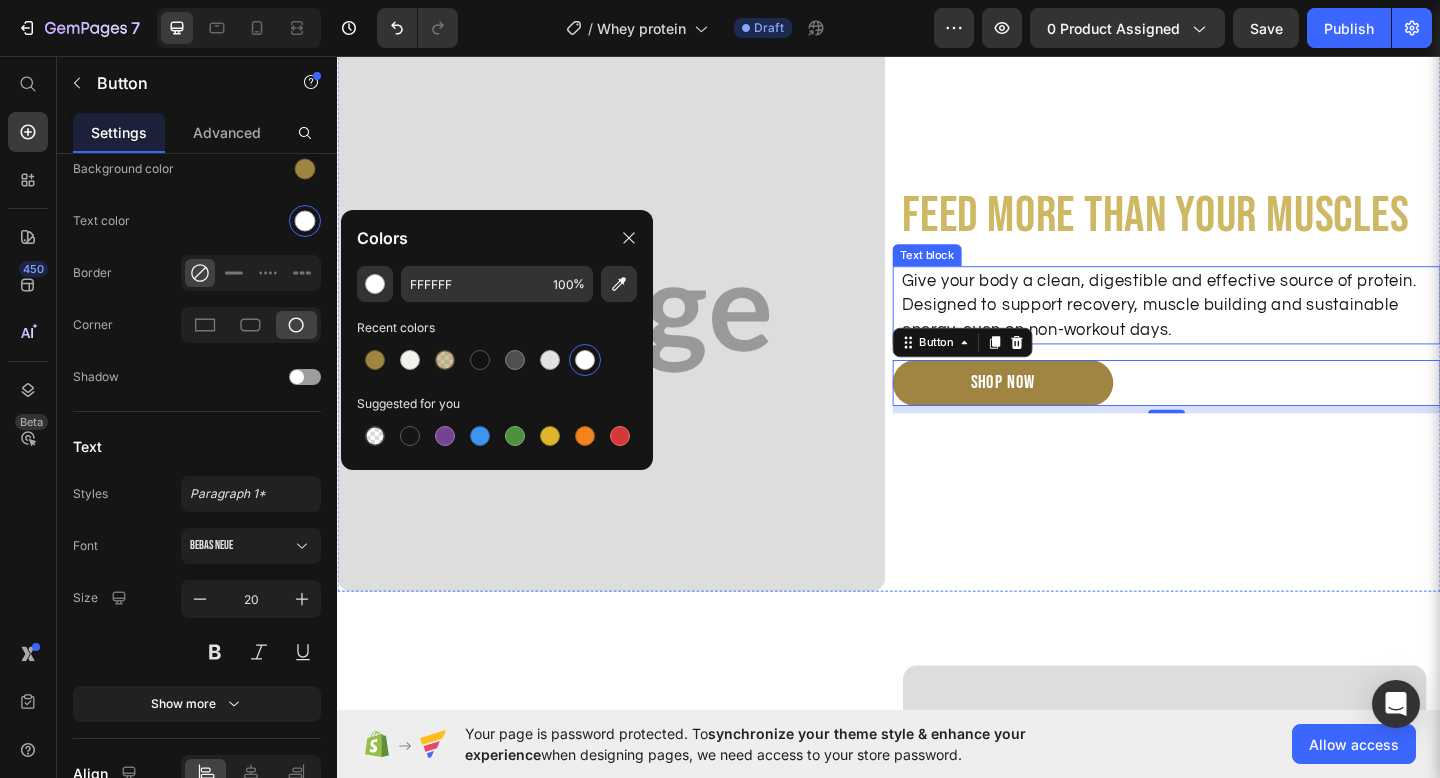 scroll, scrollTop: 1227, scrollLeft: 0, axis: vertical 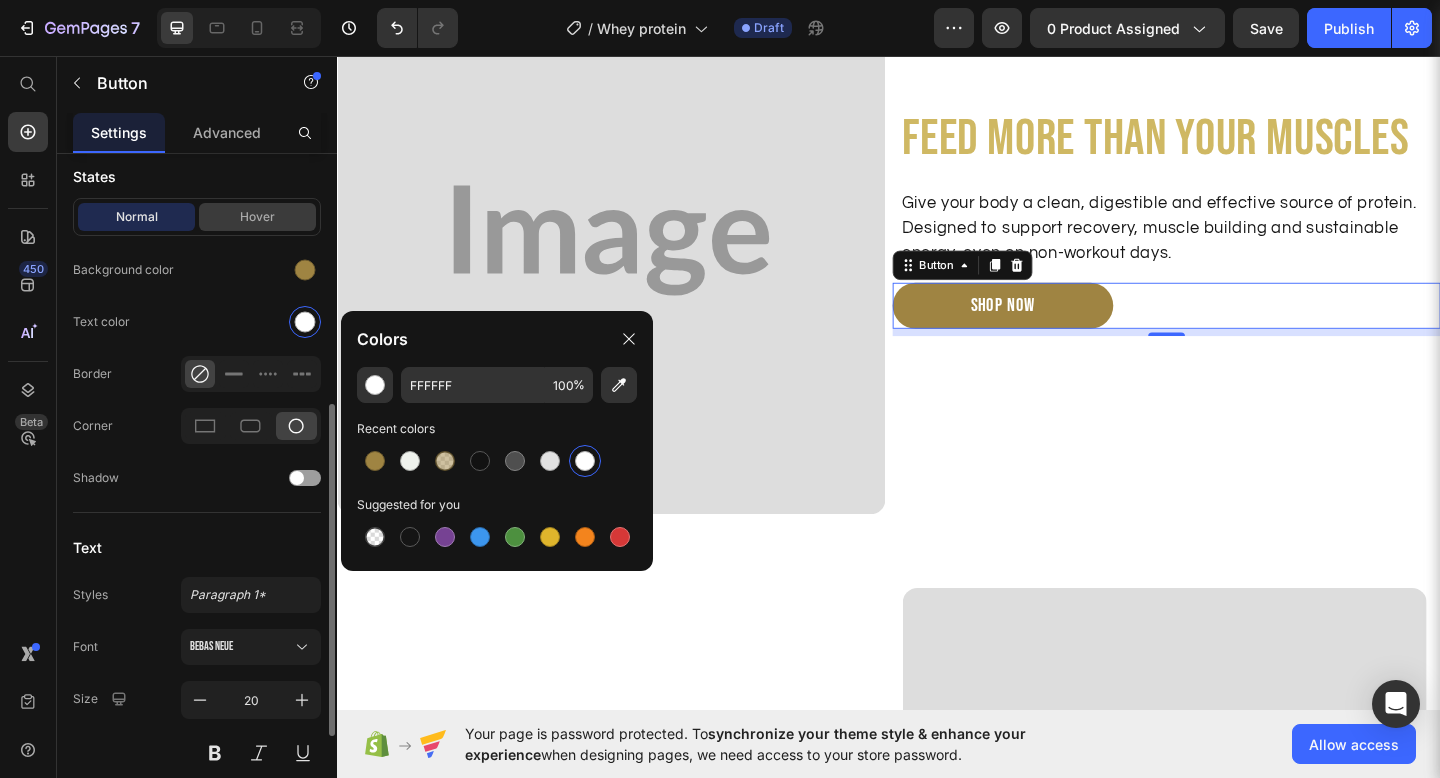 click on "Hover" at bounding box center (257, 217) 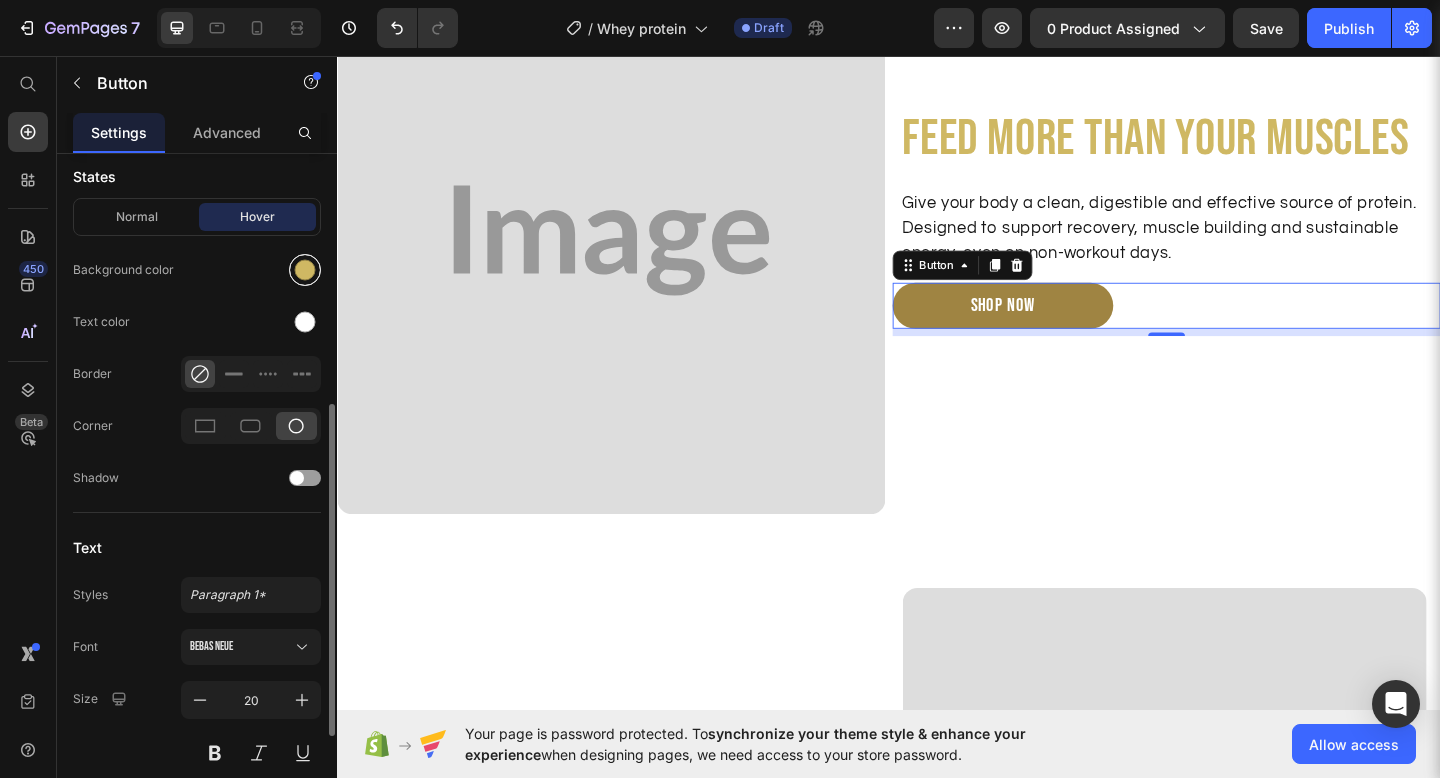 click at bounding box center [305, 270] 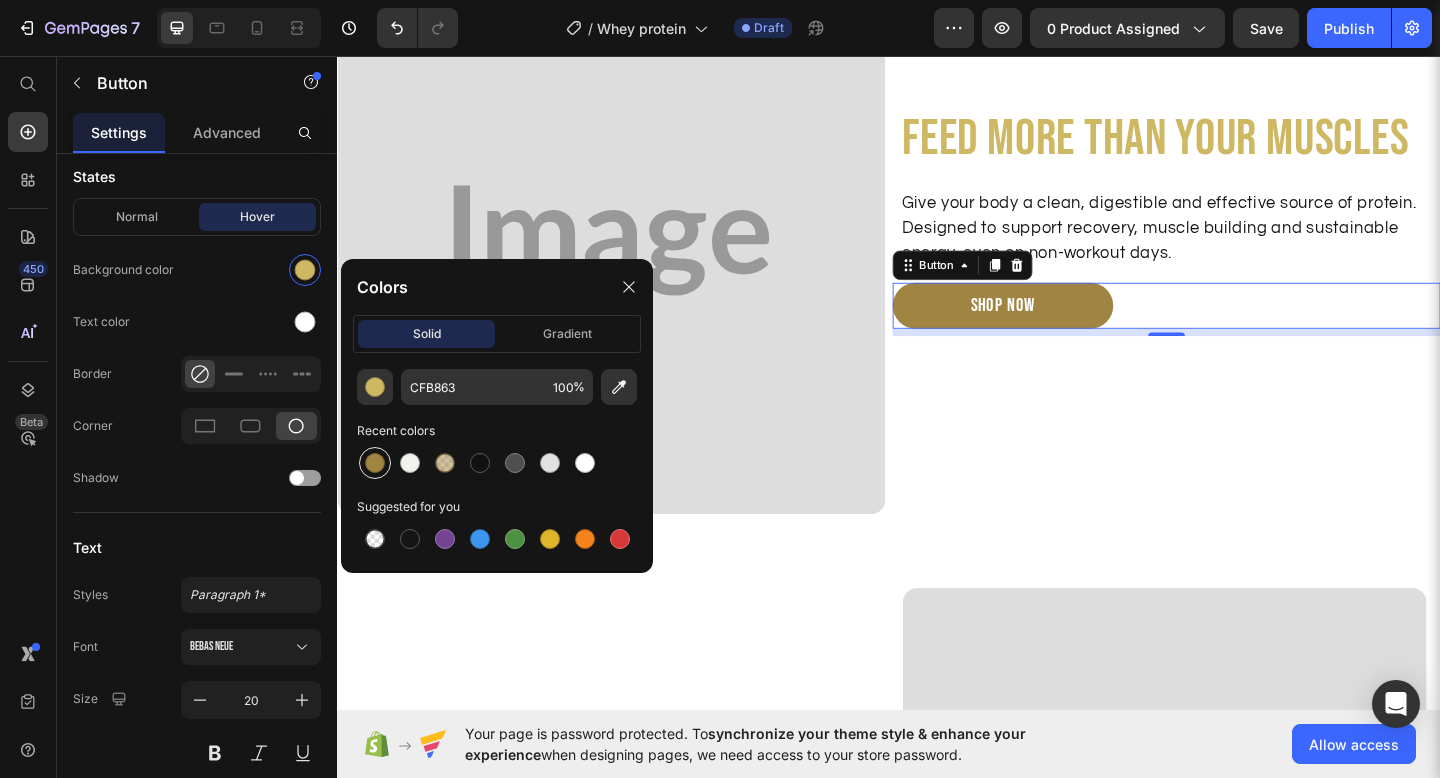 click at bounding box center (375, 463) 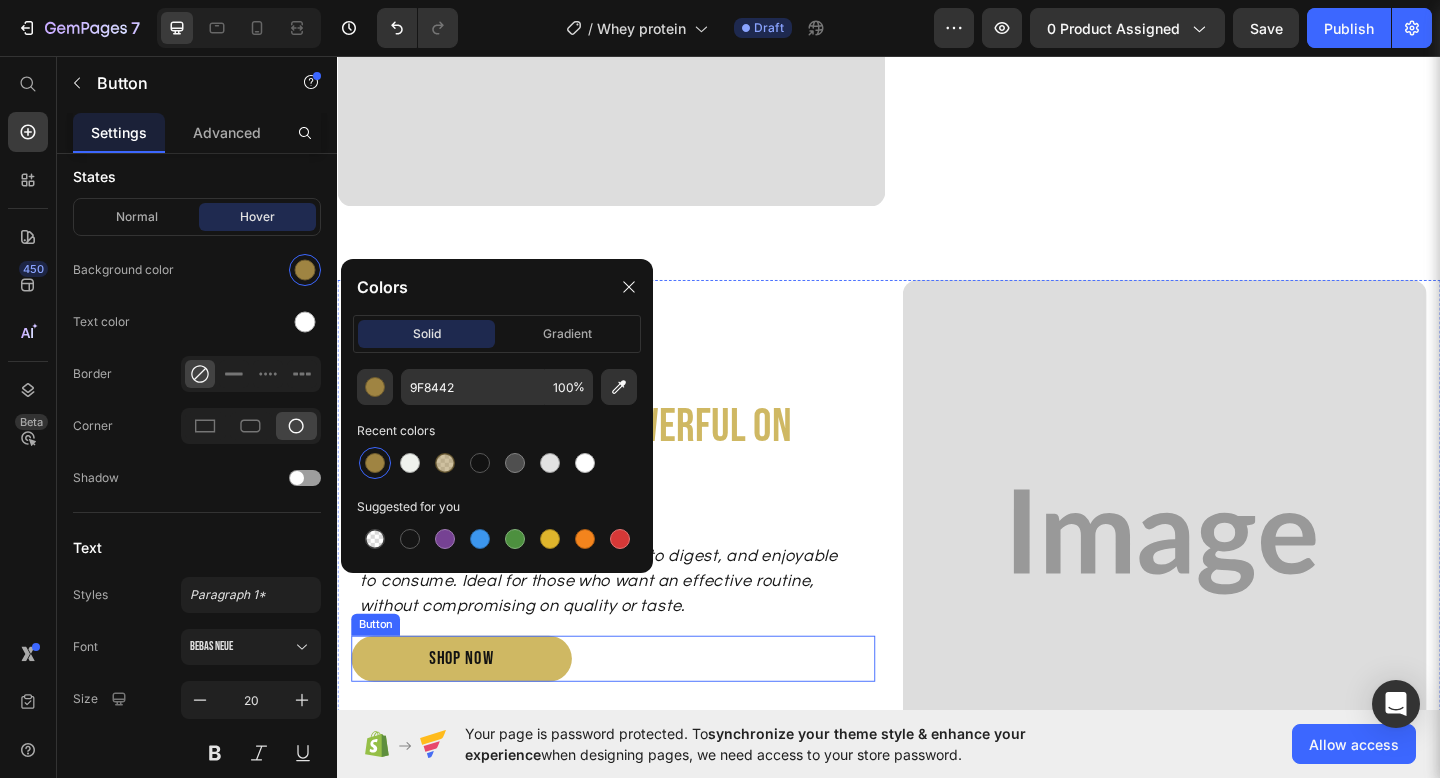 scroll, scrollTop: 1564, scrollLeft: 0, axis: vertical 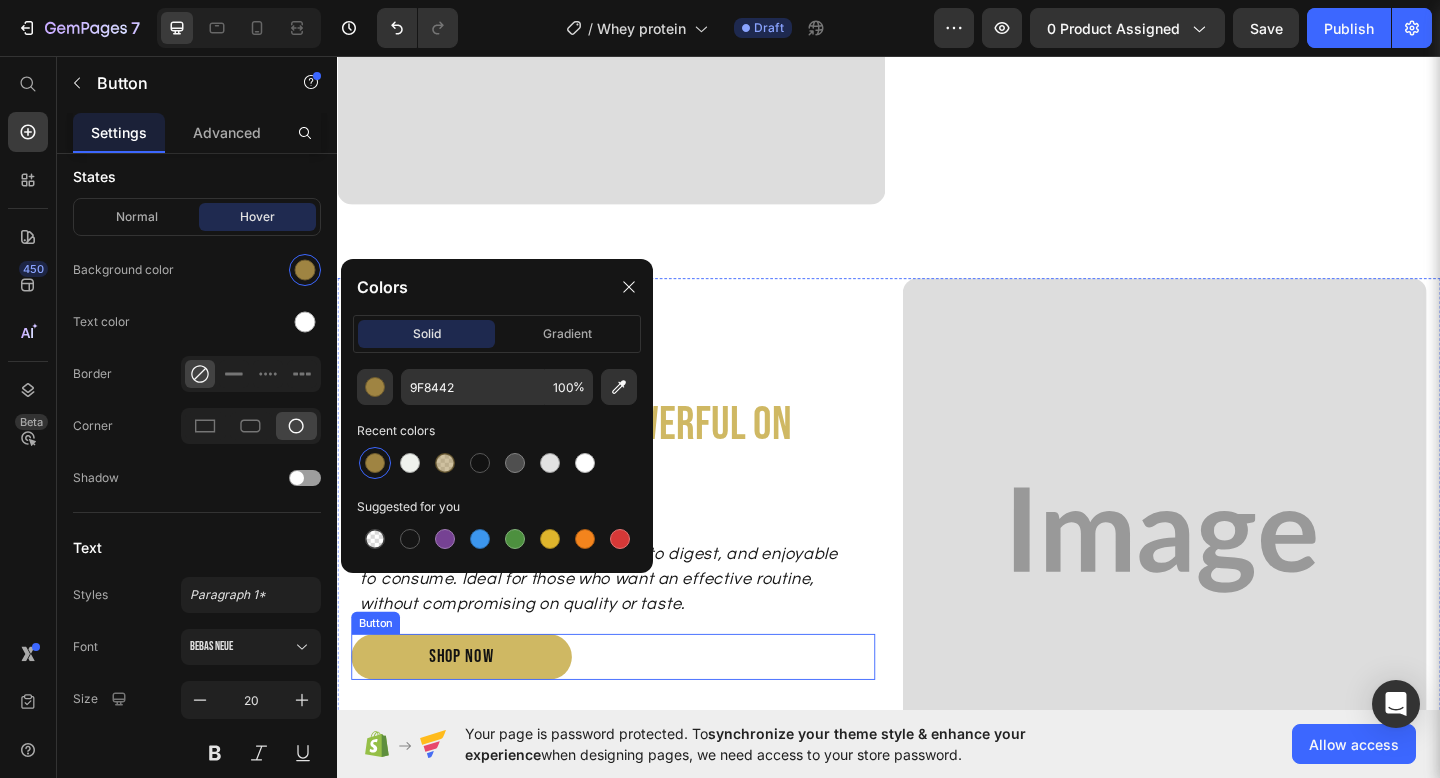 click on "SHOP NOW Button" at bounding box center (637, 710) 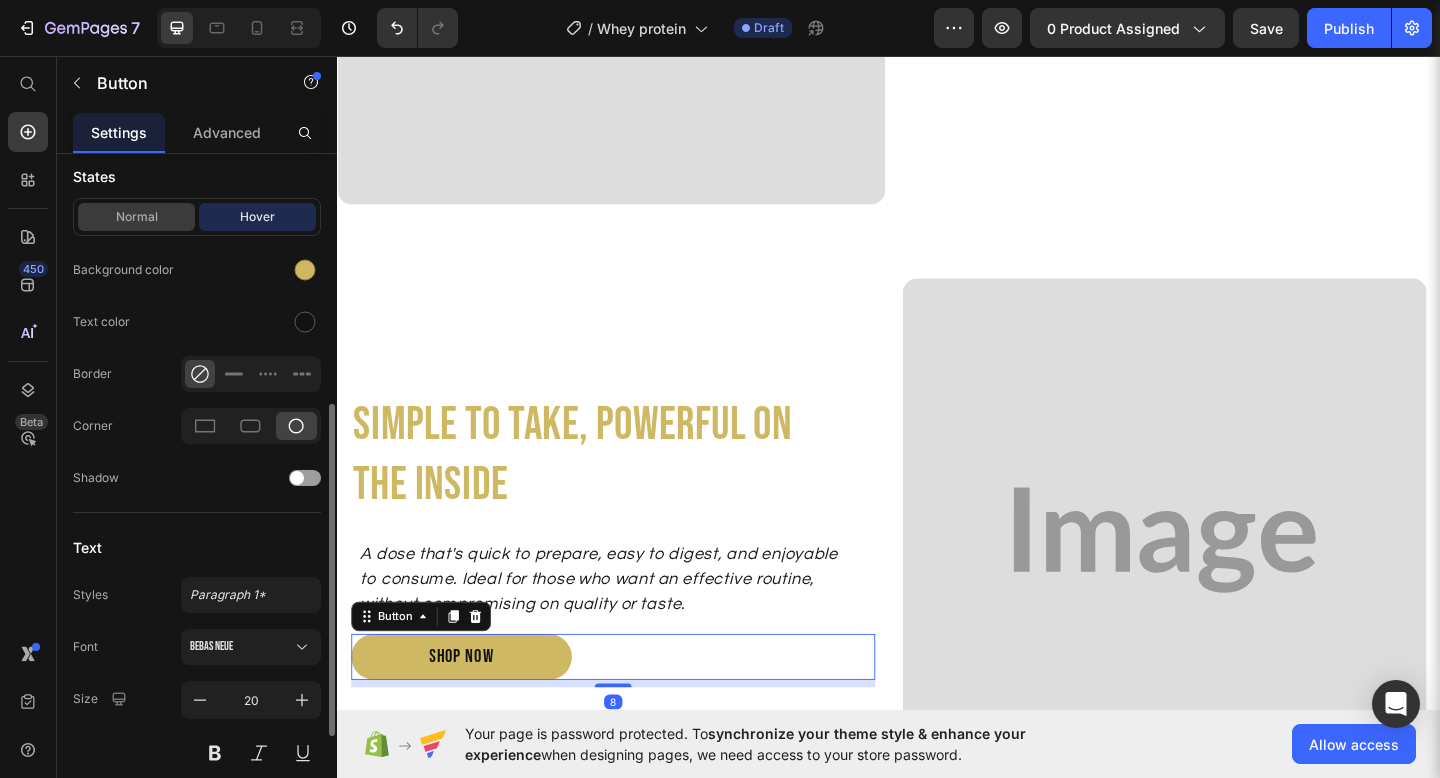 click on "Normal" at bounding box center [136, 217] 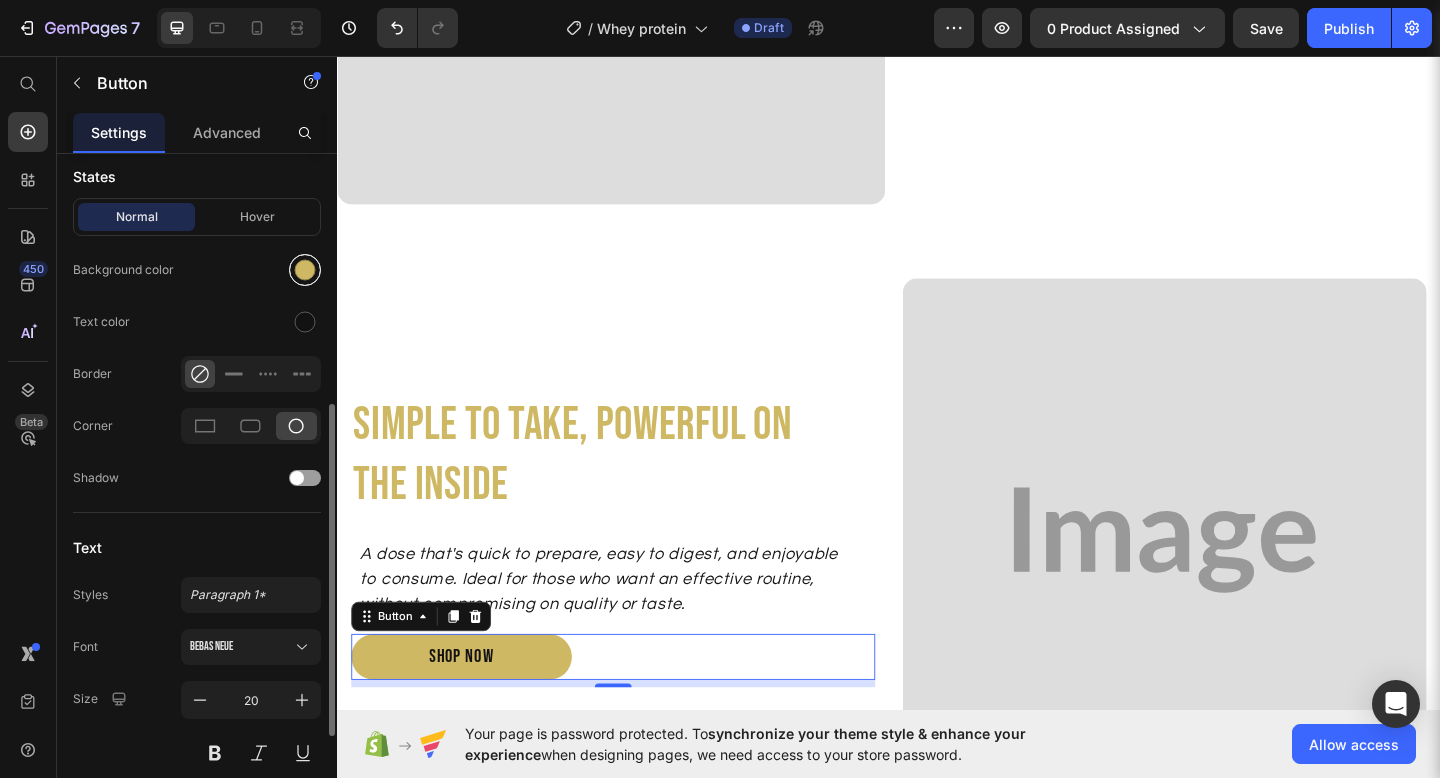 click at bounding box center (305, 270) 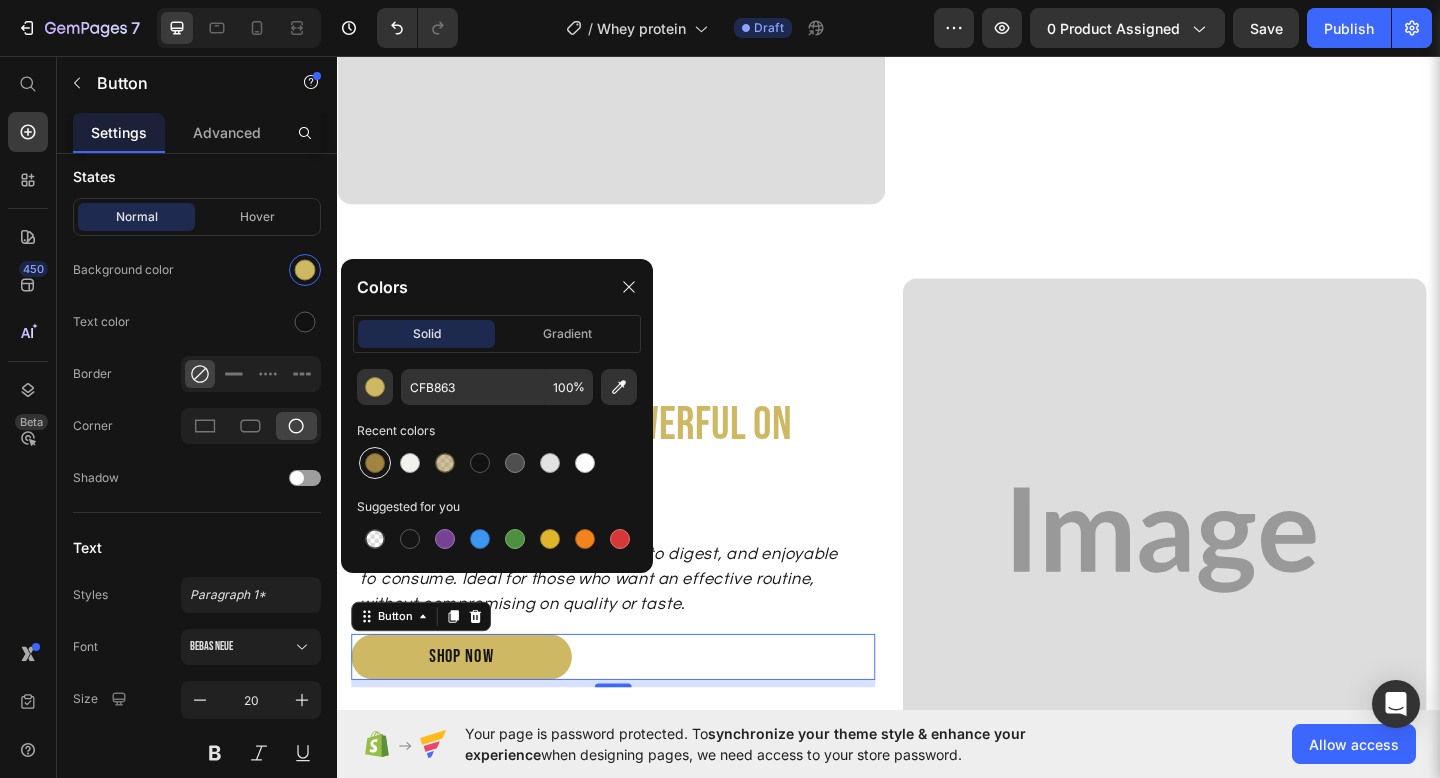 click at bounding box center [375, 463] 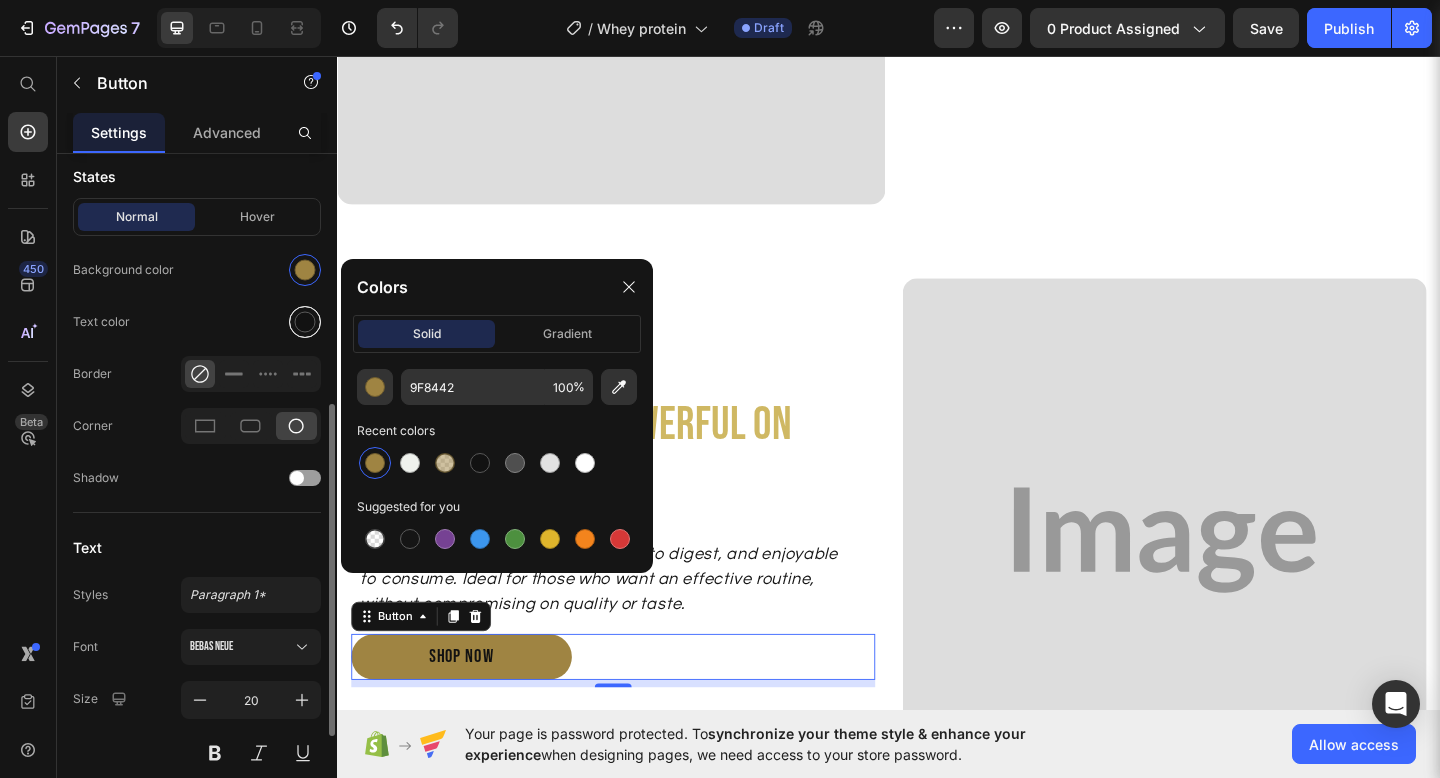 click at bounding box center [305, 322] 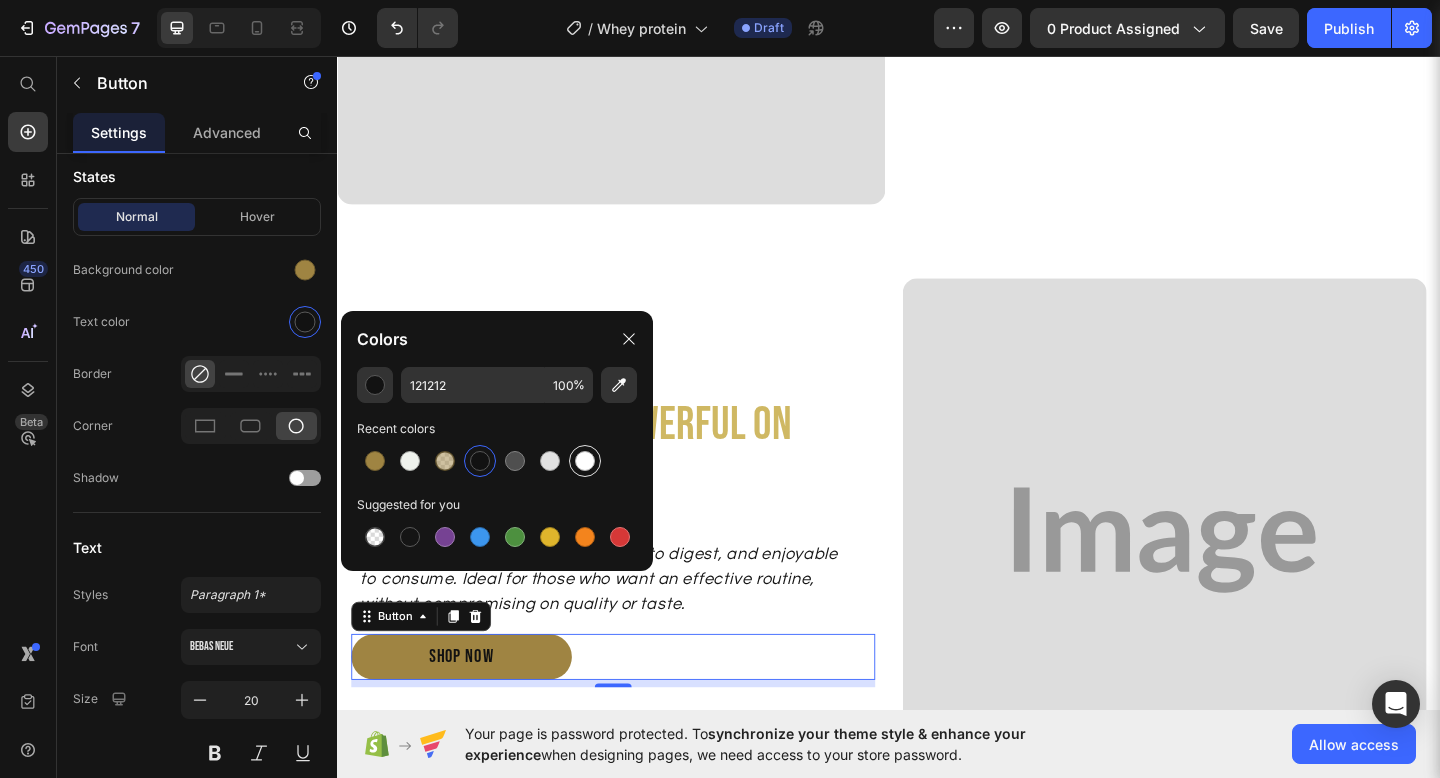 click at bounding box center (585, 461) 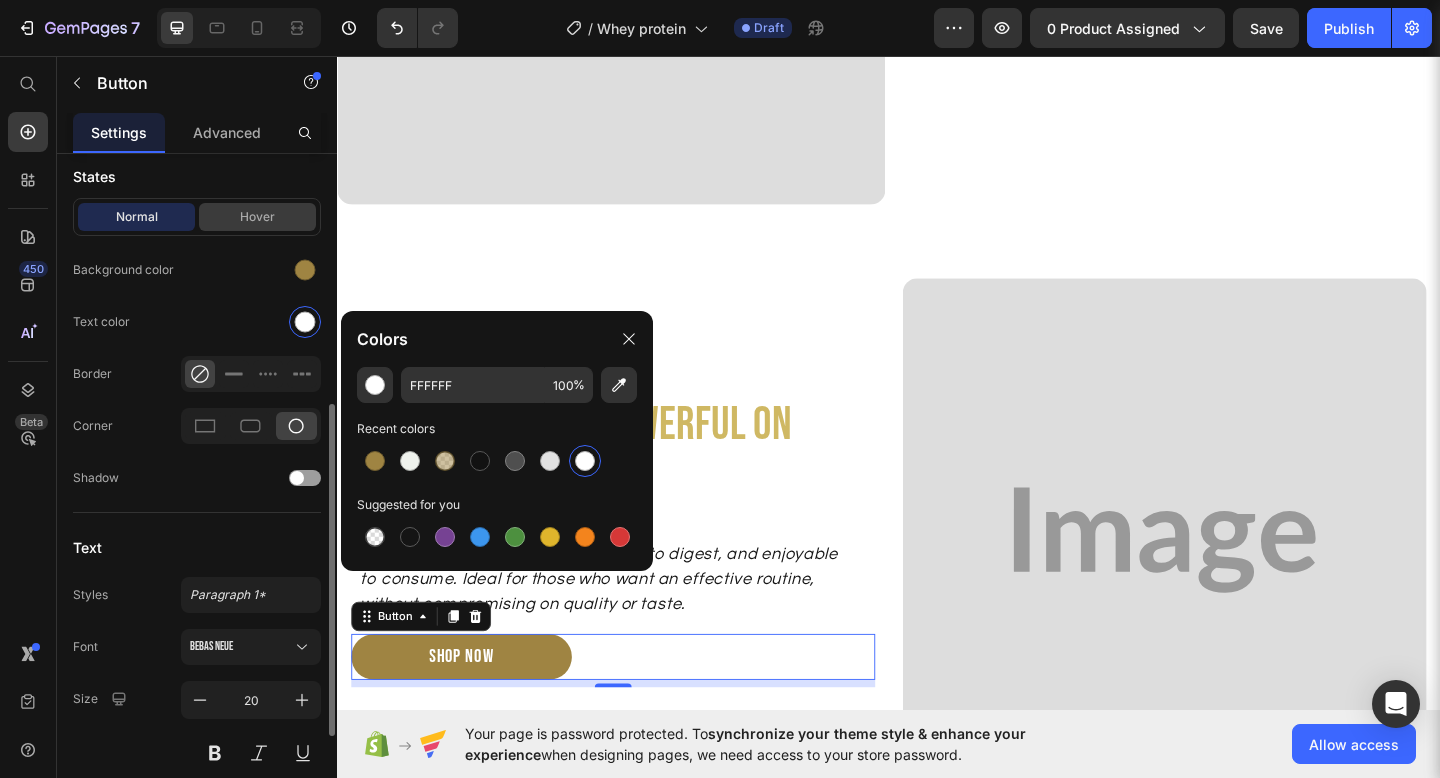 click on "Hover" at bounding box center (257, 217) 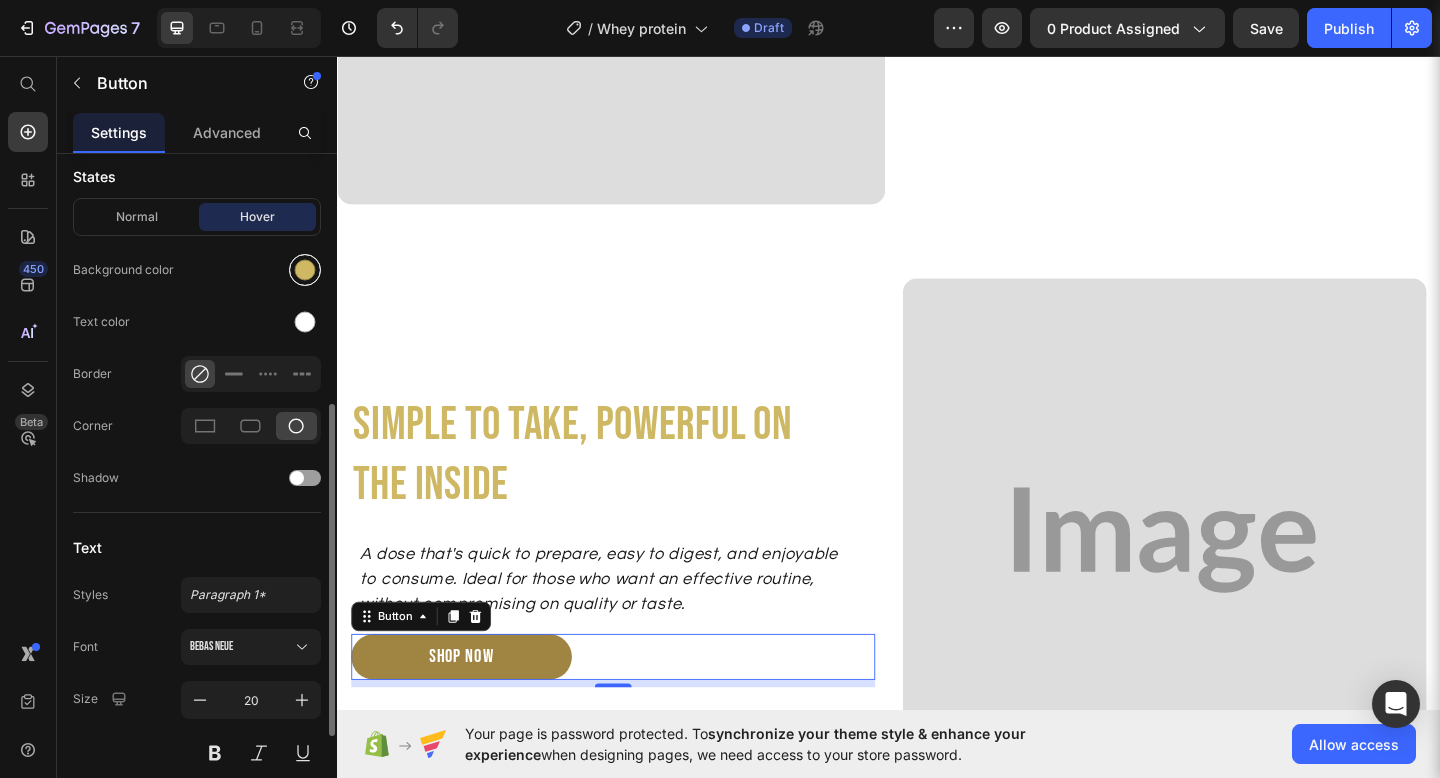 click at bounding box center [305, 270] 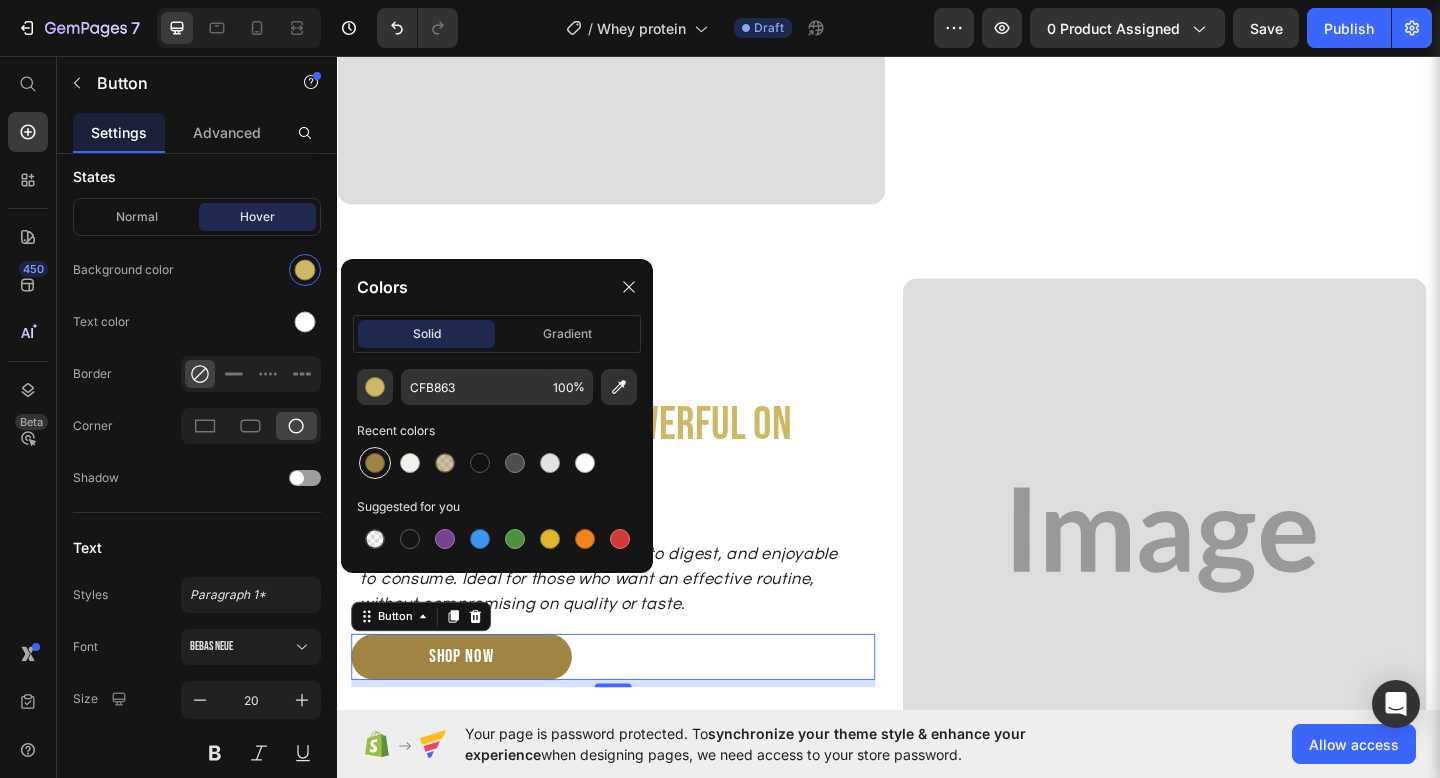 click at bounding box center (375, 463) 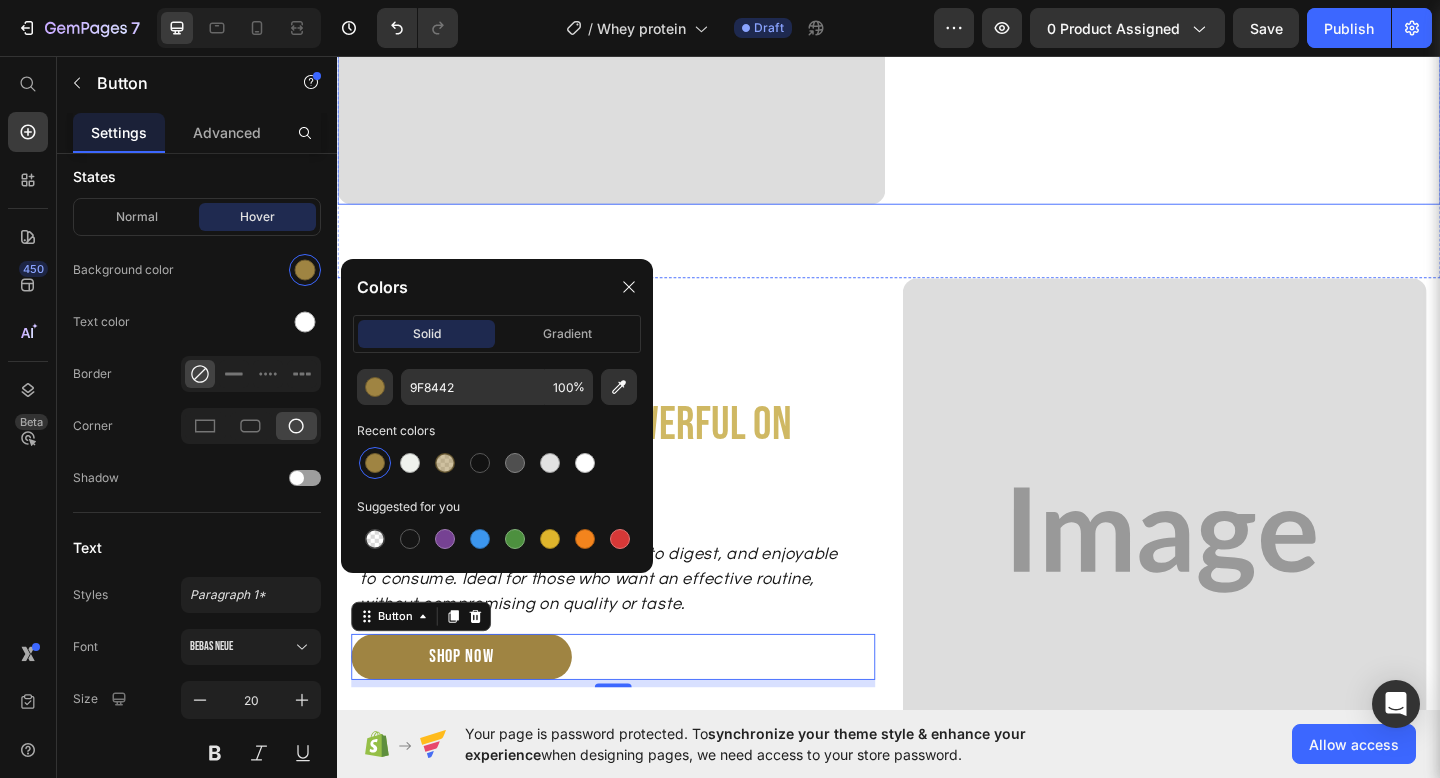 click on "Feed more than your muscles Heading Give your body a clean, digestible and effective source of protein. Designed to support recovery, muscle building and sustainable energy, even on non-workout days. Text block SHOP NOW Button" at bounding box center [1239, -80] 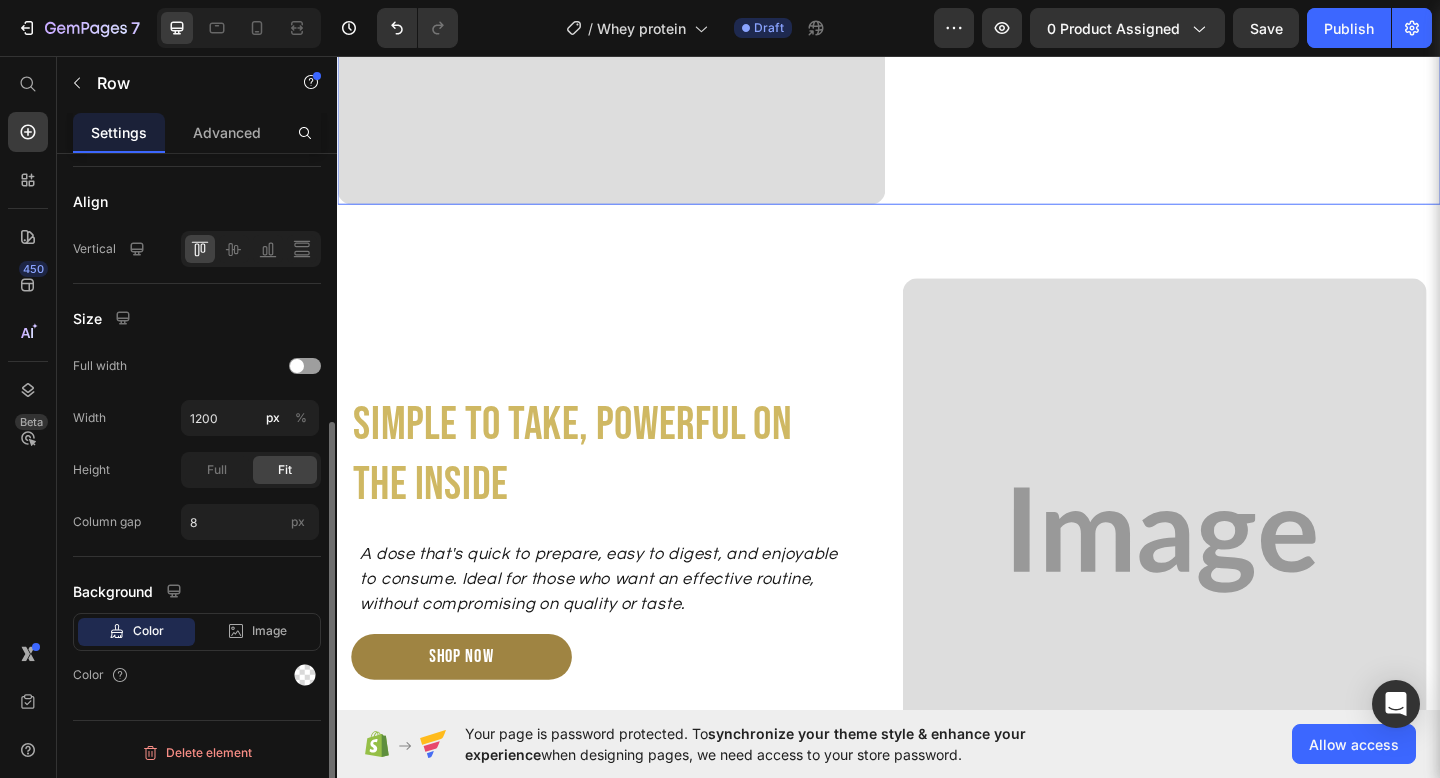 scroll, scrollTop: 0, scrollLeft: 0, axis: both 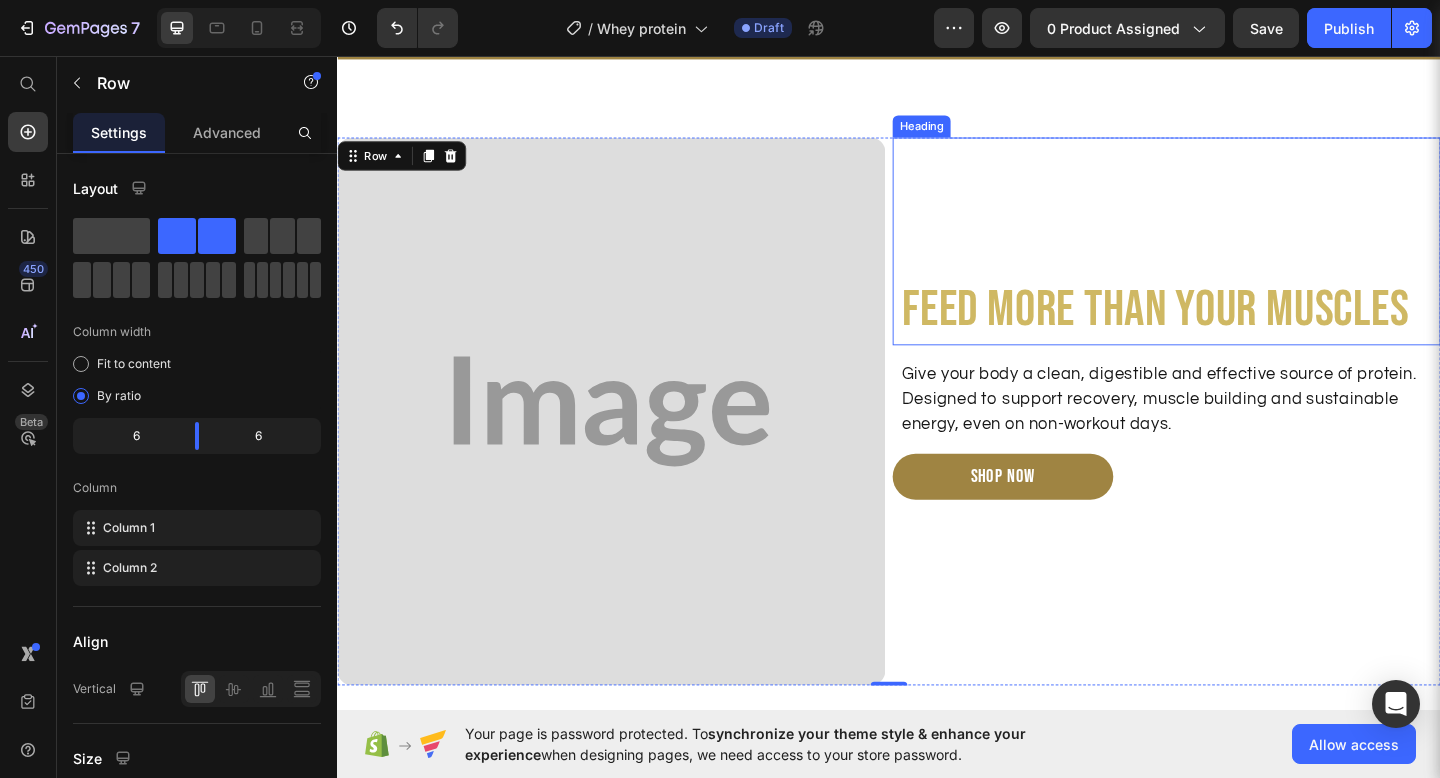 click on "Feed more than your muscles" at bounding box center [1243, 333] 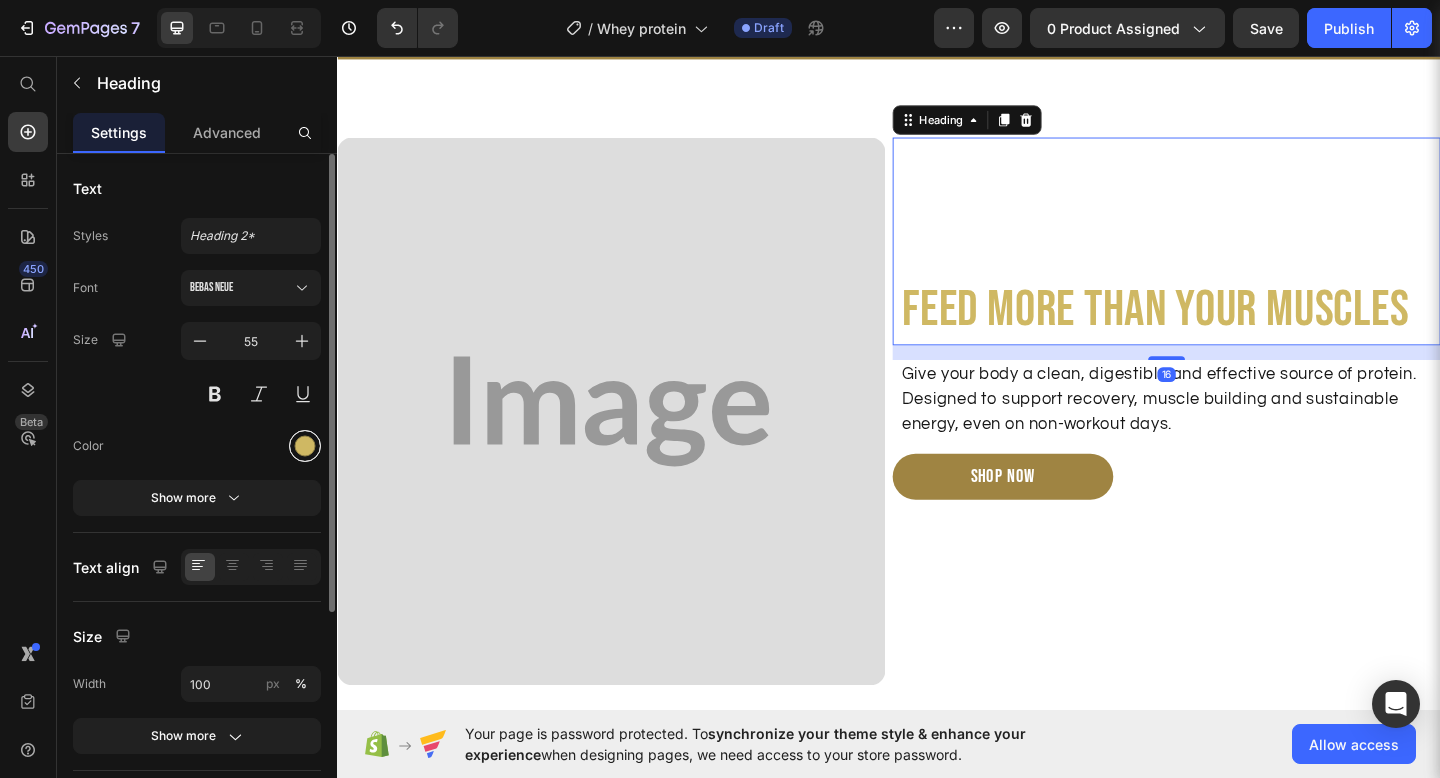 click at bounding box center [305, 446] 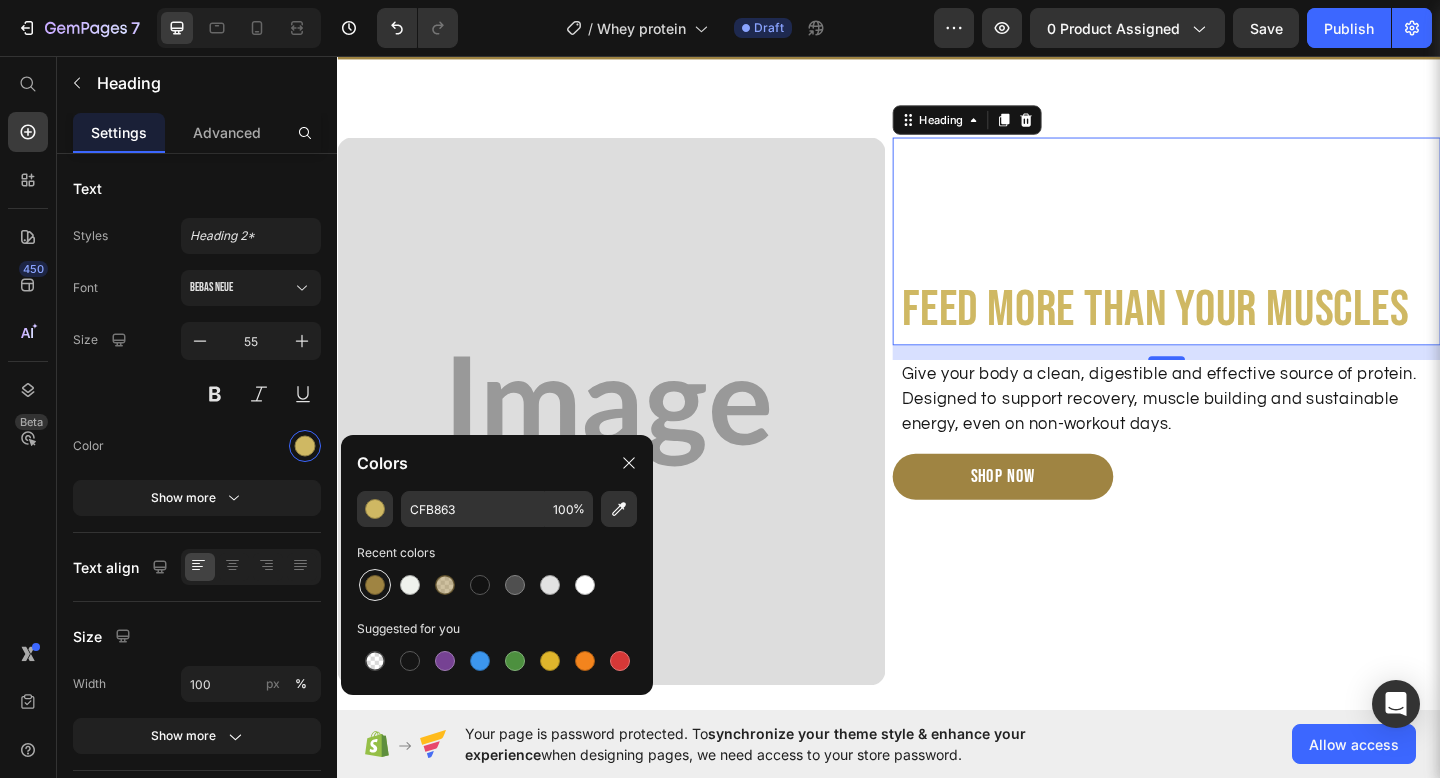 click at bounding box center [375, 585] 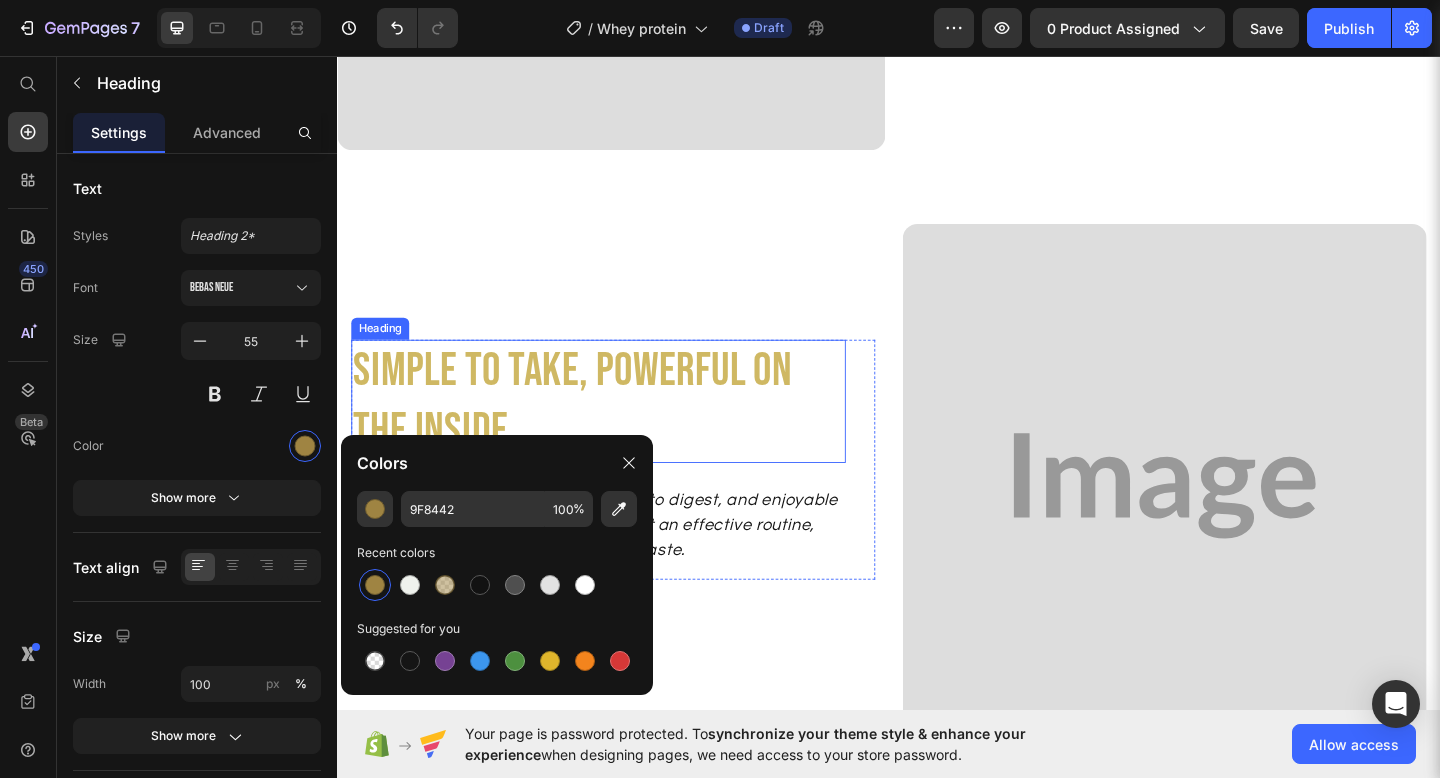 scroll, scrollTop: 1628, scrollLeft: 0, axis: vertical 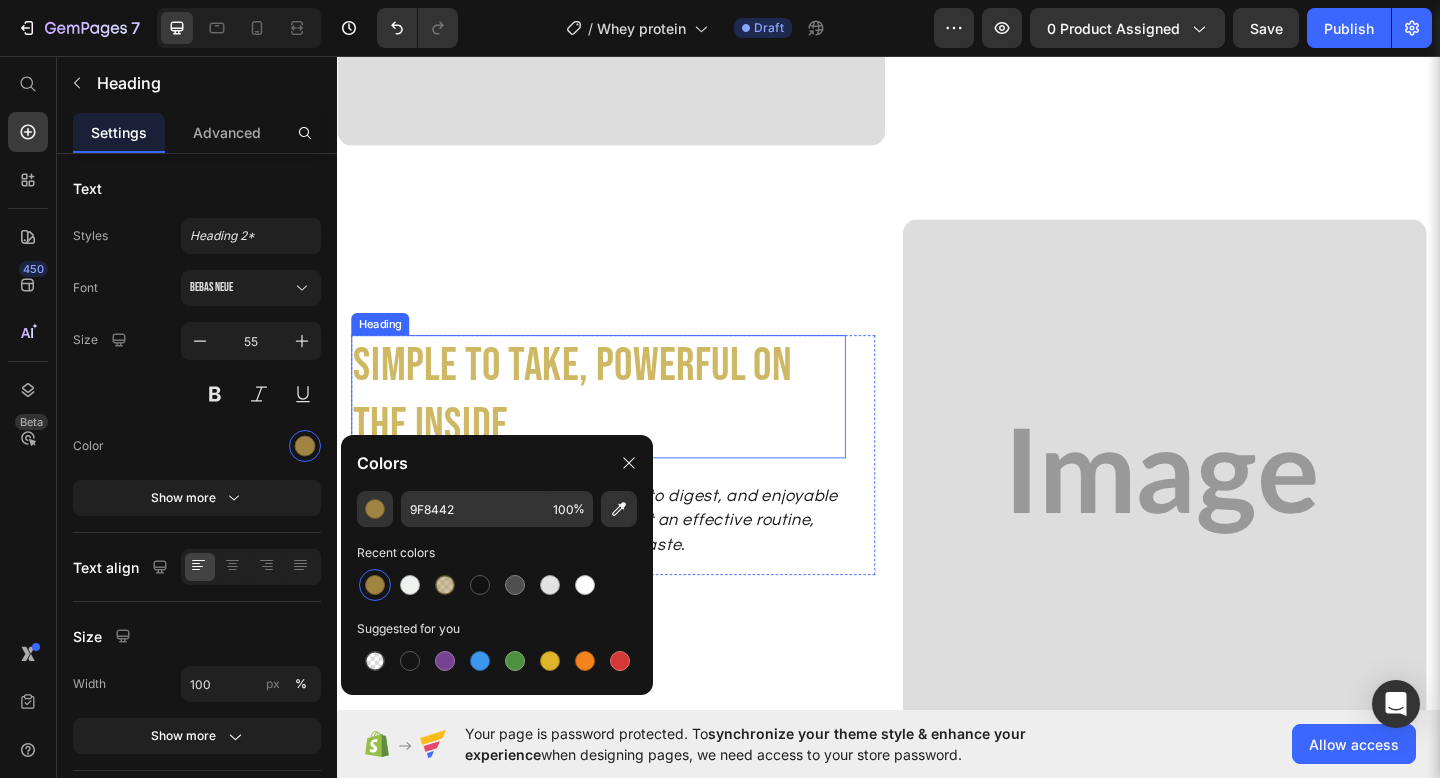 click on "Simple to take, powerful on the inside" at bounding box center (621, 427) 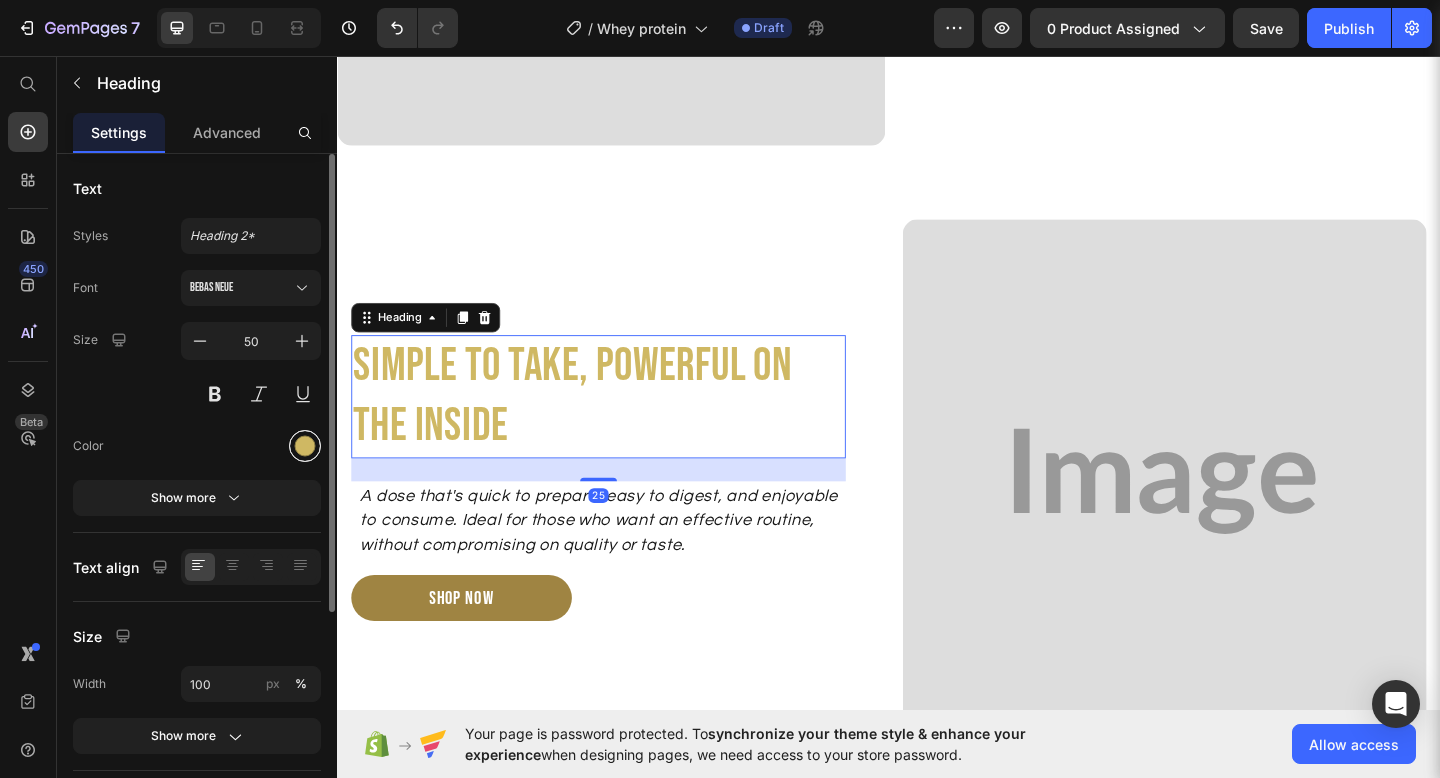 click at bounding box center [305, 446] 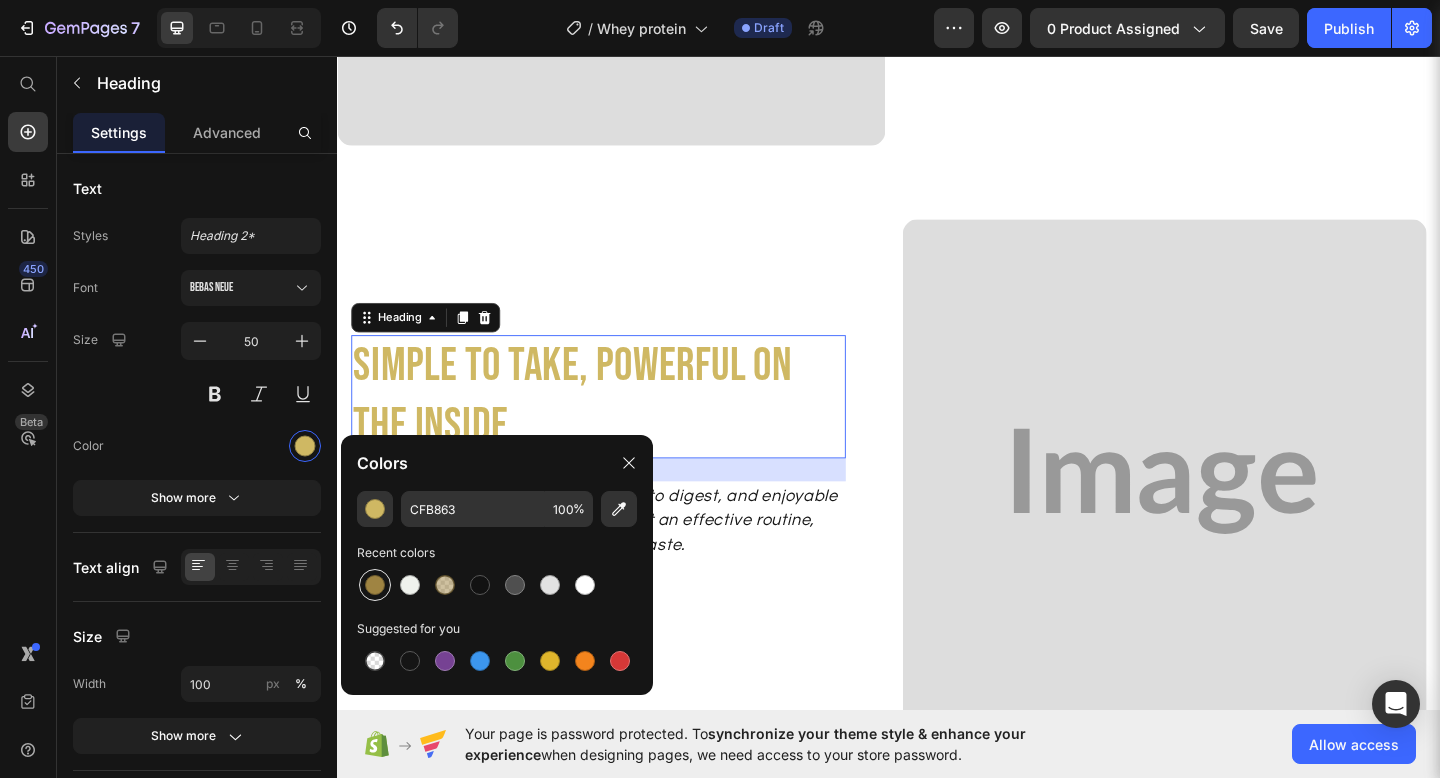 click at bounding box center [375, 585] 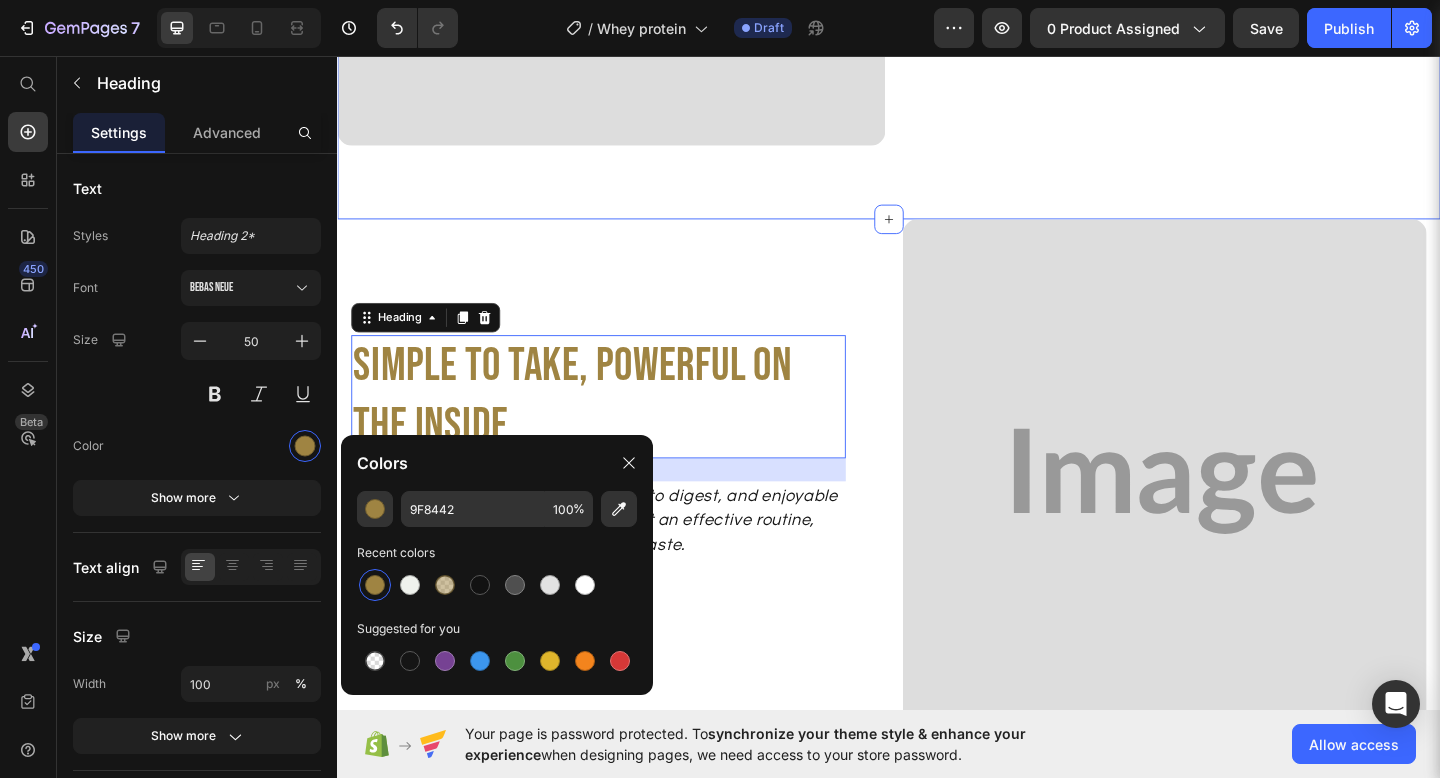 click on "Image Feed more than your muscles Heading Give your body a clean, digestible and effective source of protein. Designed to support recovery, muscle building and sustainable energy, even on non-workout days. Text block SHOP NOW Button Row Section 2" at bounding box center (937, -144) 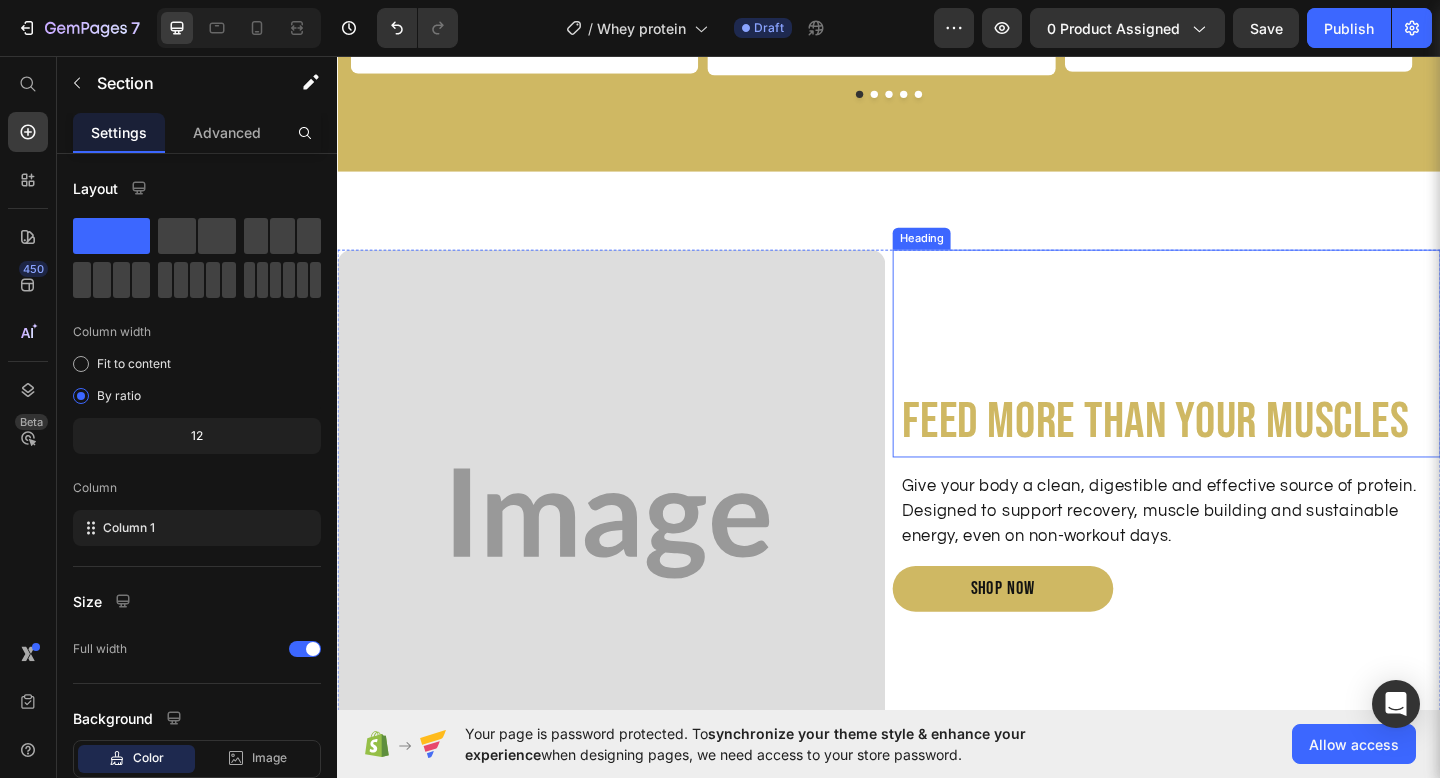 scroll, scrollTop: 2821, scrollLeft: 0, axis: vertical 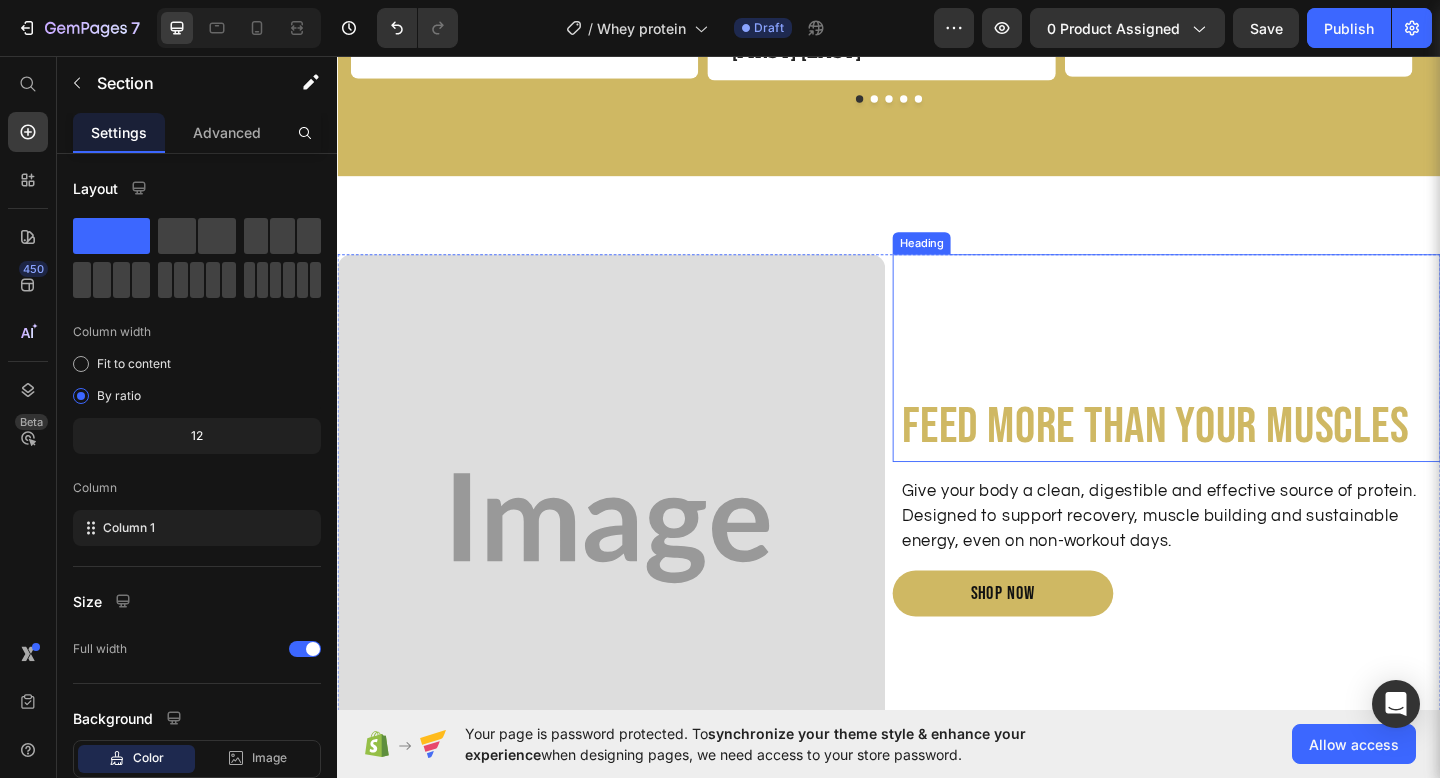 click on "Feed more than your muscles" at bounding box center [1243, 460] 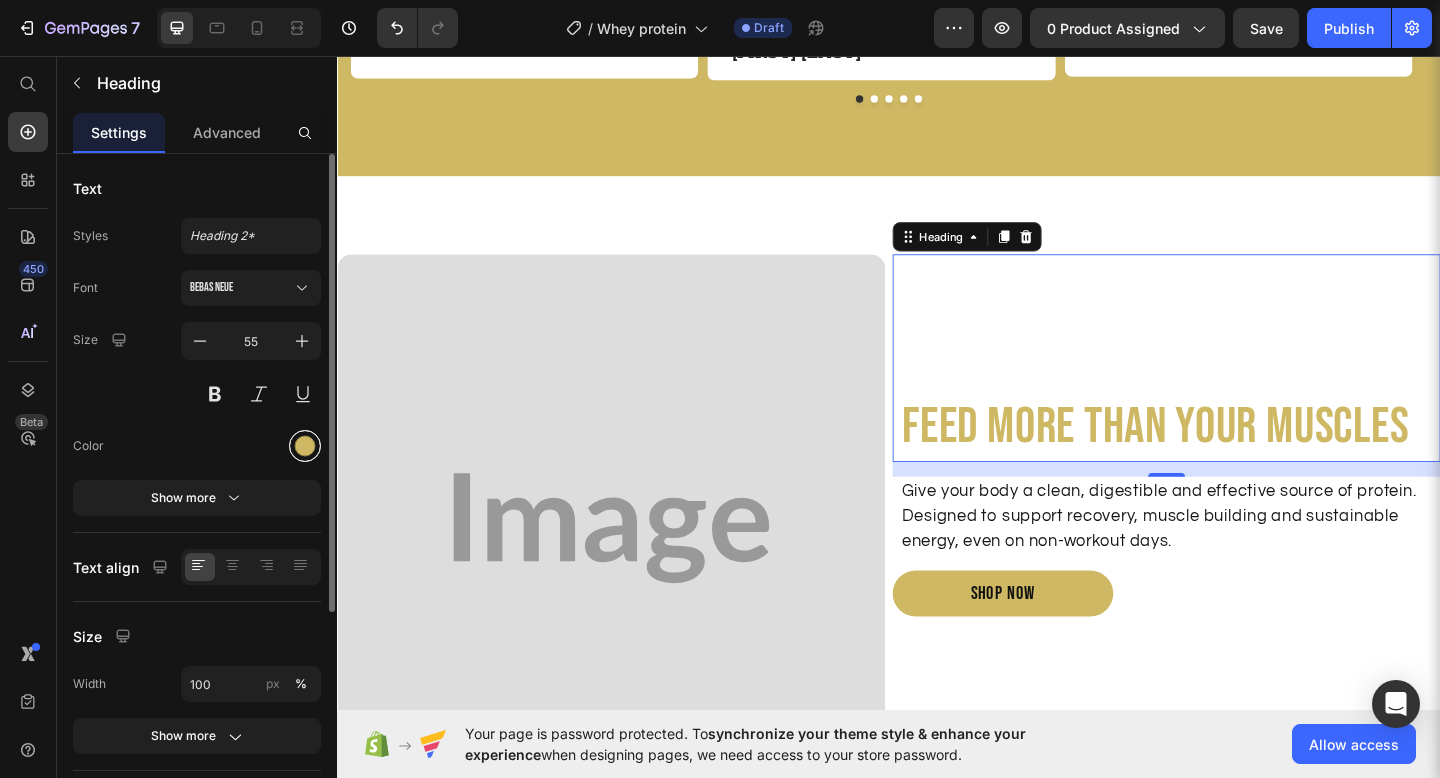 click at bounding box center (305, 446) 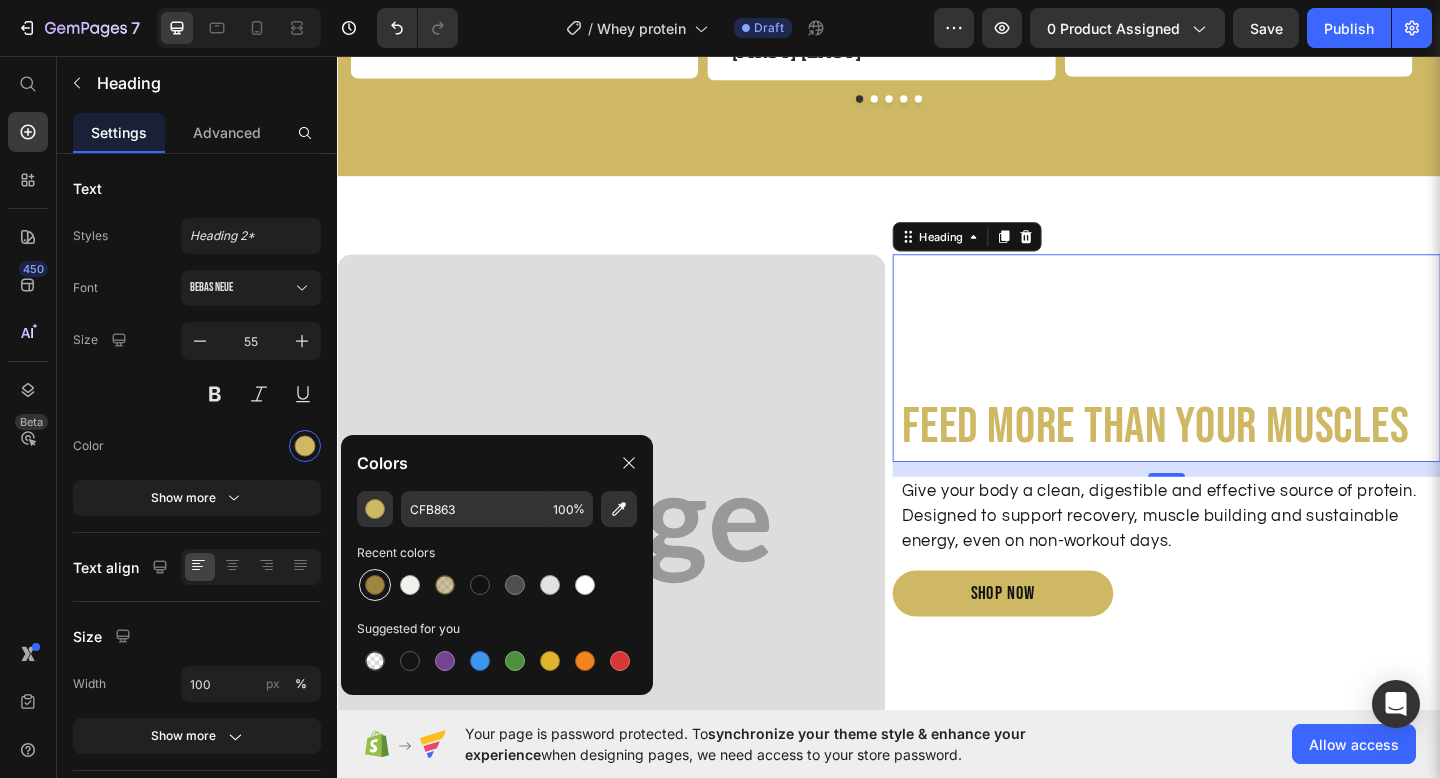 click at bounding box center [375, 585] 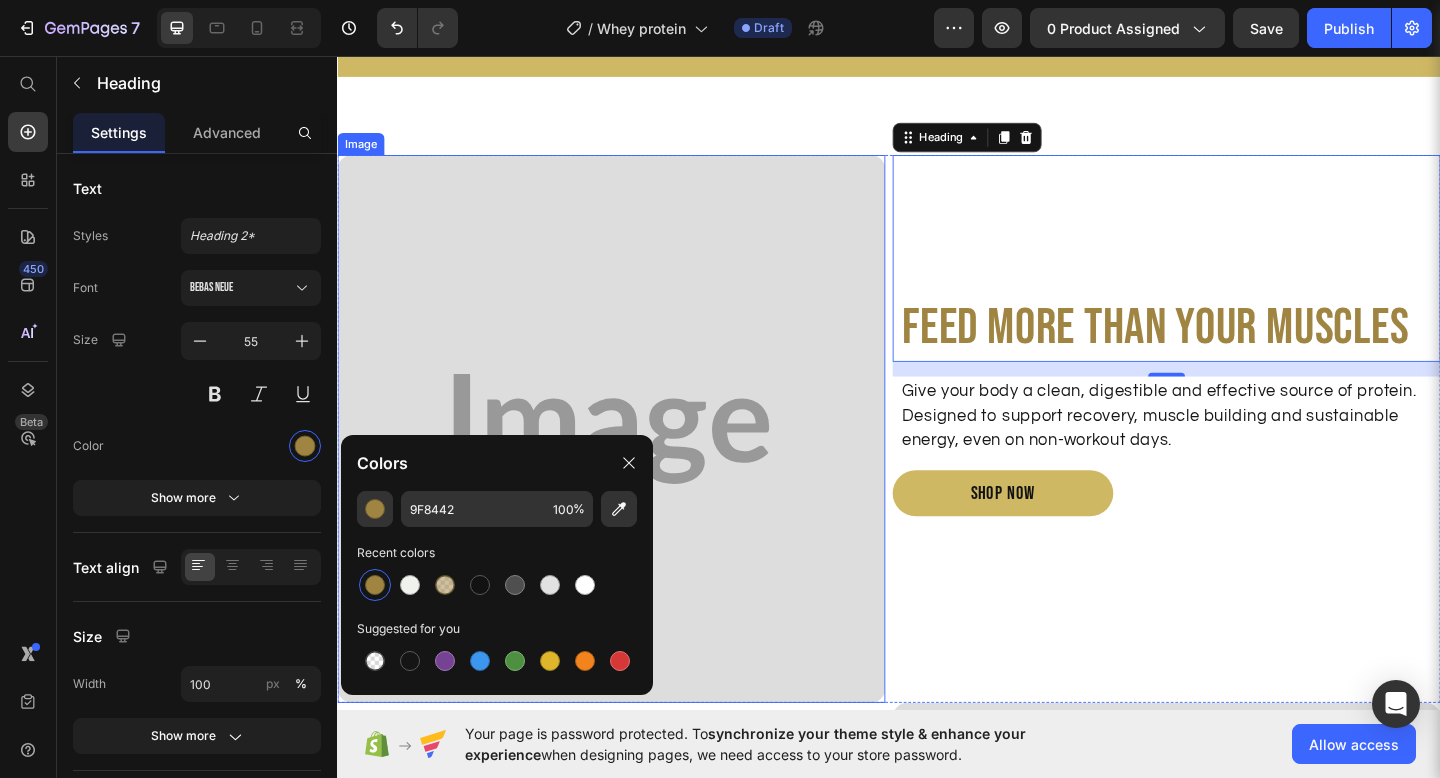 scroll, scrollTop: 3290, scrollLeft: 0, axis: vertical 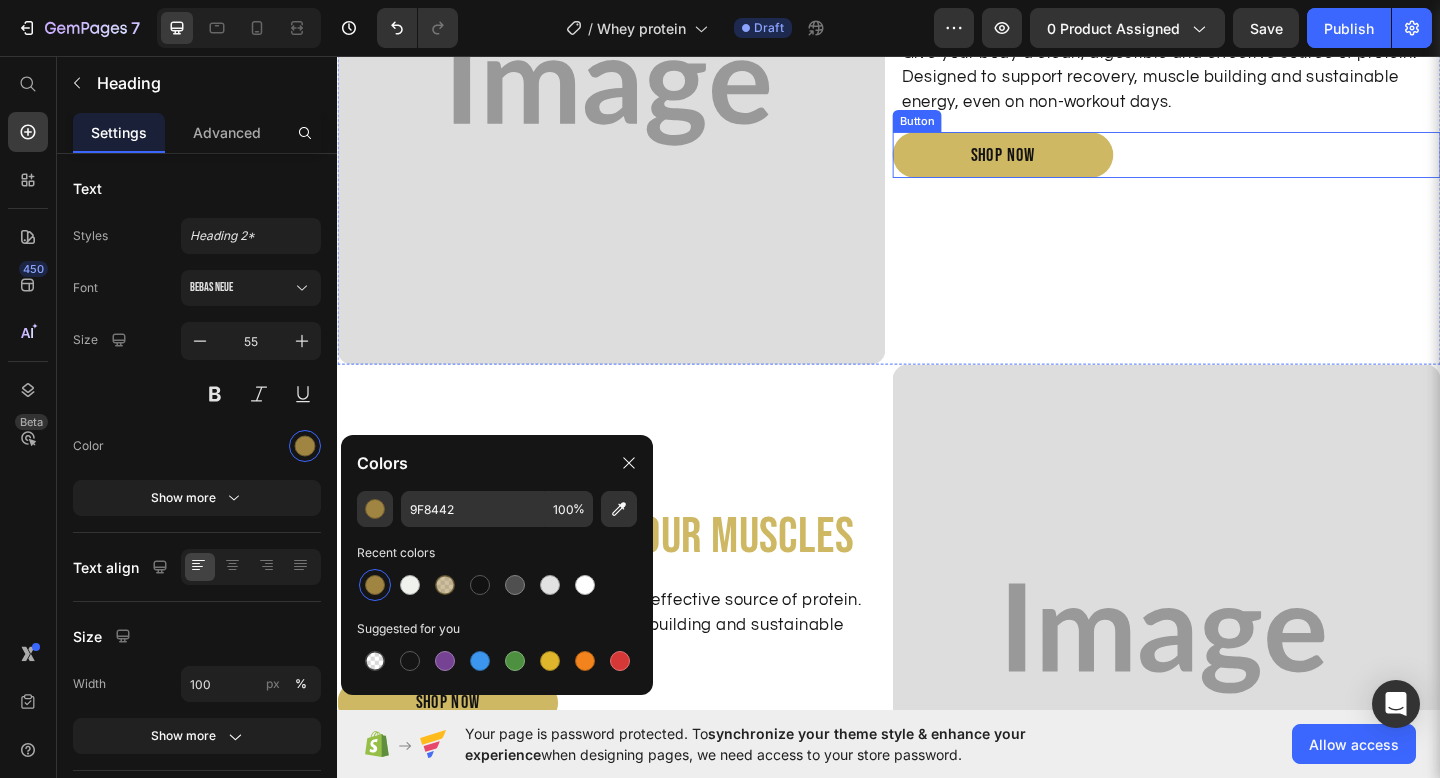 click on "SHOP NOW Button" at bounding box center (1239, 164) 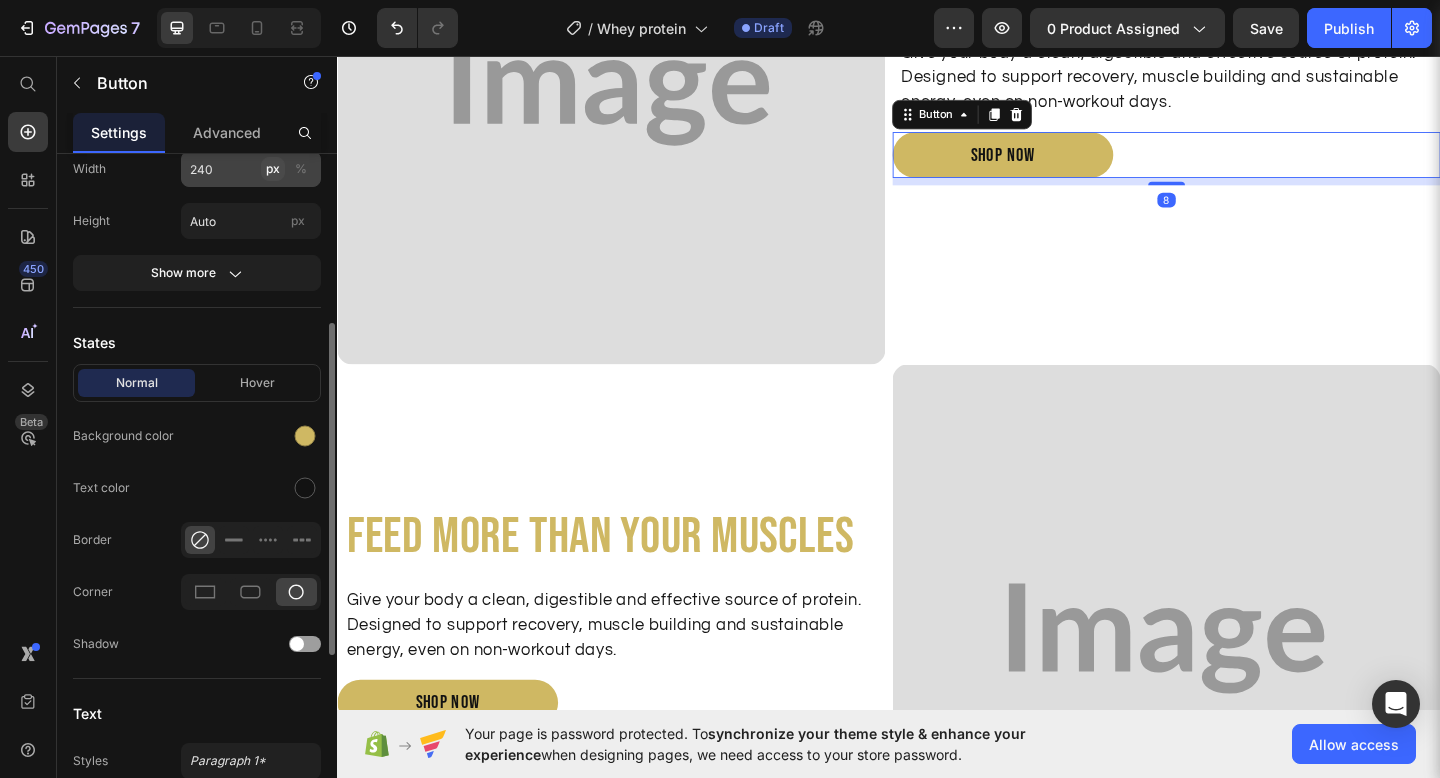 scroll, scrollTop: 354, scrollLeft: 0, axis: vertical 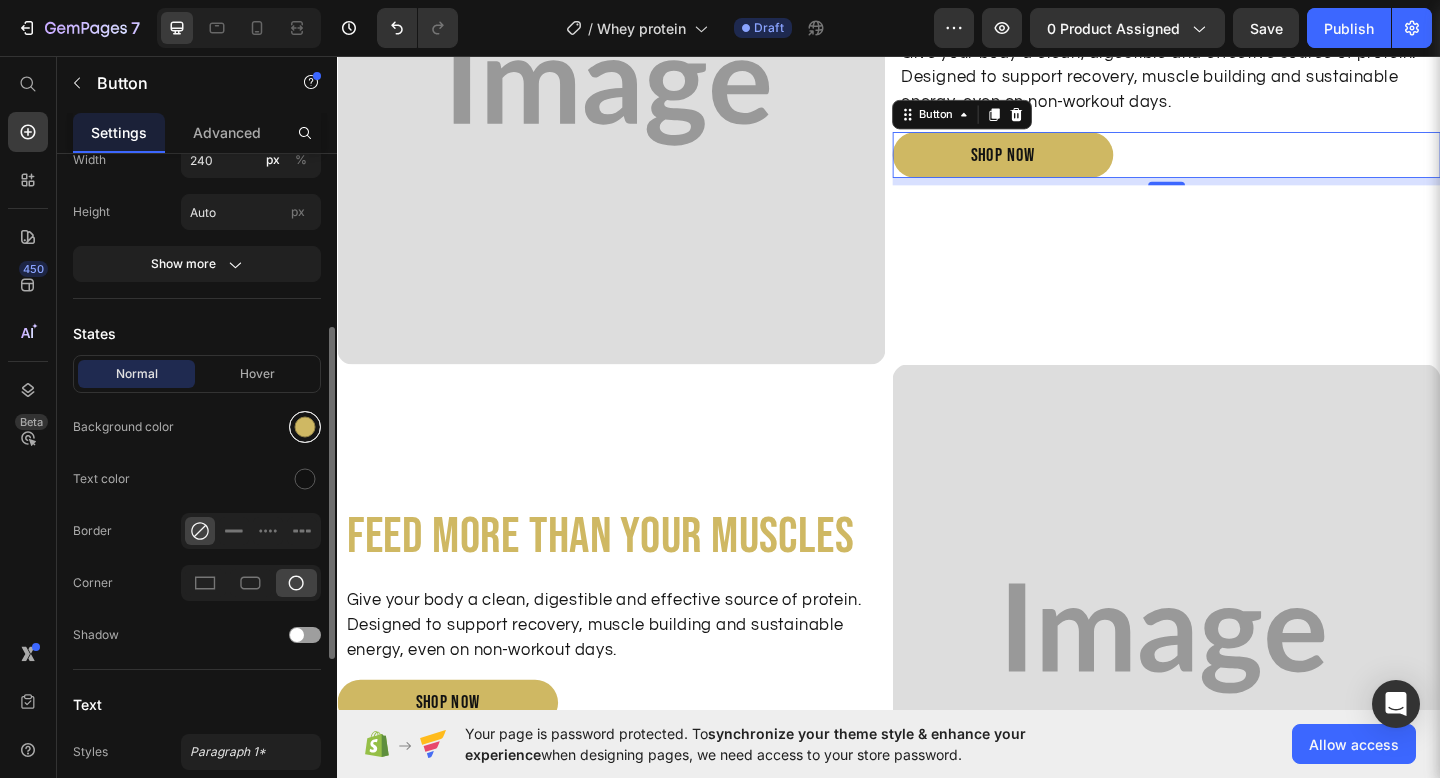 click at bounding box center (305, 427) 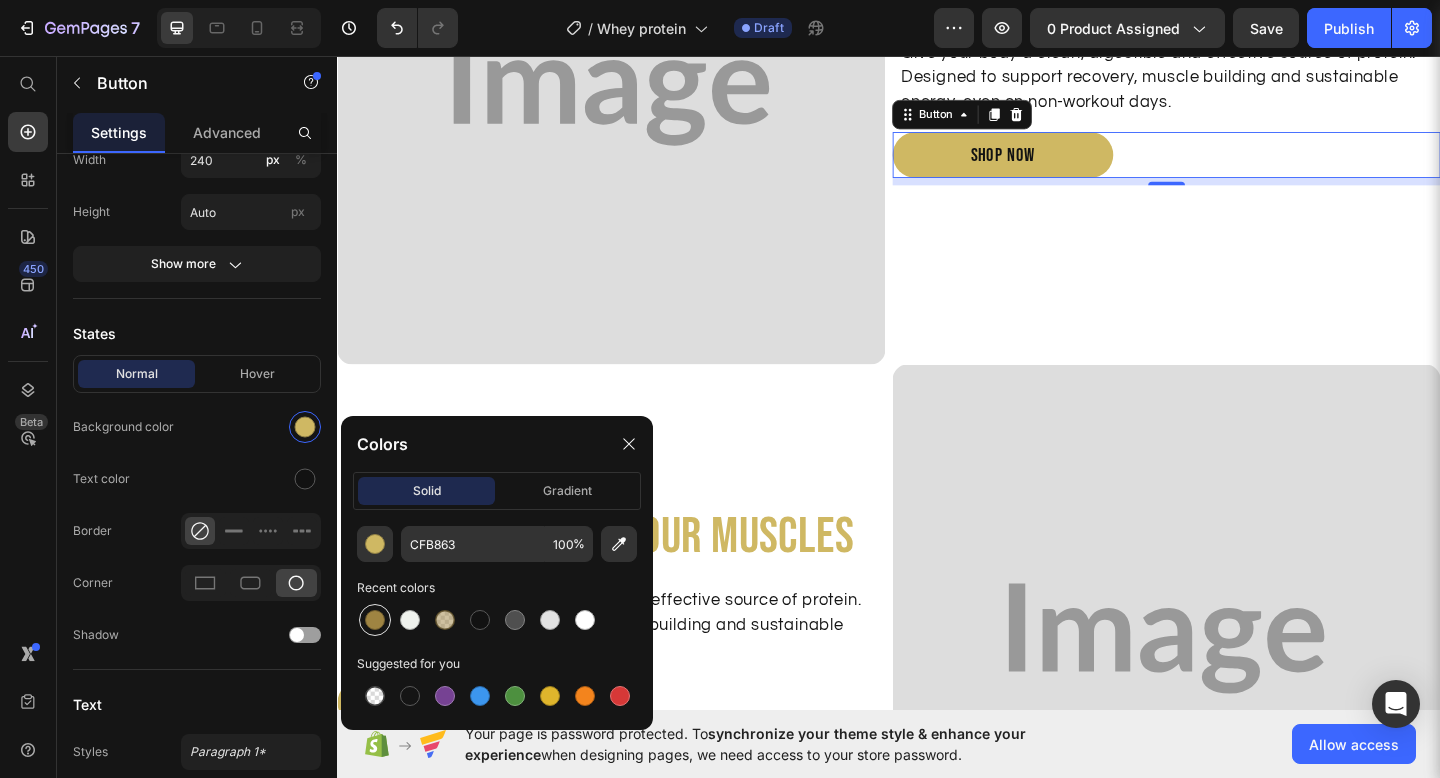click at bounding box center (375, 620) 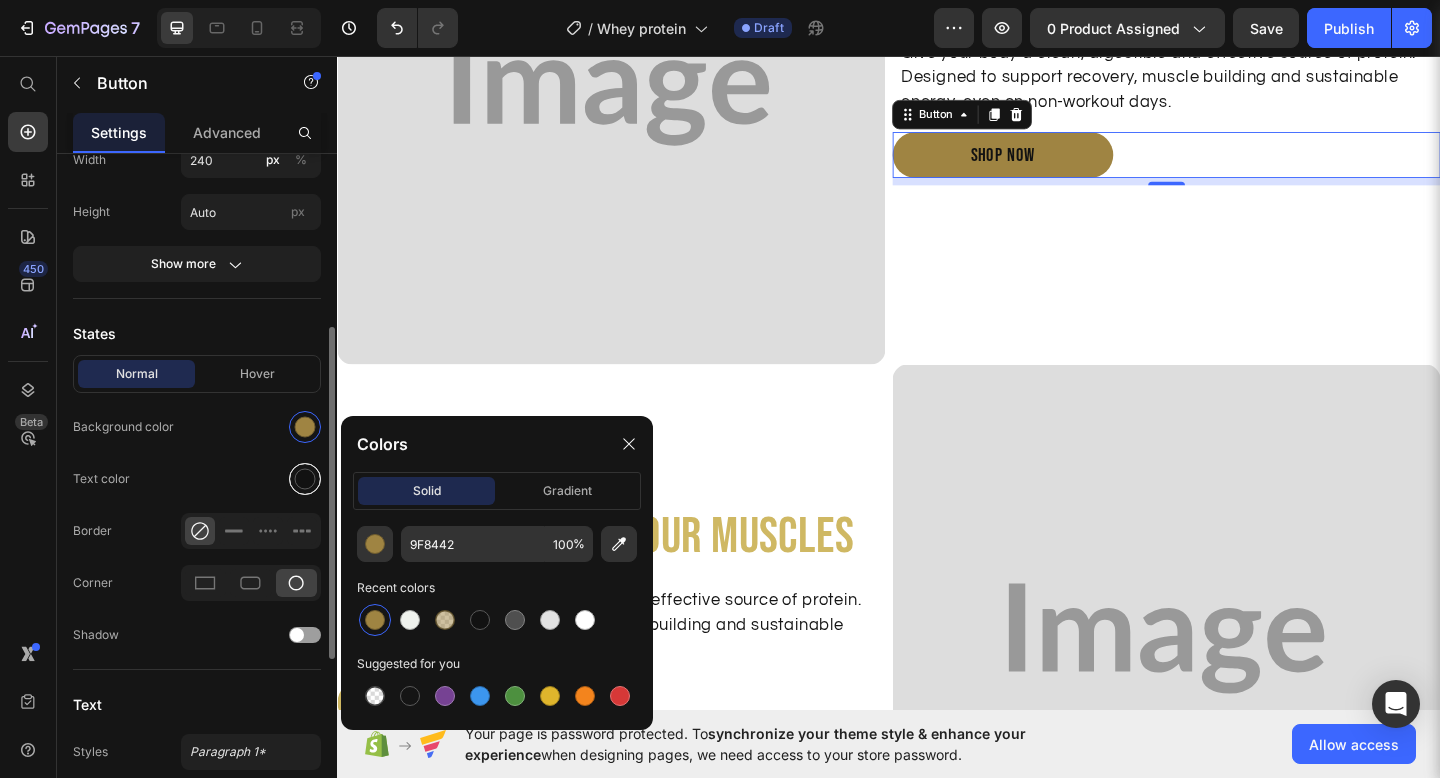 click at bounding box center (305, 479) 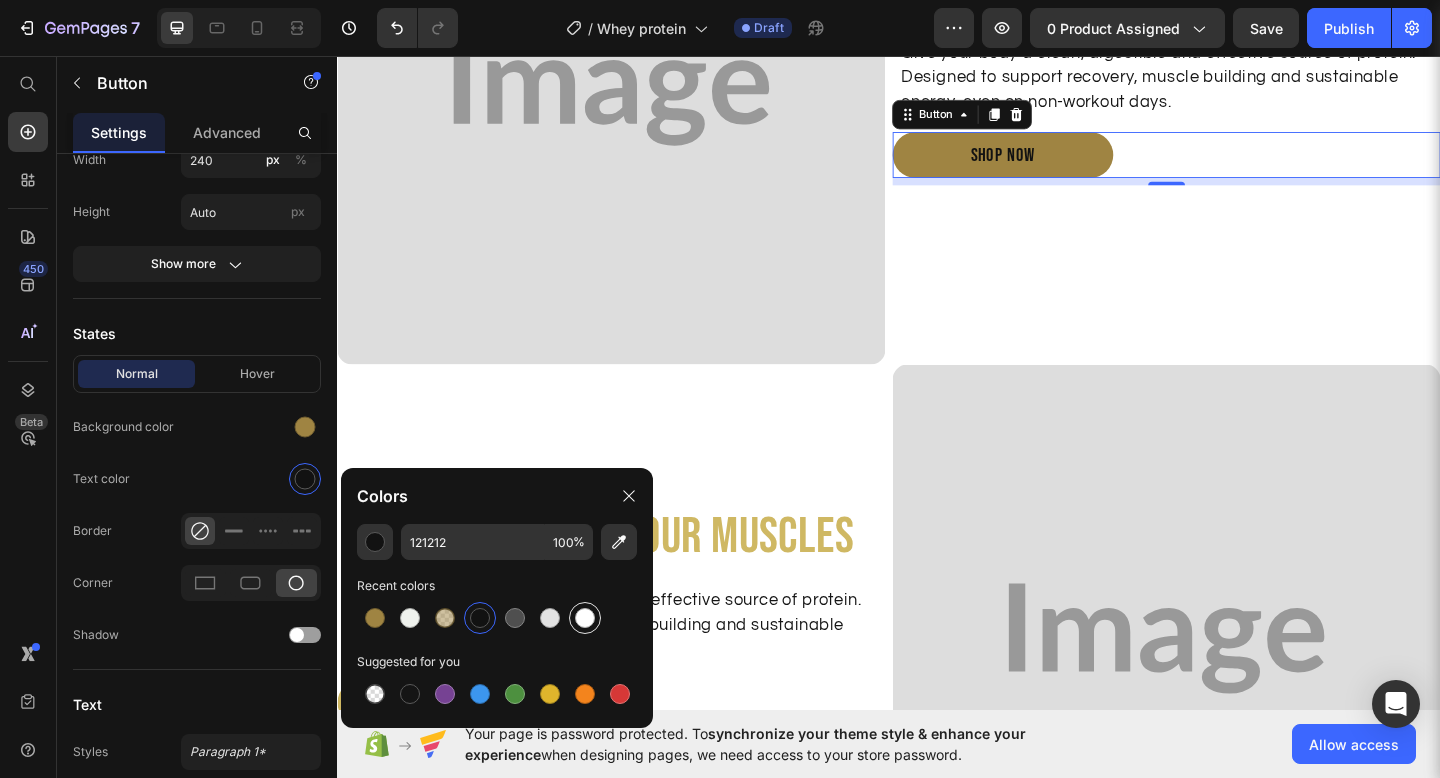 click at bounding box center (585, 618) 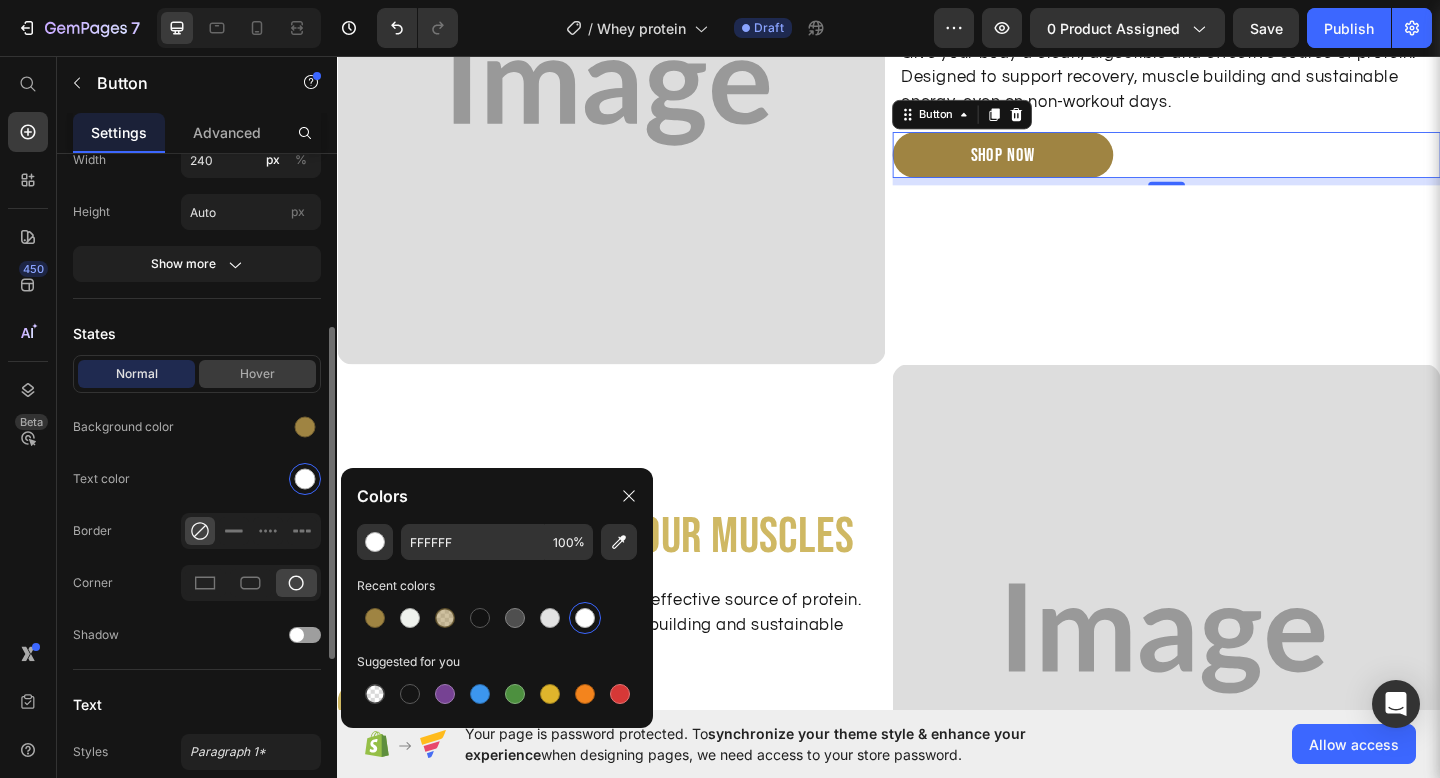 click on "Hover" at bounding box center (257, 374) 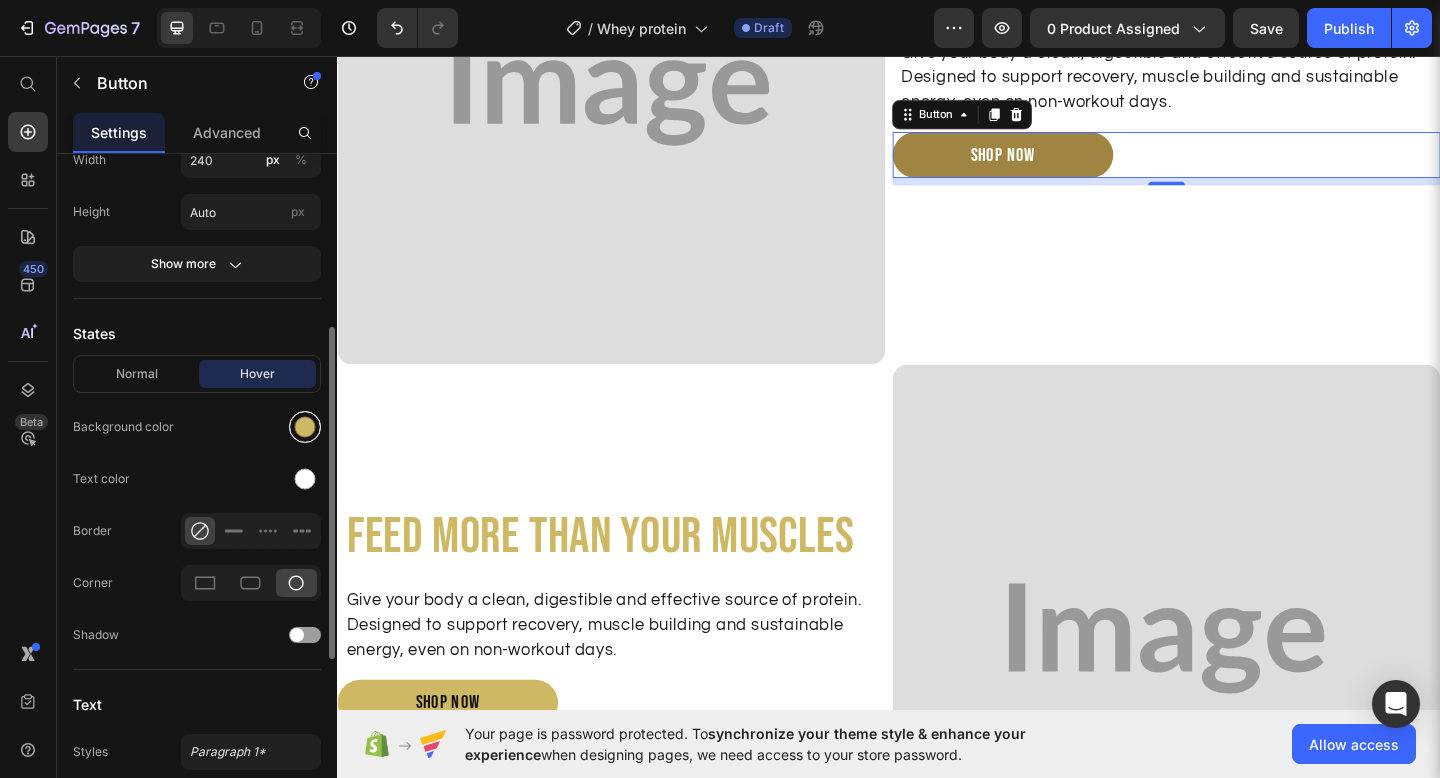 click at bounding box center [305, 427] 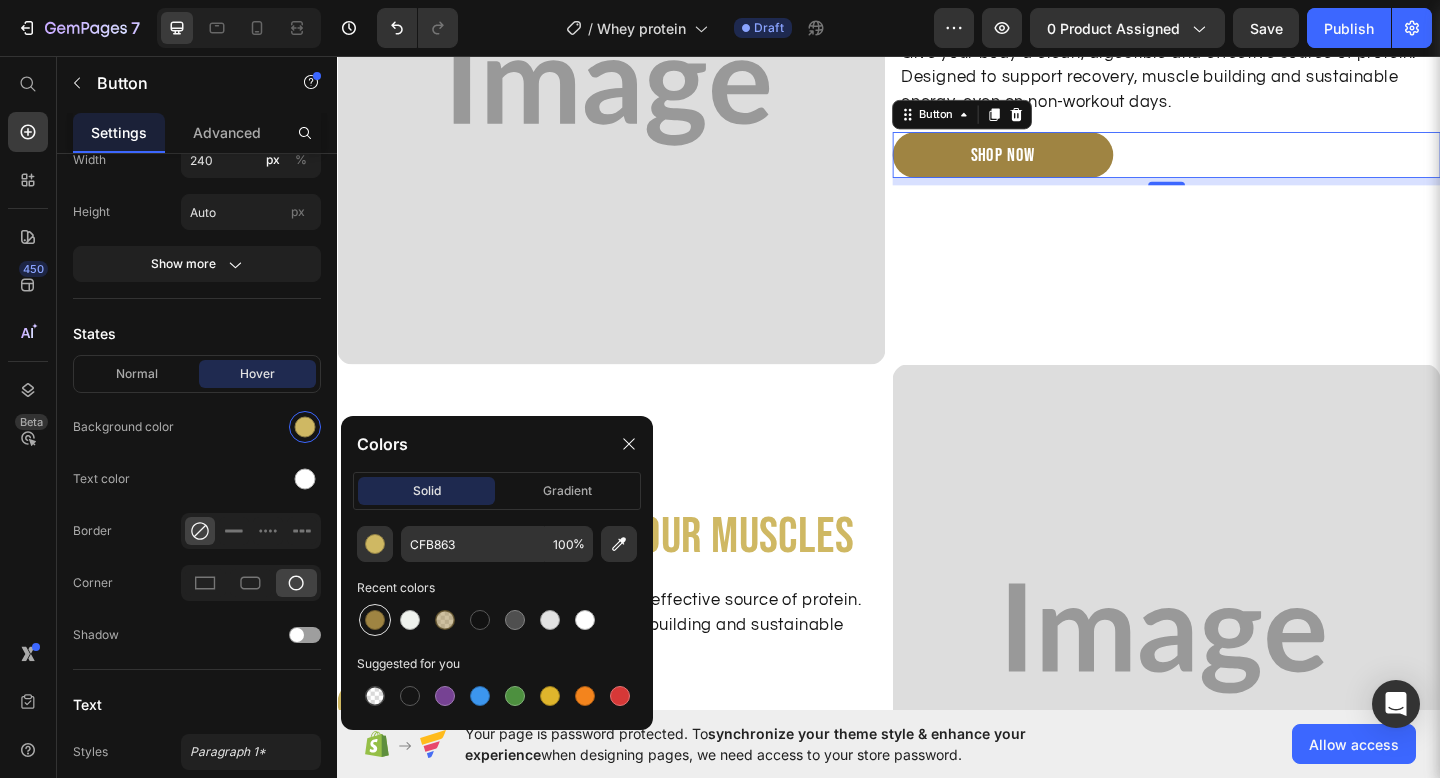 click at bounding box center (375, 620) 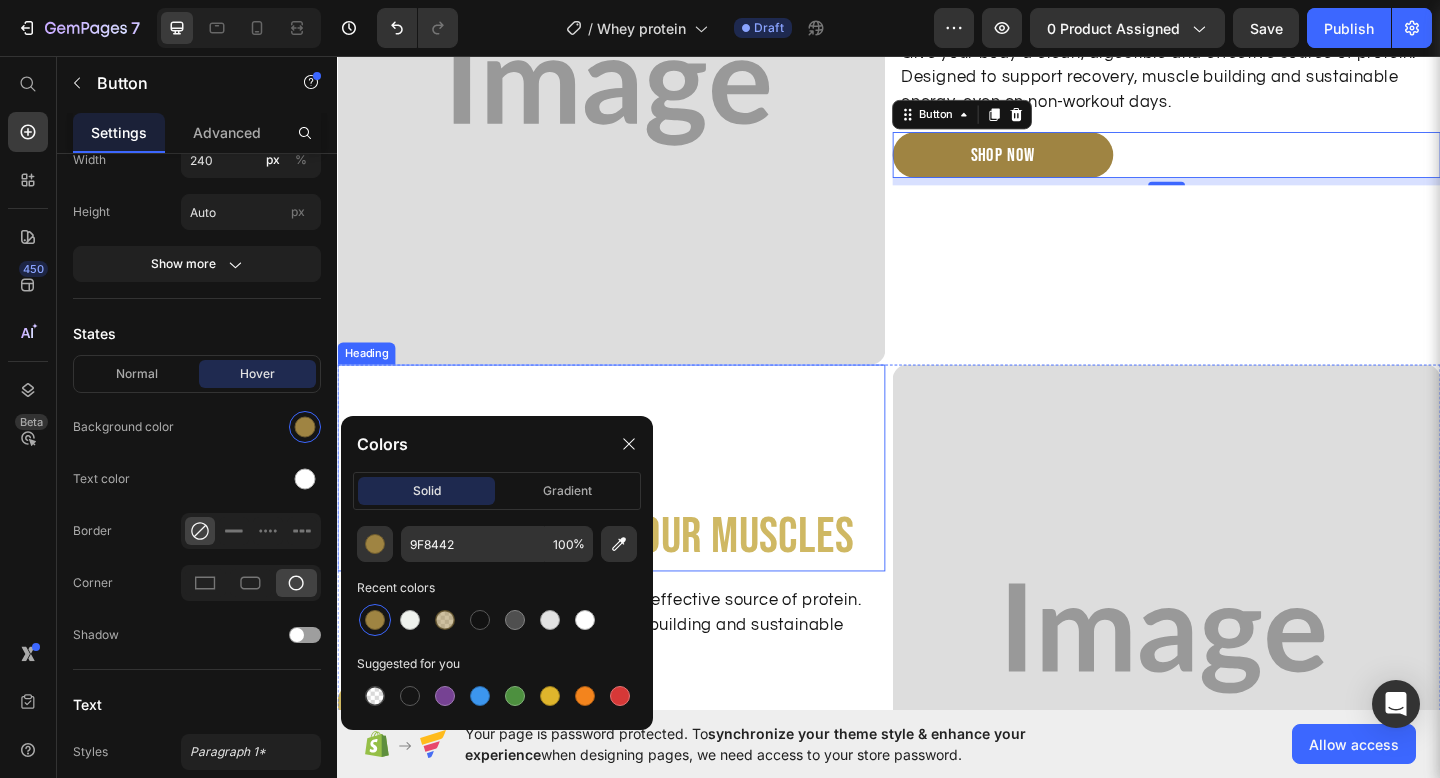 click on "Feed more than your muscles Heading" at bounding box center (635, 505) 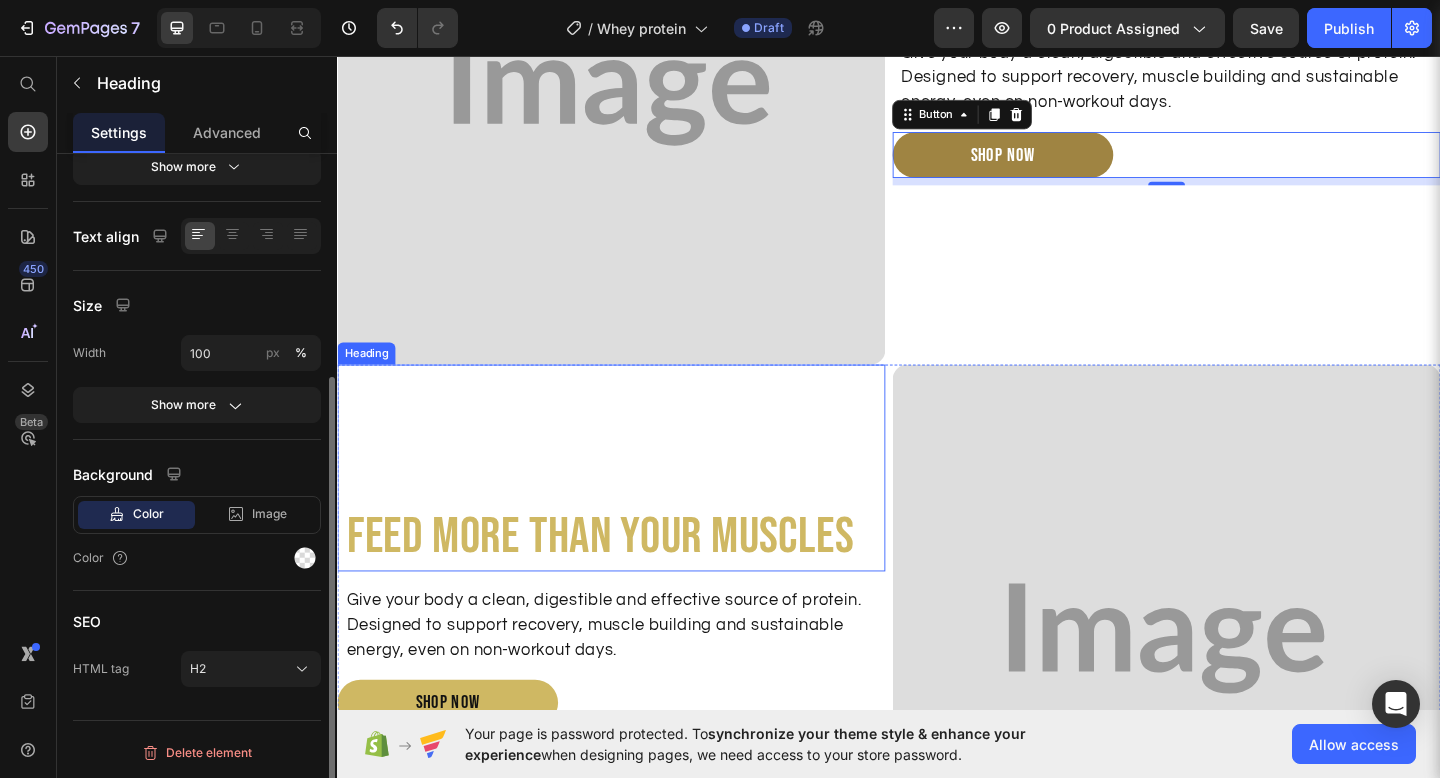 scroll, scrollTop: 0, scrollLeft: 0, axis: both 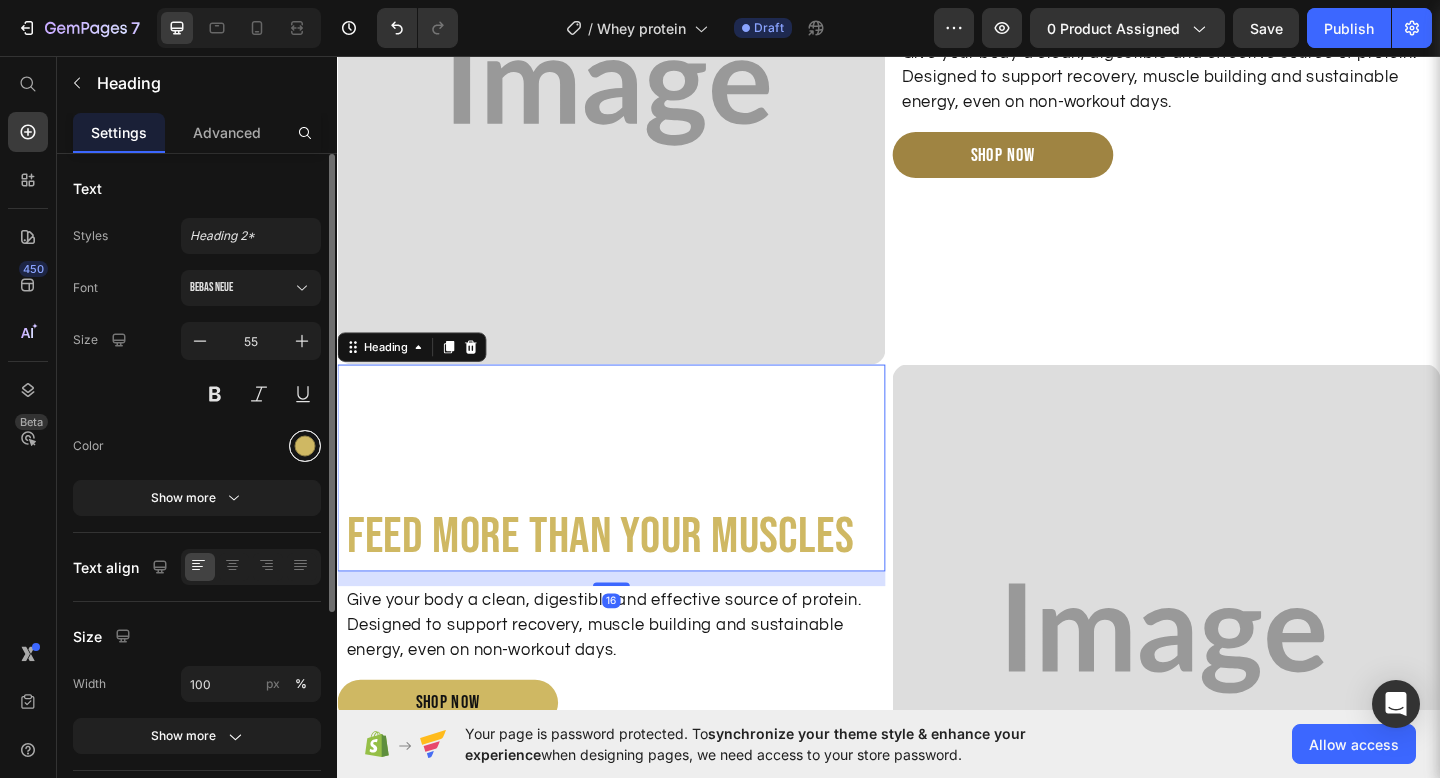 click at bounding box center [305, 446] 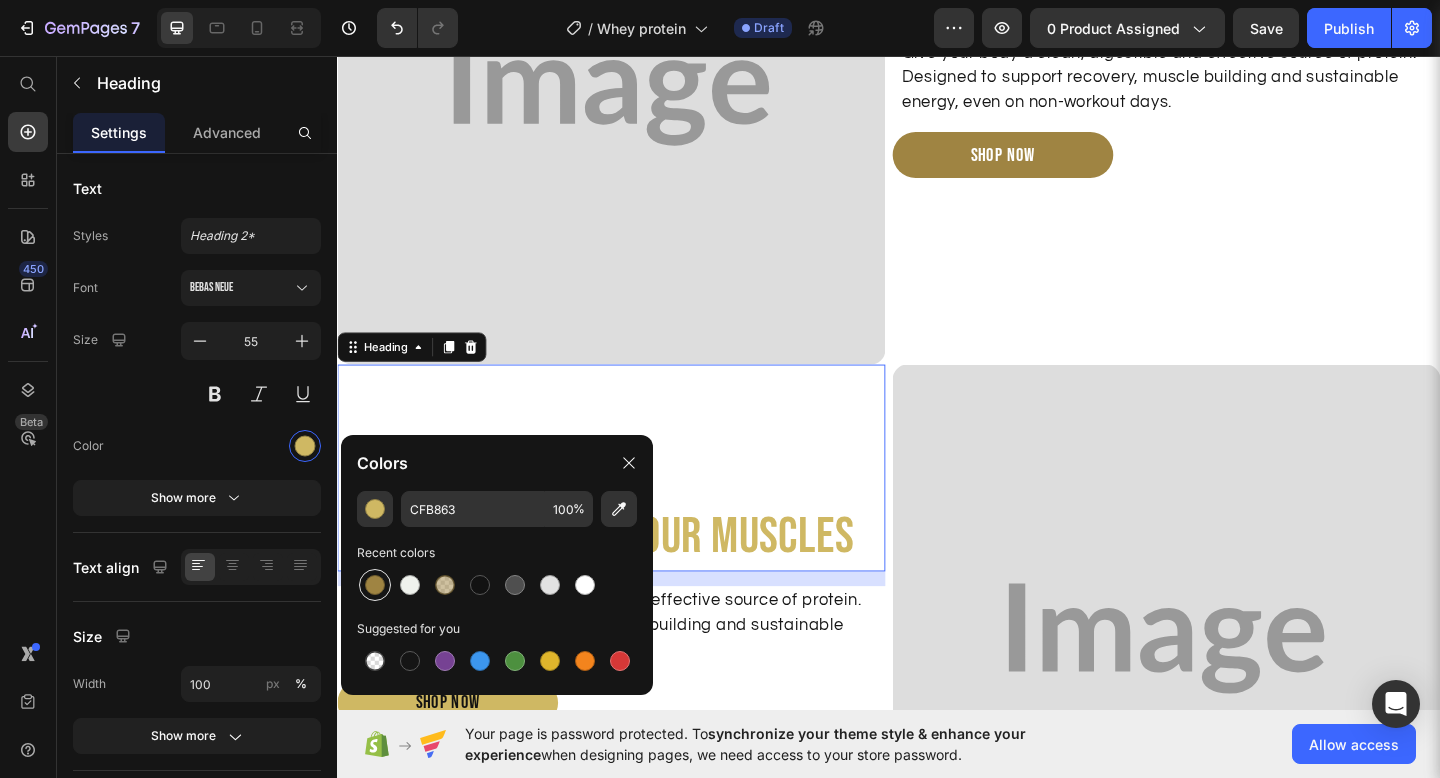 click at bounding box center [375, 585] 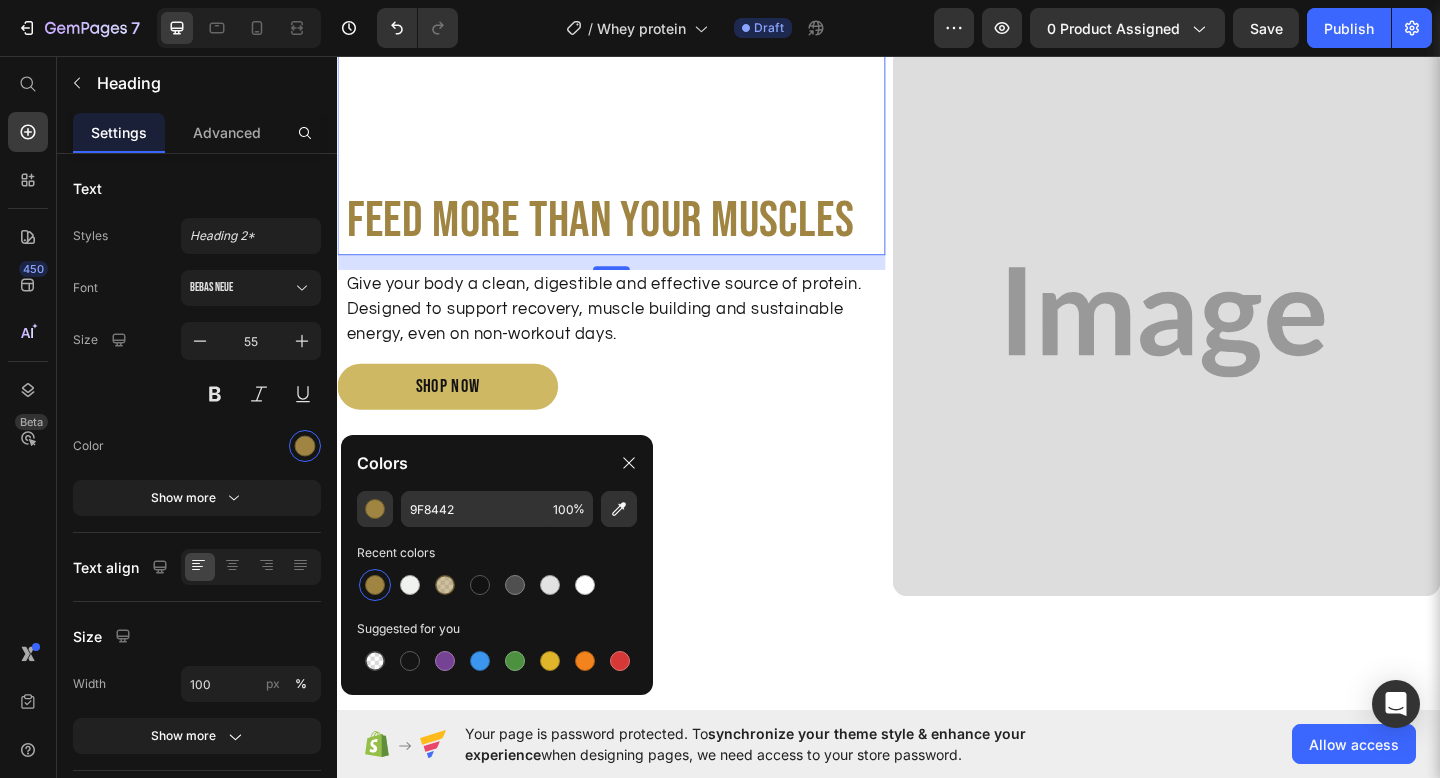 scroll, scrollTop: 3660, scrollLeft: 0, axis: vertical 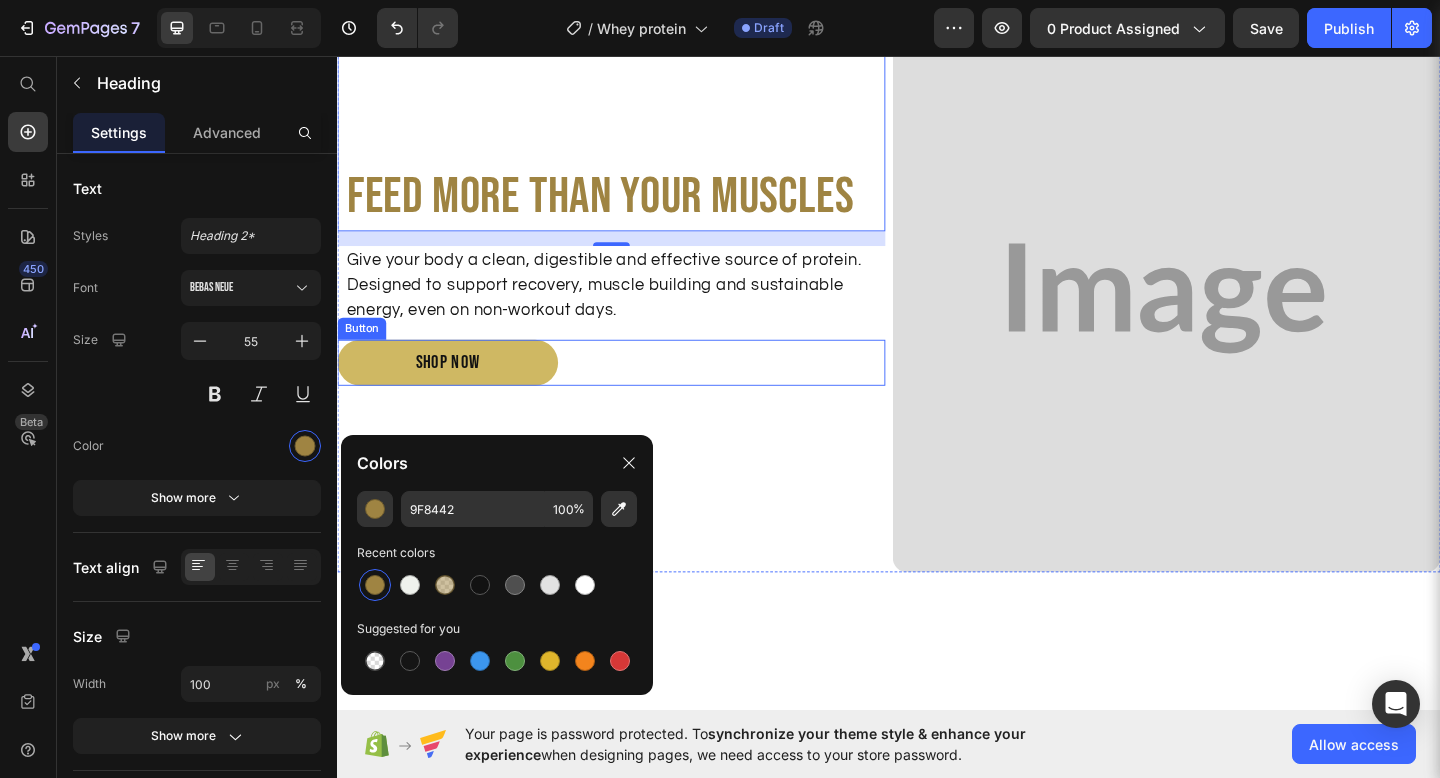 click on "SHOP NOW Button" at bounding box center [635, 390] 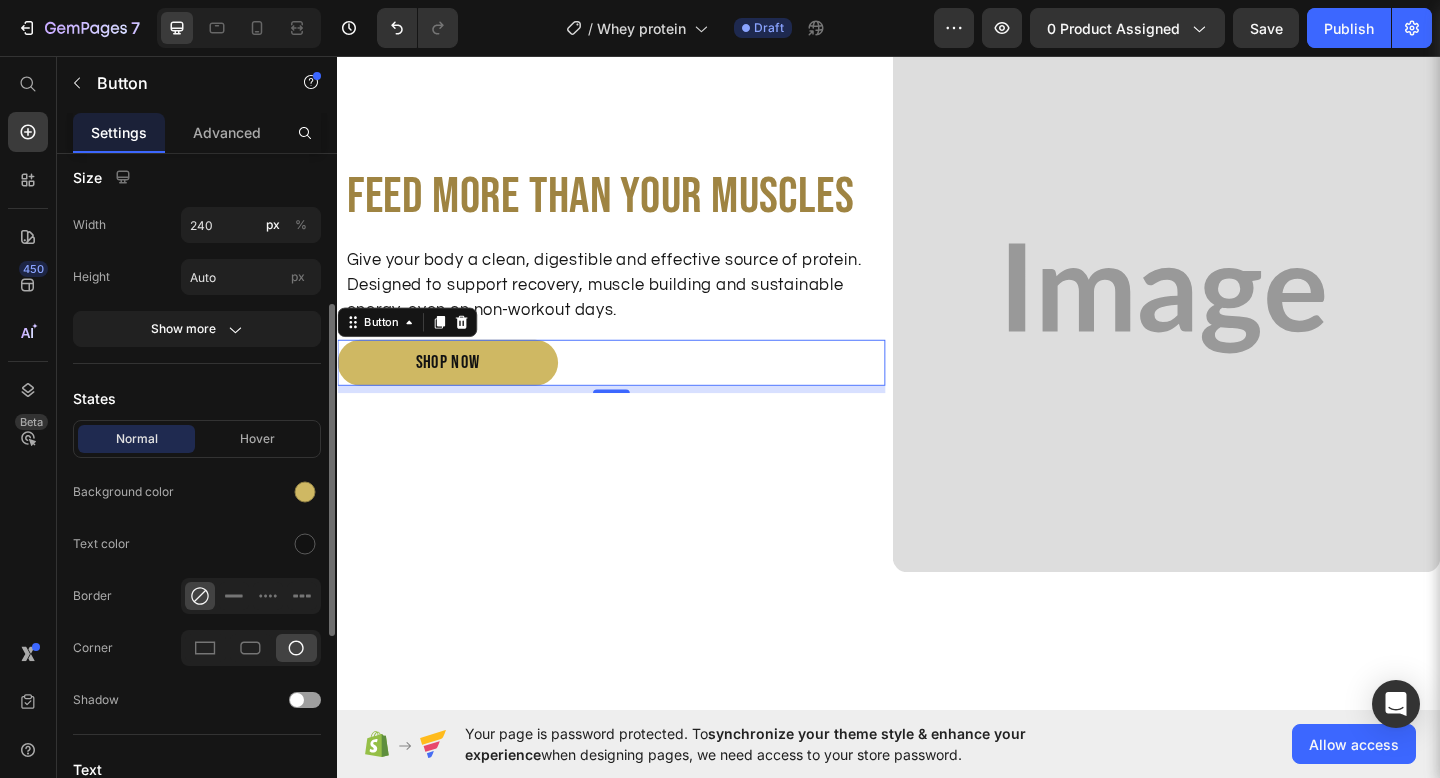 scroll, scrollTop: 304, scrollLeft: 0, axis: vertical 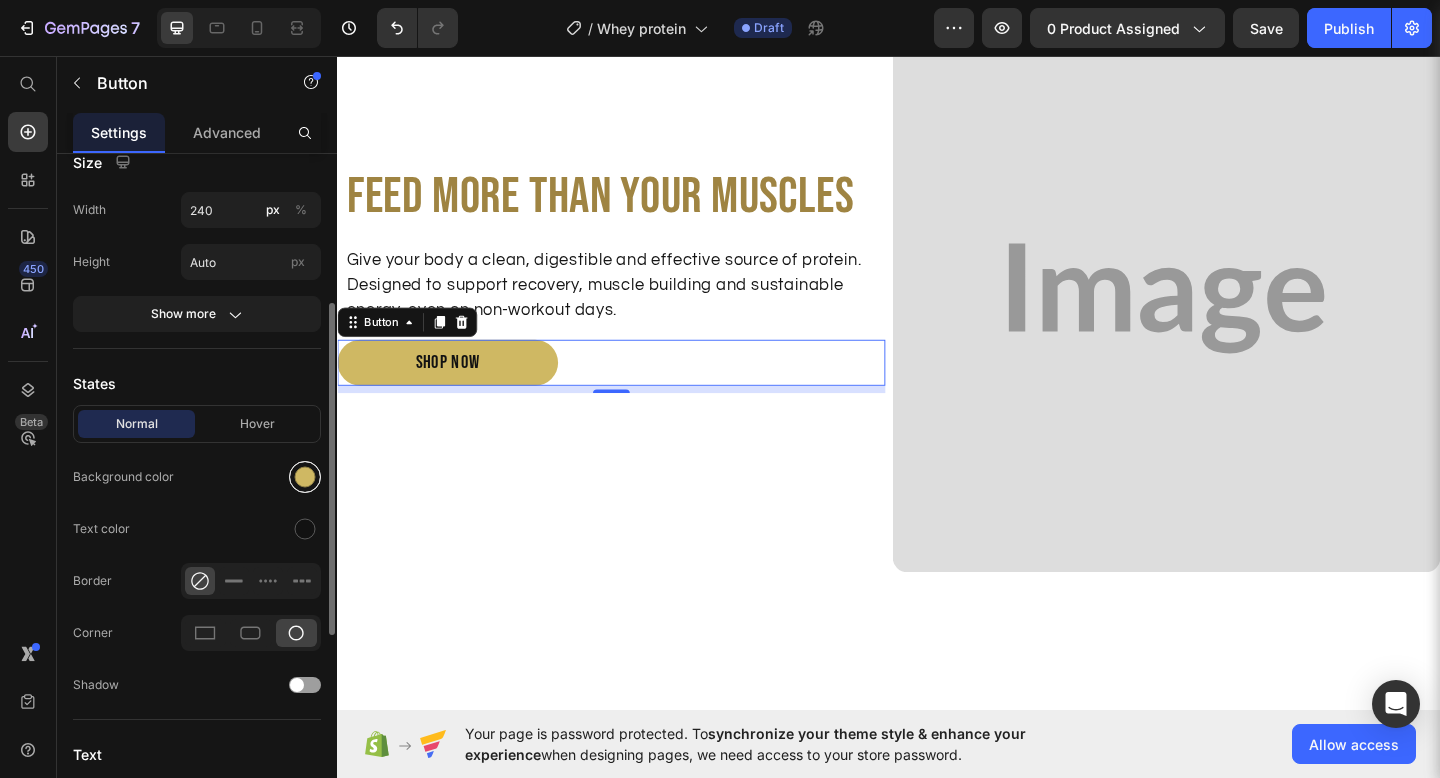 click at bounding box center (305, 477) 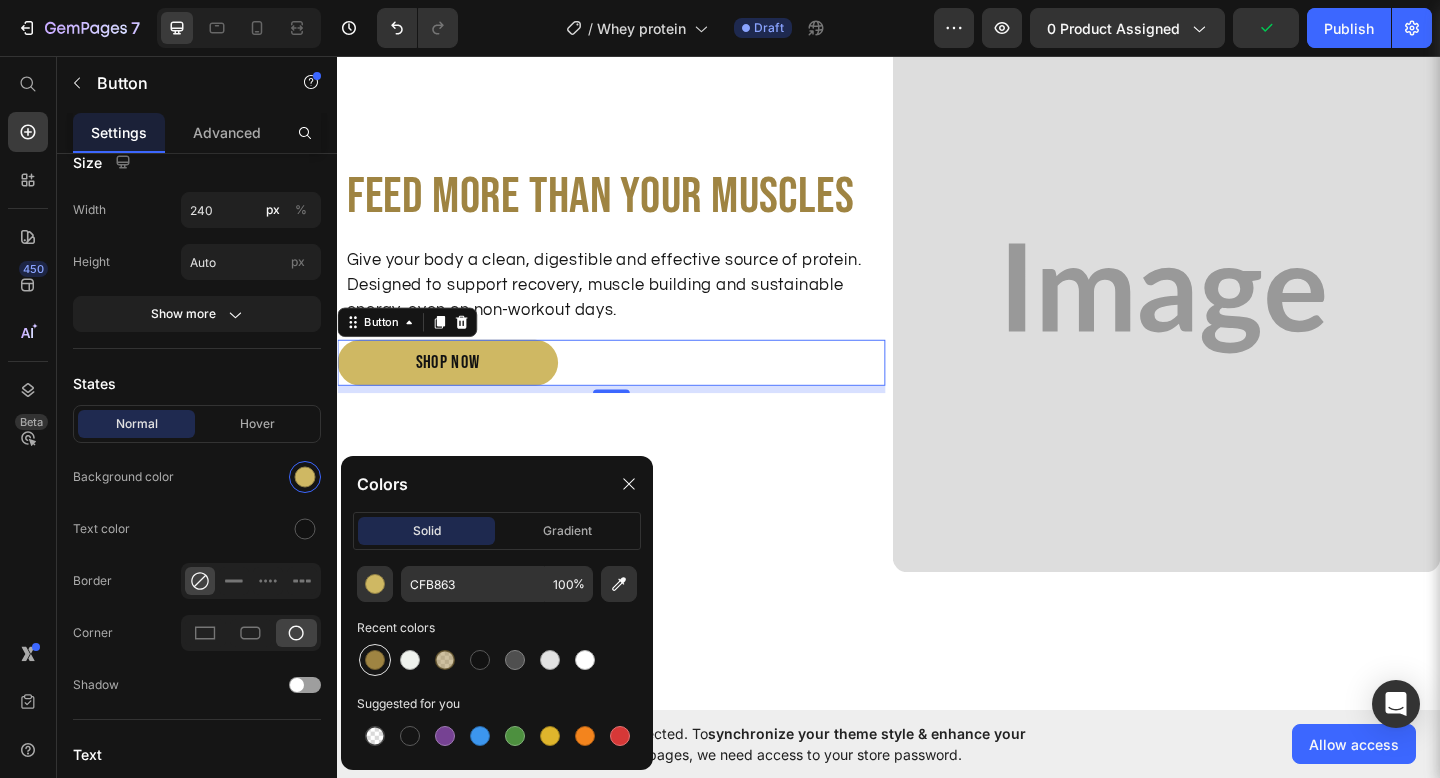click at bounding box center (375, 660) 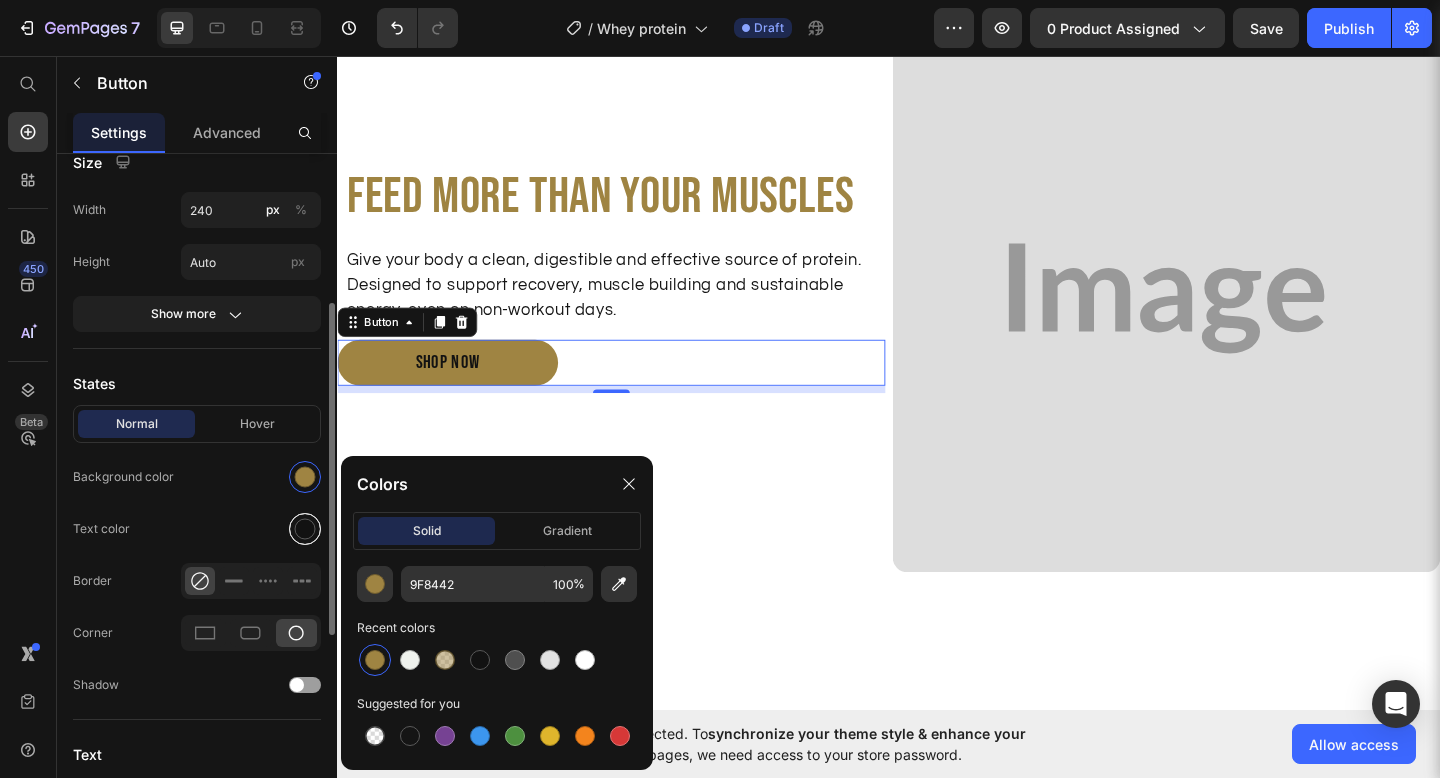 click at bounding box center (305, 529) 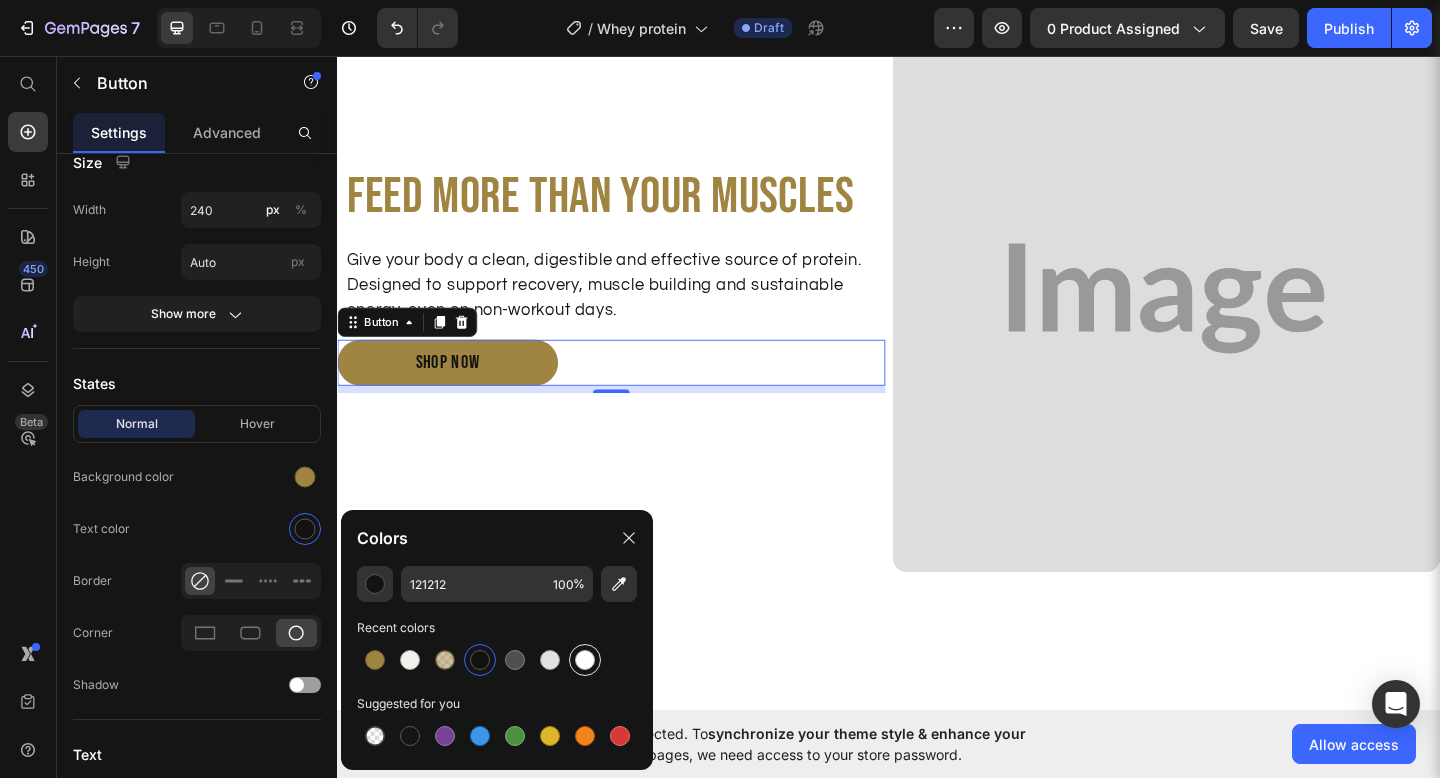 click at bounding box center (585, 660) 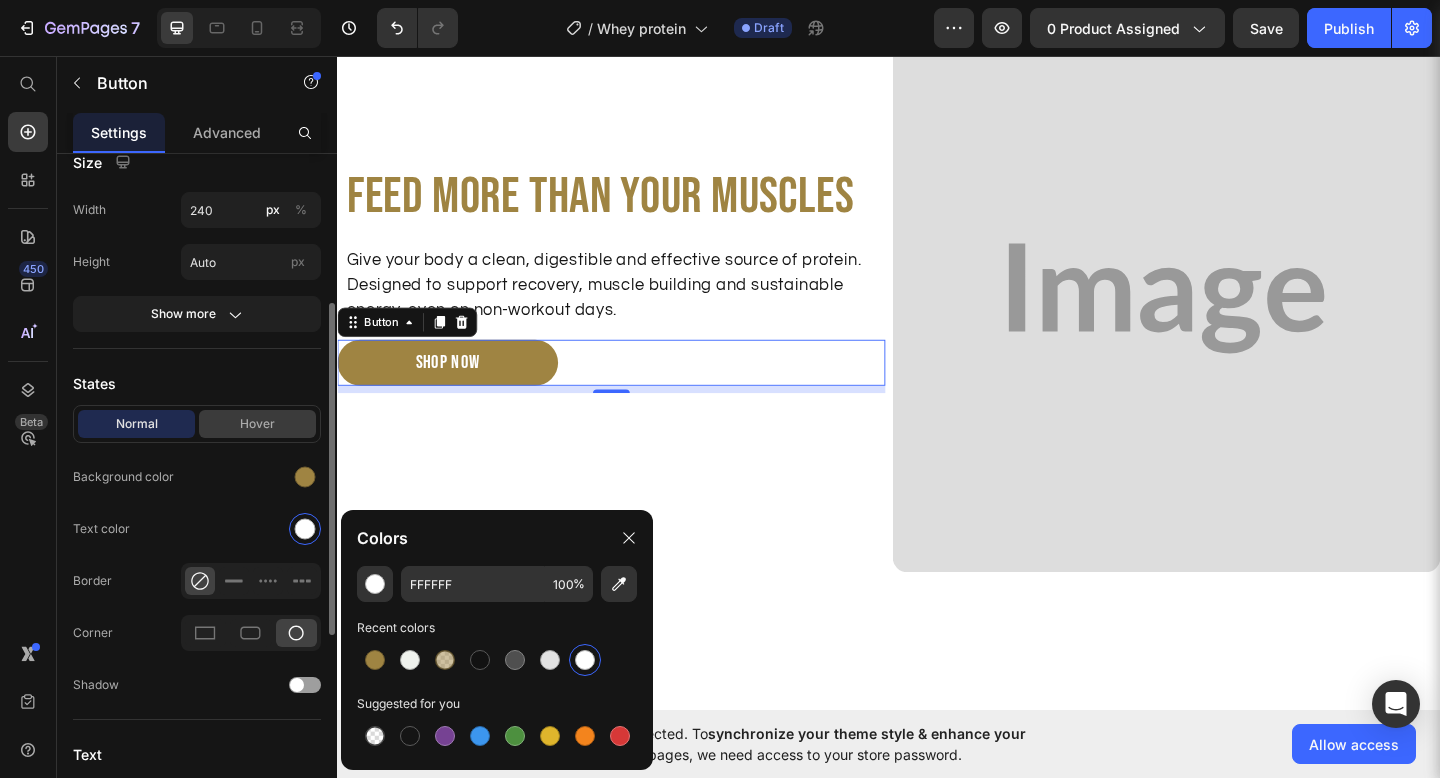 click on "Hover" at bounding box center (257, 424) 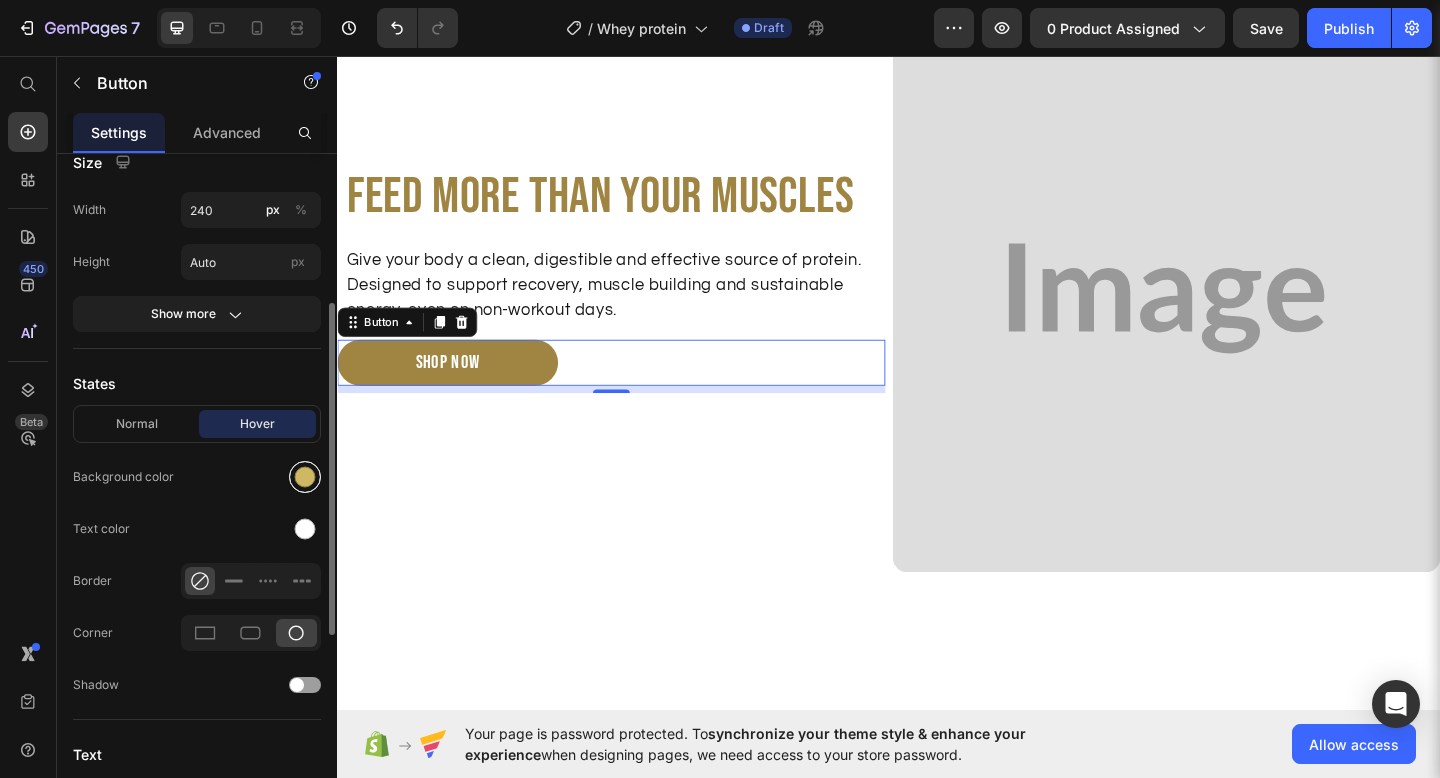 click at bounding box center (305, 477) 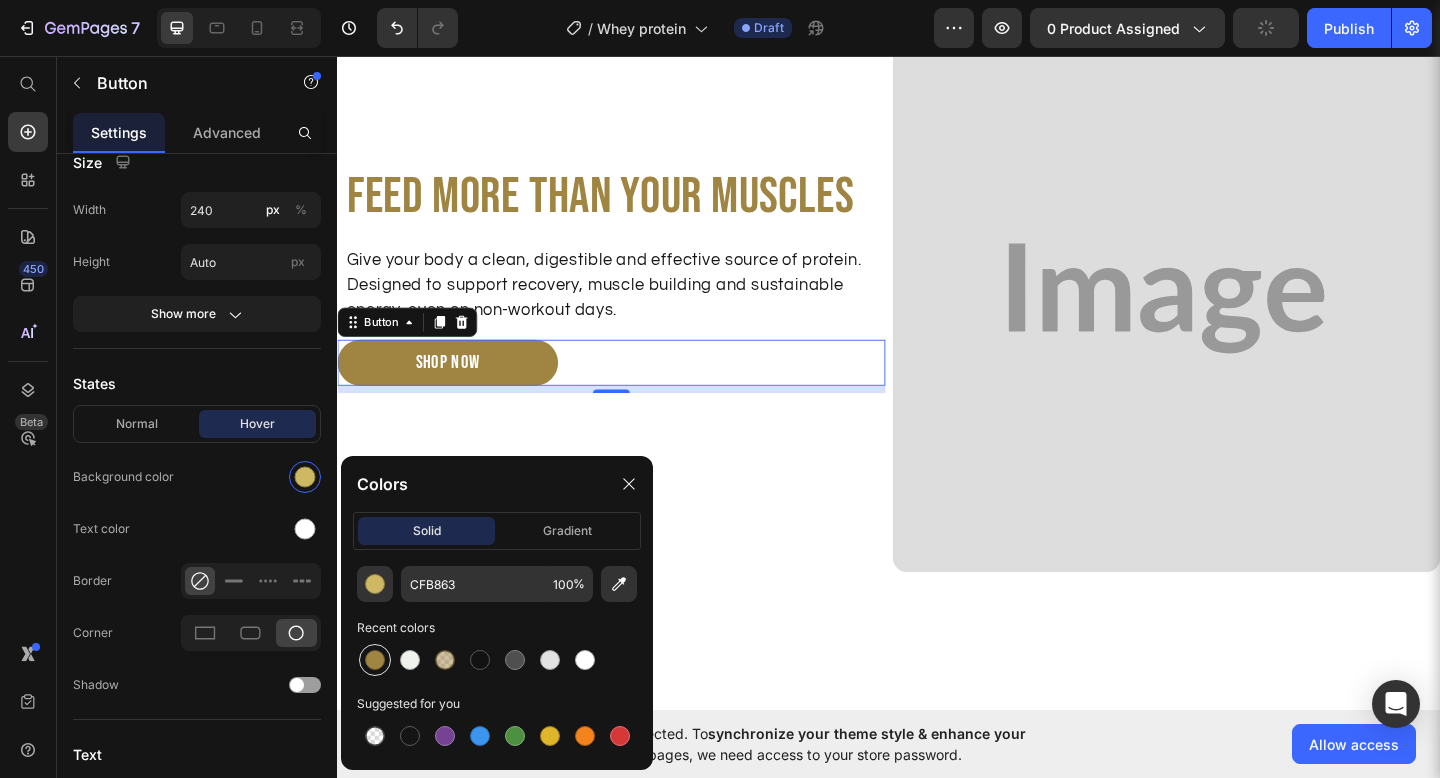 click at bounding box center [375, 660] 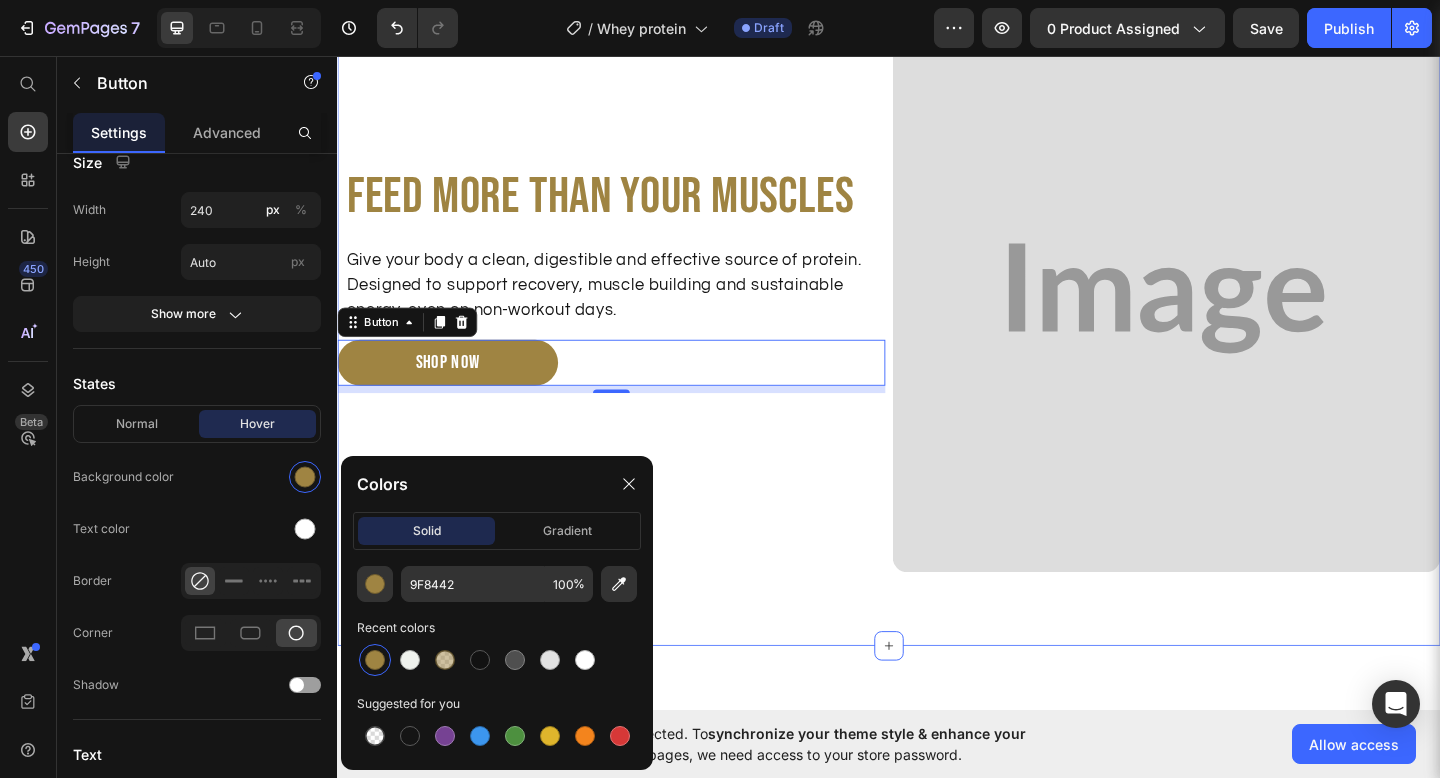 click on "Image Feed more than your muscles Heading Give your body a clean, digestible and effective source of protein. Designed to support recovery, muscle building and sustainable energy, even on non-workout days. Text block SHOP NOW Button Row Image Feed more than your muscles Heading Give your body a clean, digestible and effective source of protein. Designed to support recovery, muscle building and sustainable energy, even on non-workout days. Text block SHOP NOW Button   8 Row Section 5" at bounding box center (937, 22) 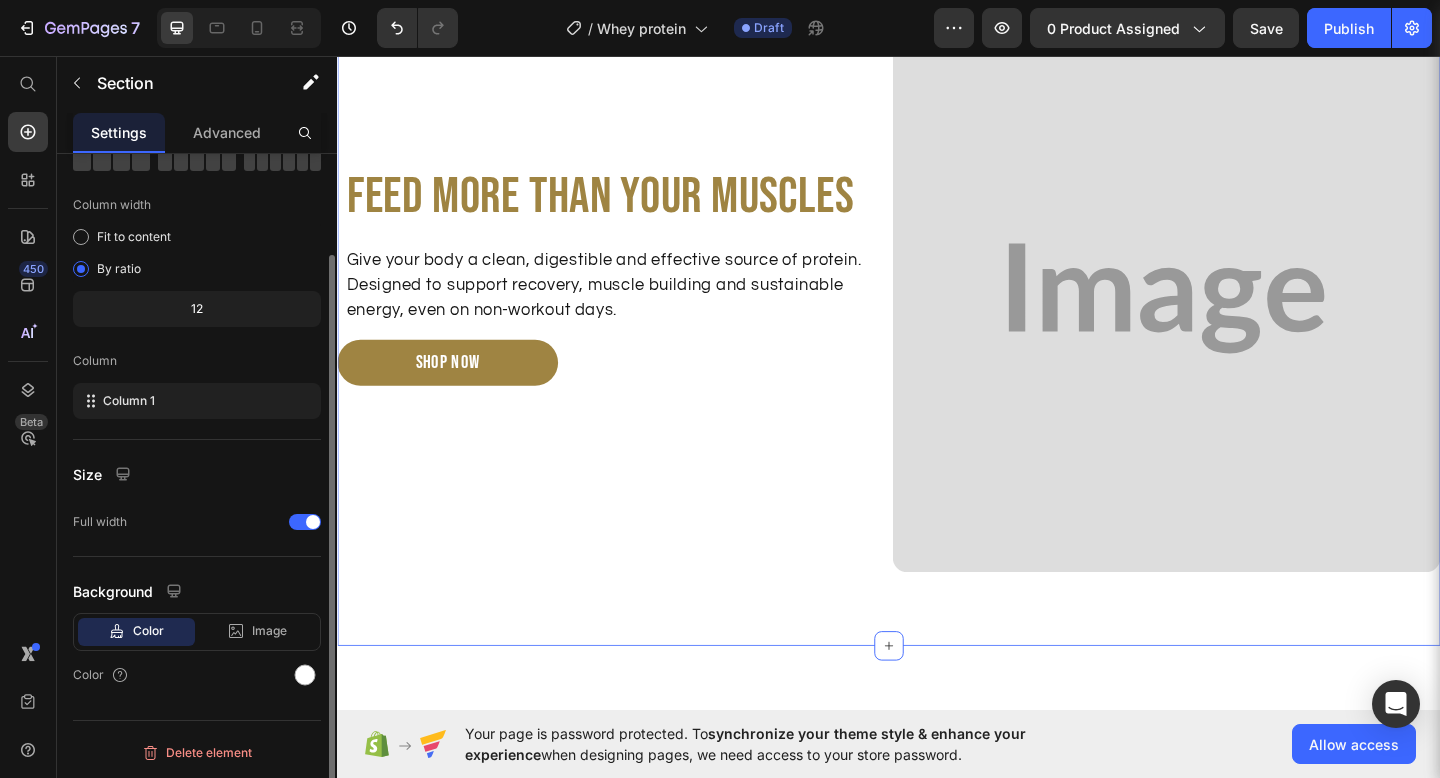 scroll, scrollTop: 0, scrollLeft: 0, axis: both 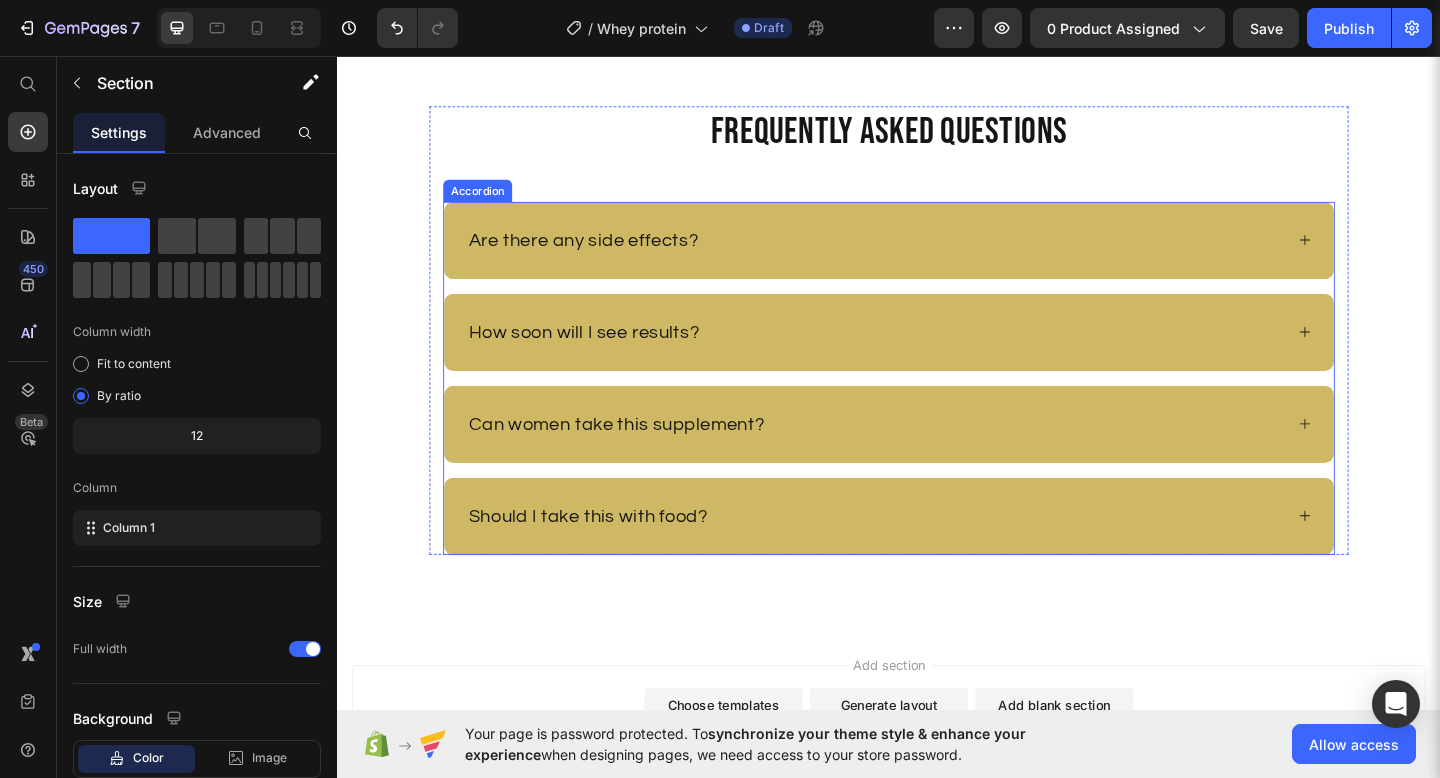 click on "Should I take this with food?" at bounding box center (937, 557) 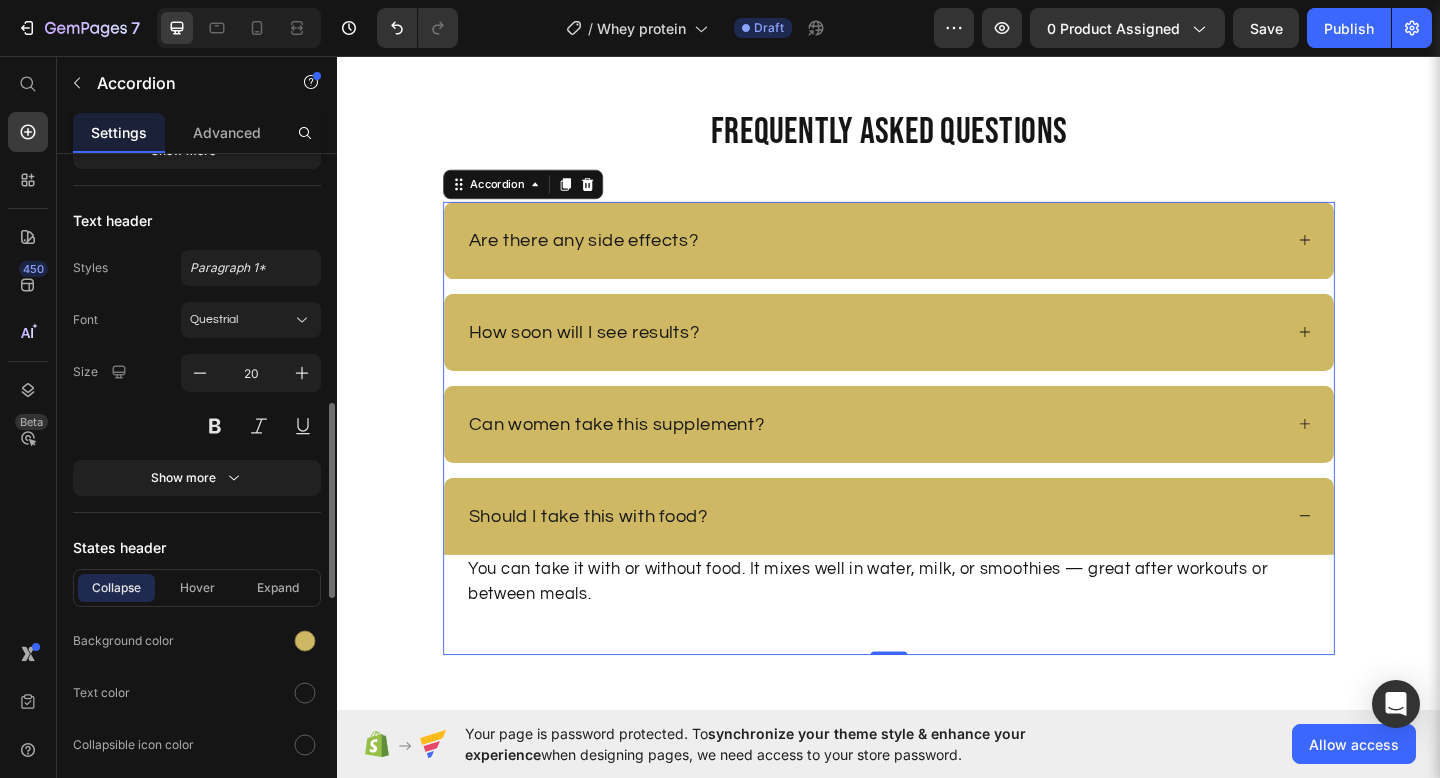 scroll, scrollTop: 908, scrollLeft: 0, axis: vertical 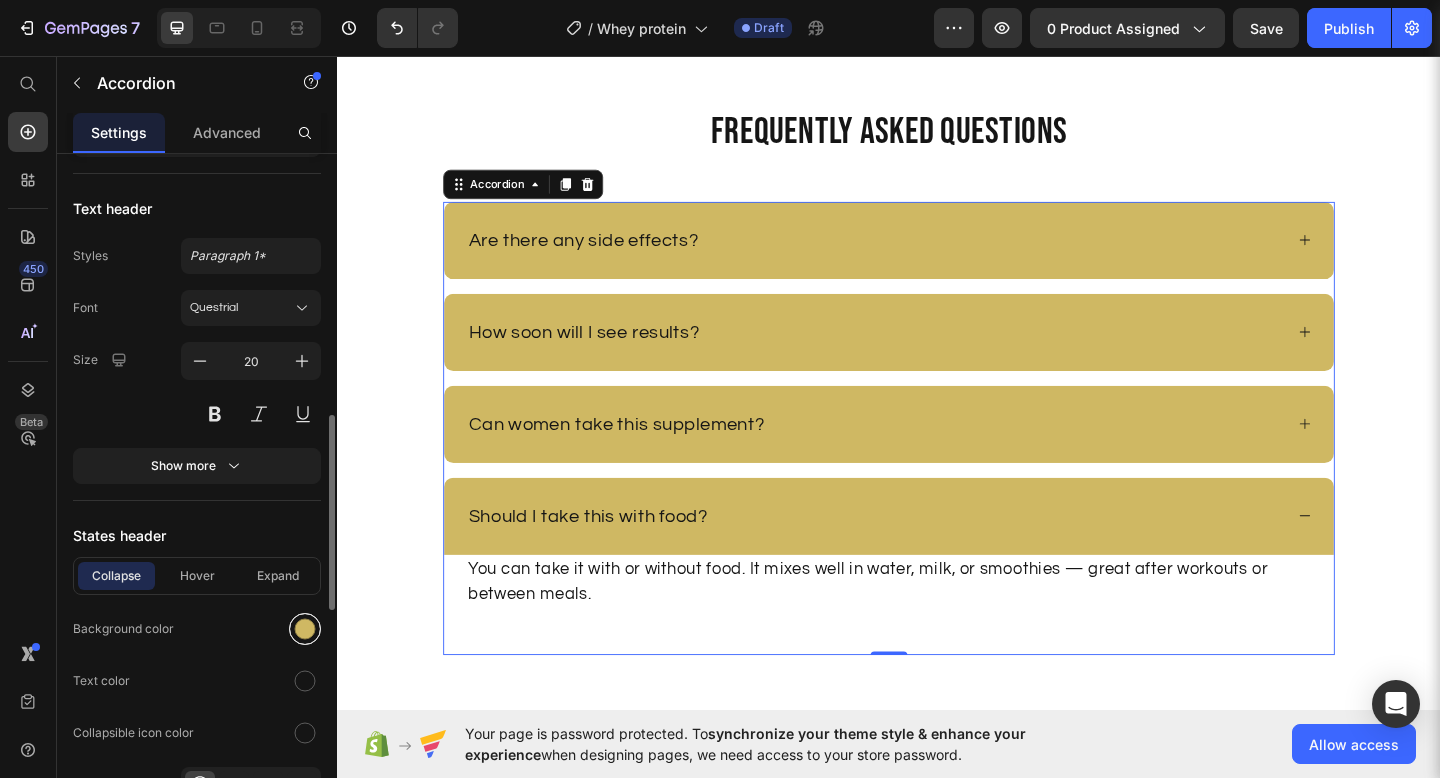 click at bounding box center [305, 629] 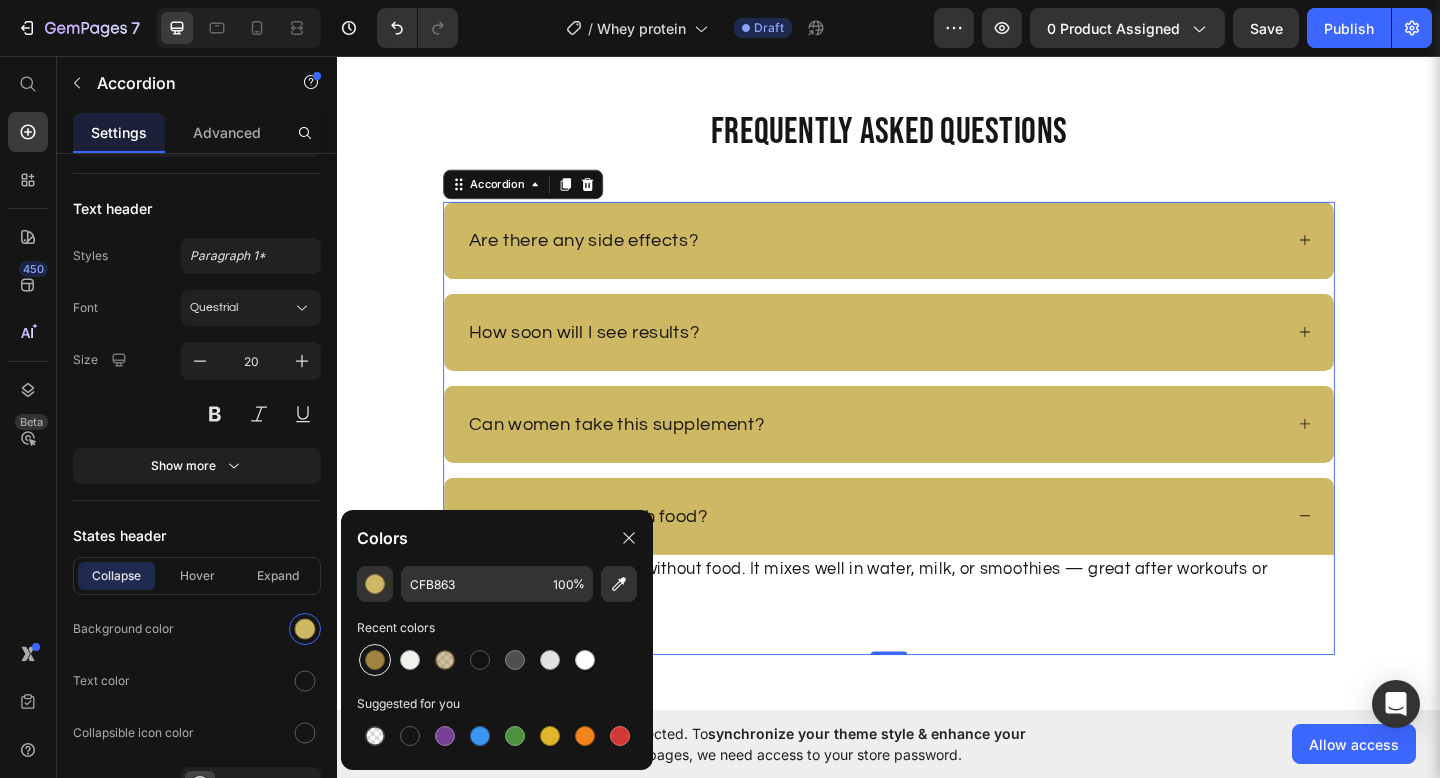 click at bounding box center (375, 660) 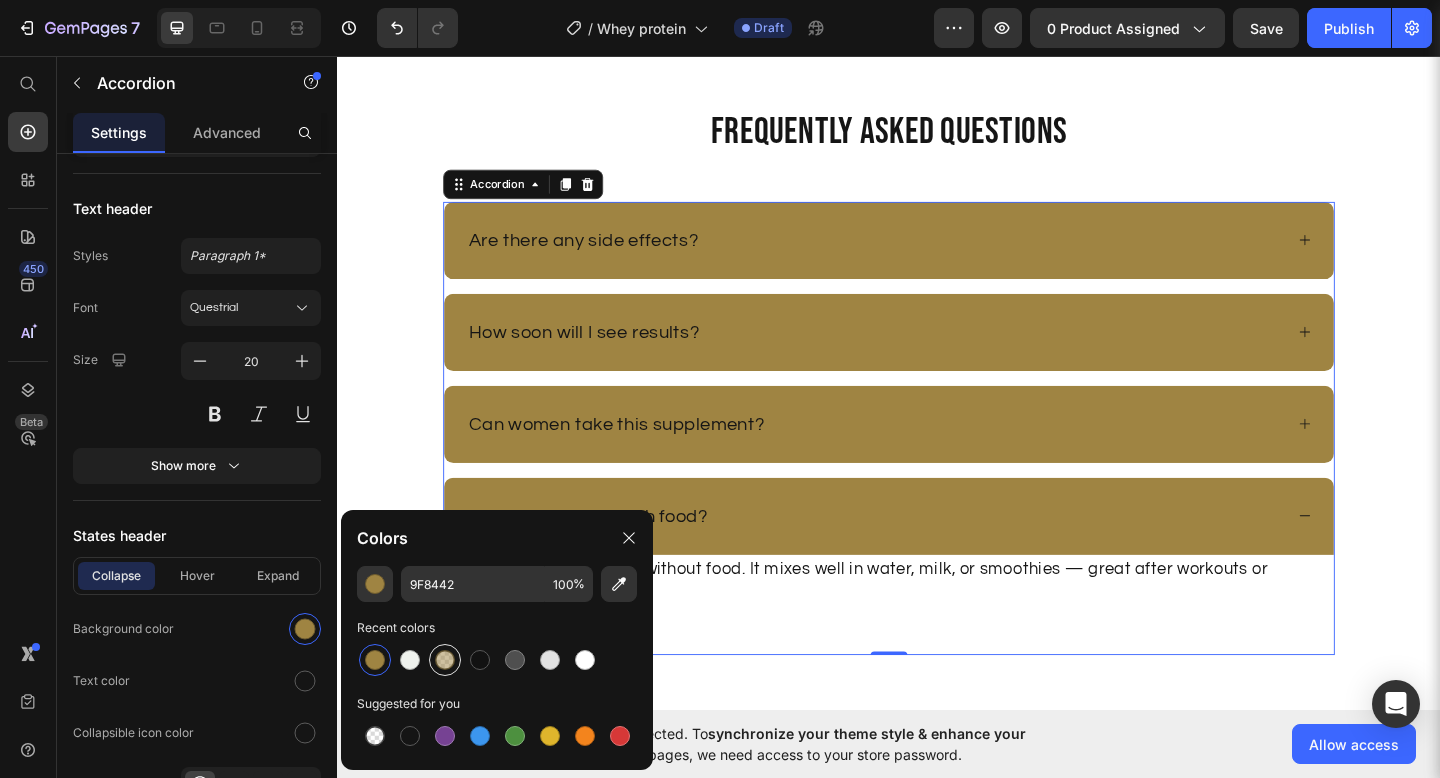 click at bounding box center (445, 660) 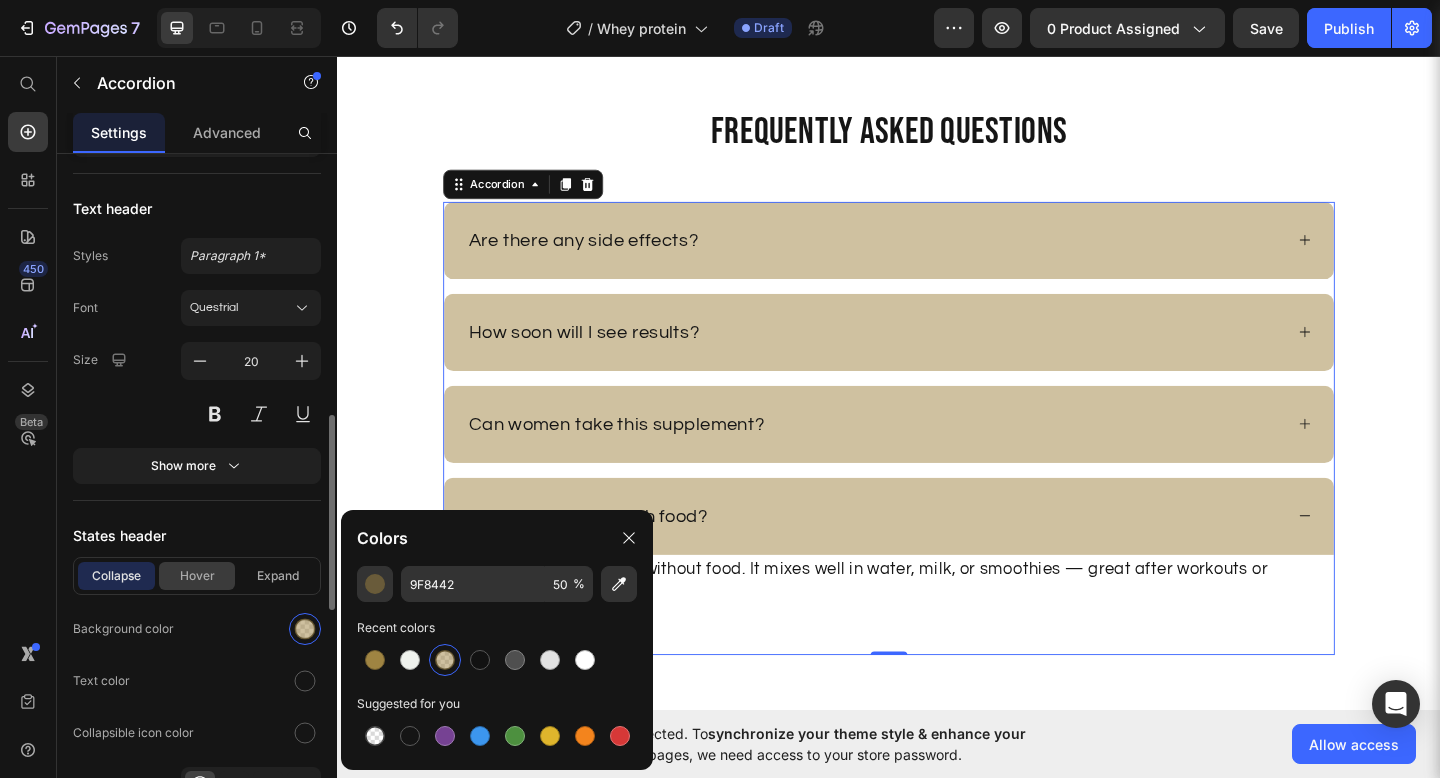 click on "Hover" at bounding box center [197, 576] 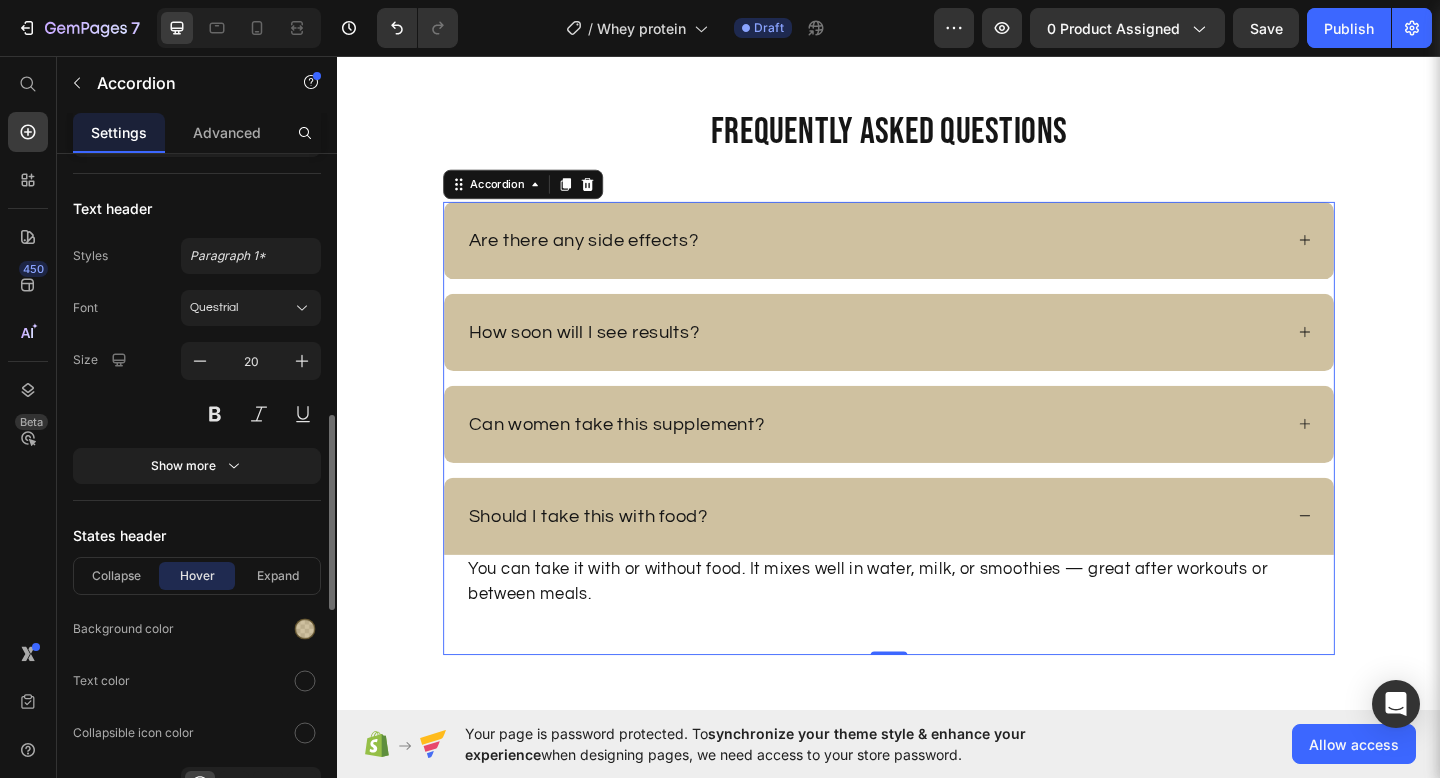 click on "Collapse Hover Expand" at bounding box center (197, 576) 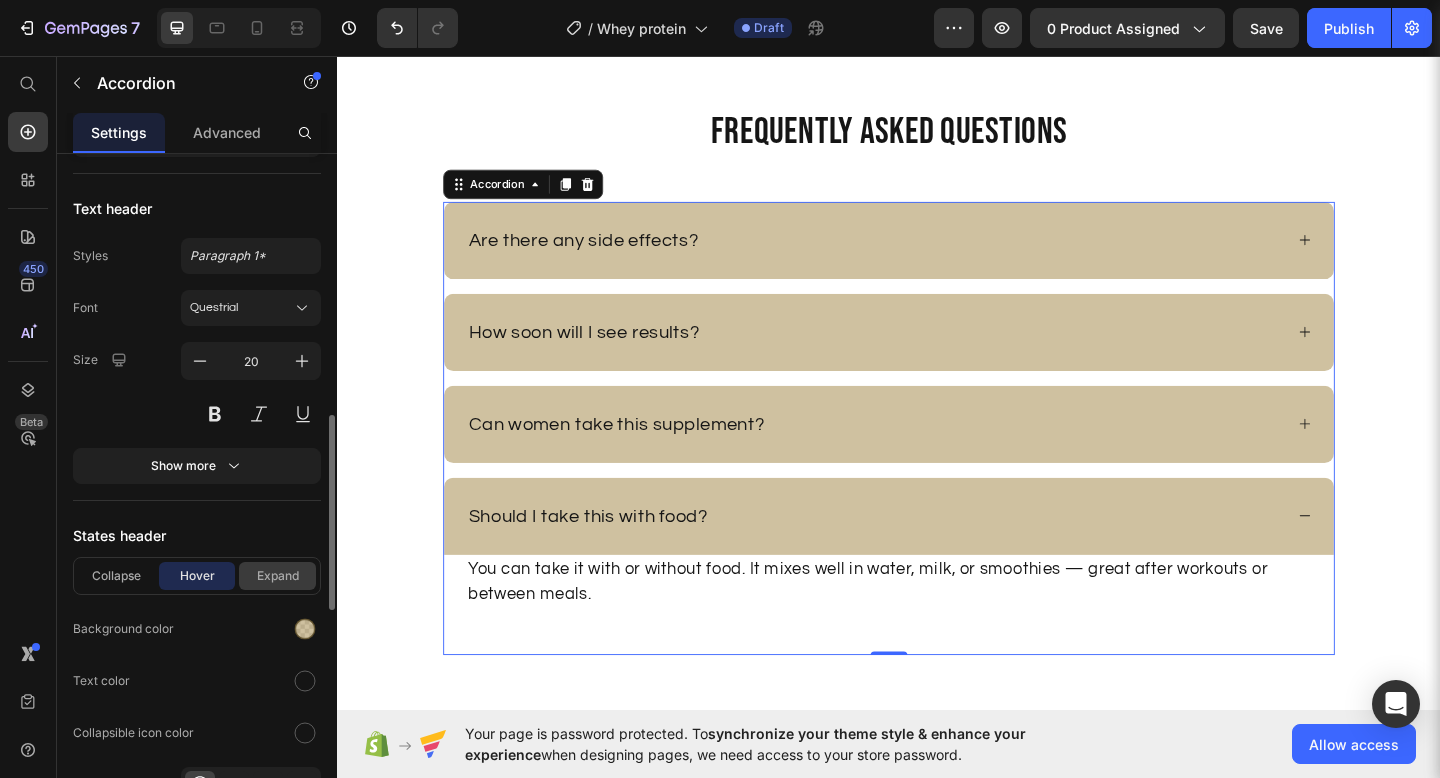 click on "Expand" at bounding box center (277, 576) 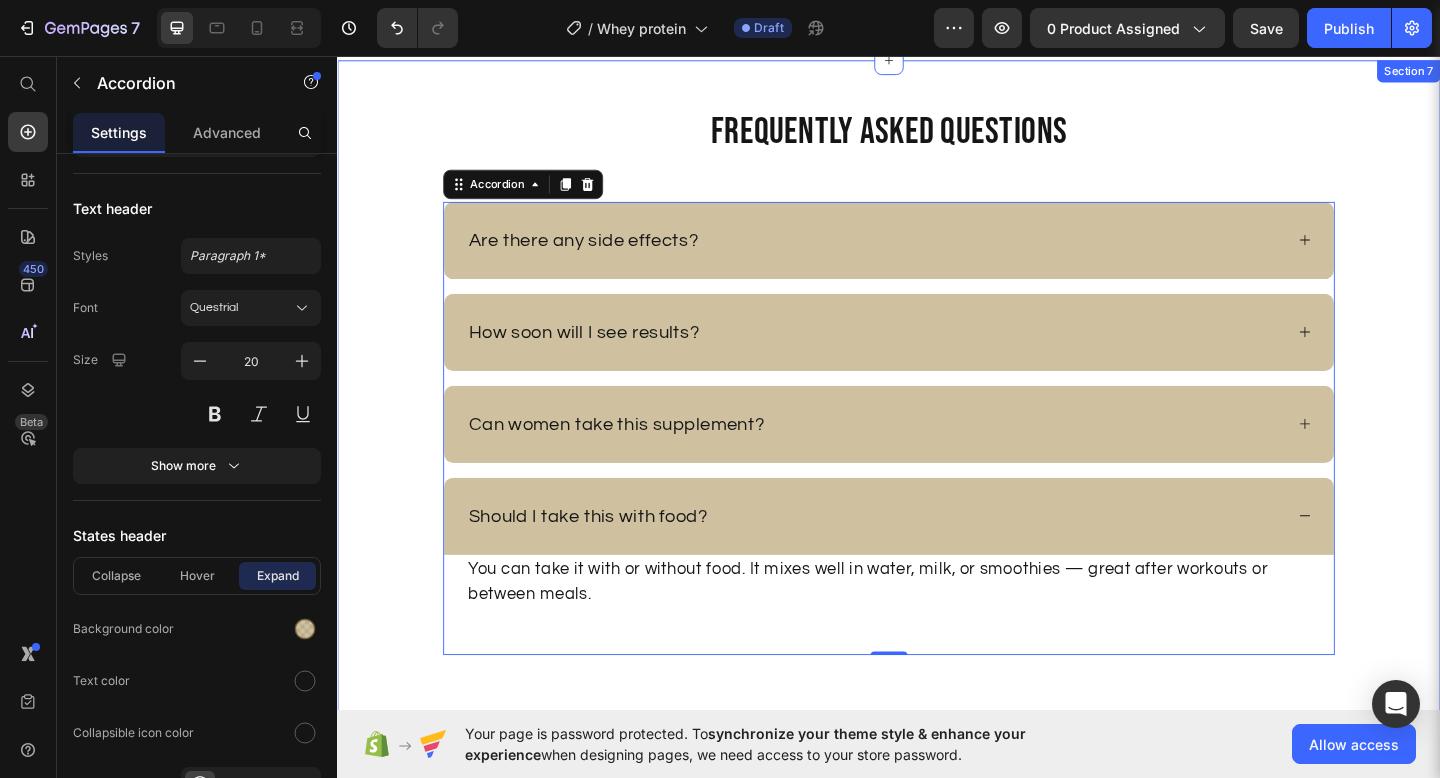 click on "Frequently Asked Questions Heading
Are there any side effects?
How soon will I see results?
Can women take this supplement?
Should I take this with food? You can take it with or without food. It mixes well in water, milk, or smoothies — great after workouts or between meals.   Text block Accordion   0 Row" at bounding box center [937, 409] 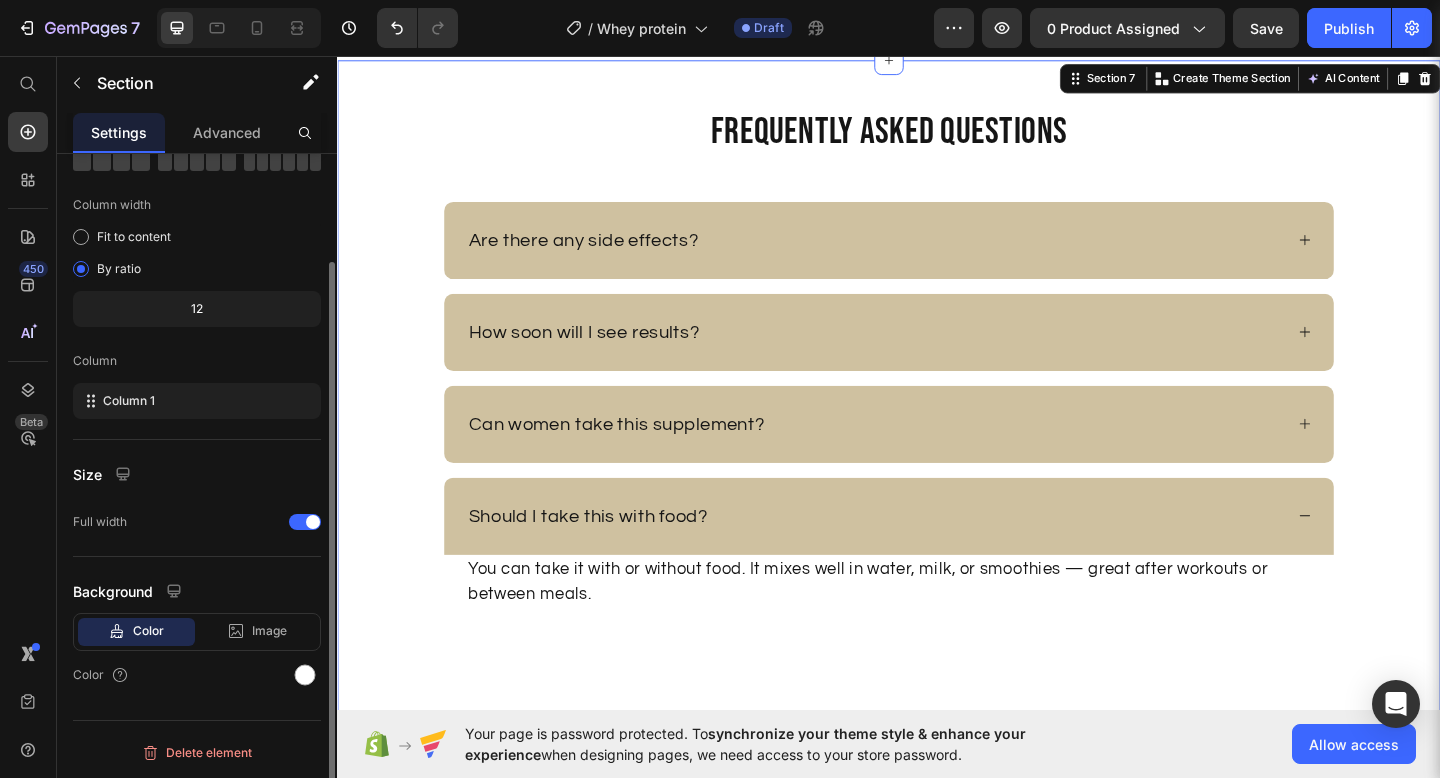 scroll, scrollTop: 0, scrollLeft: 0, axis: both 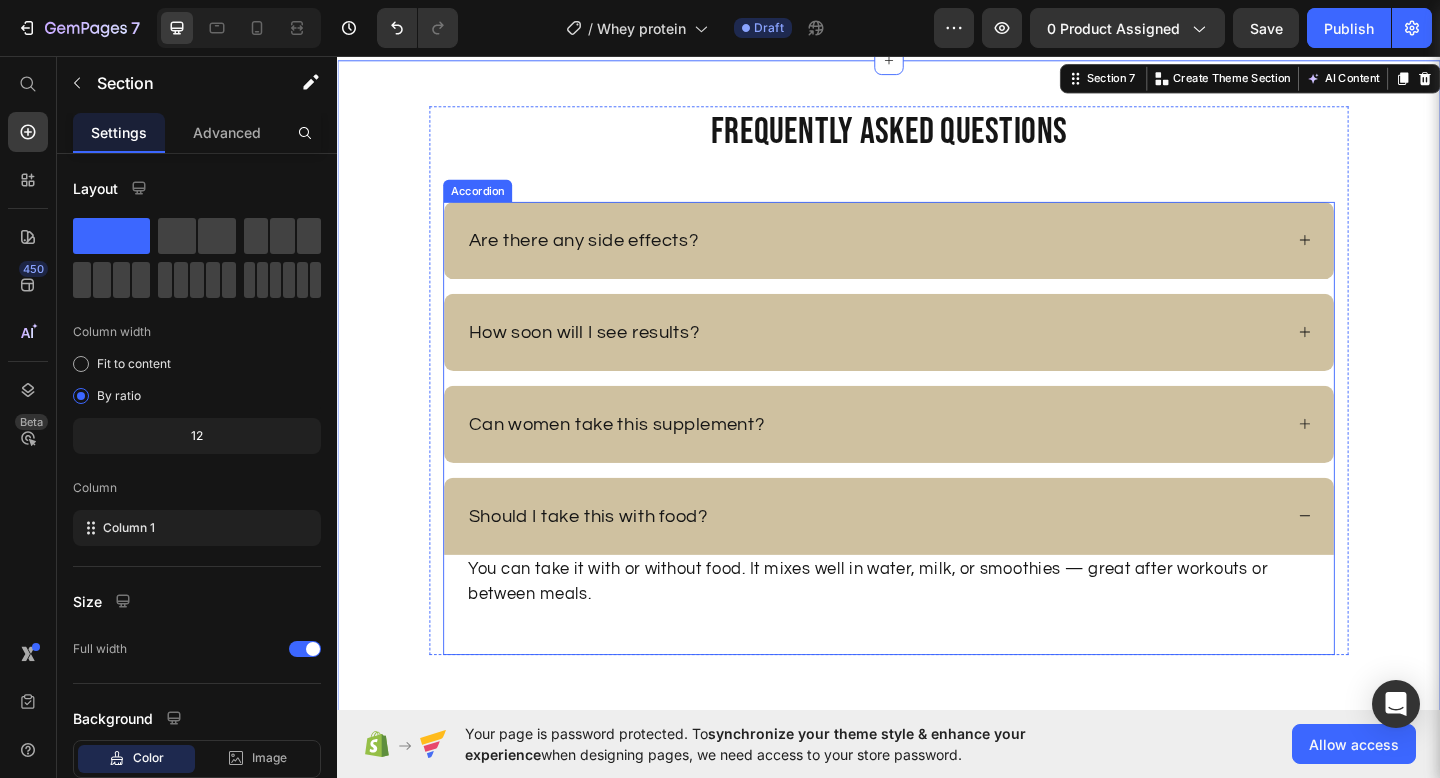 click on "Should I take this with food?" at bounding box center (937, 557) 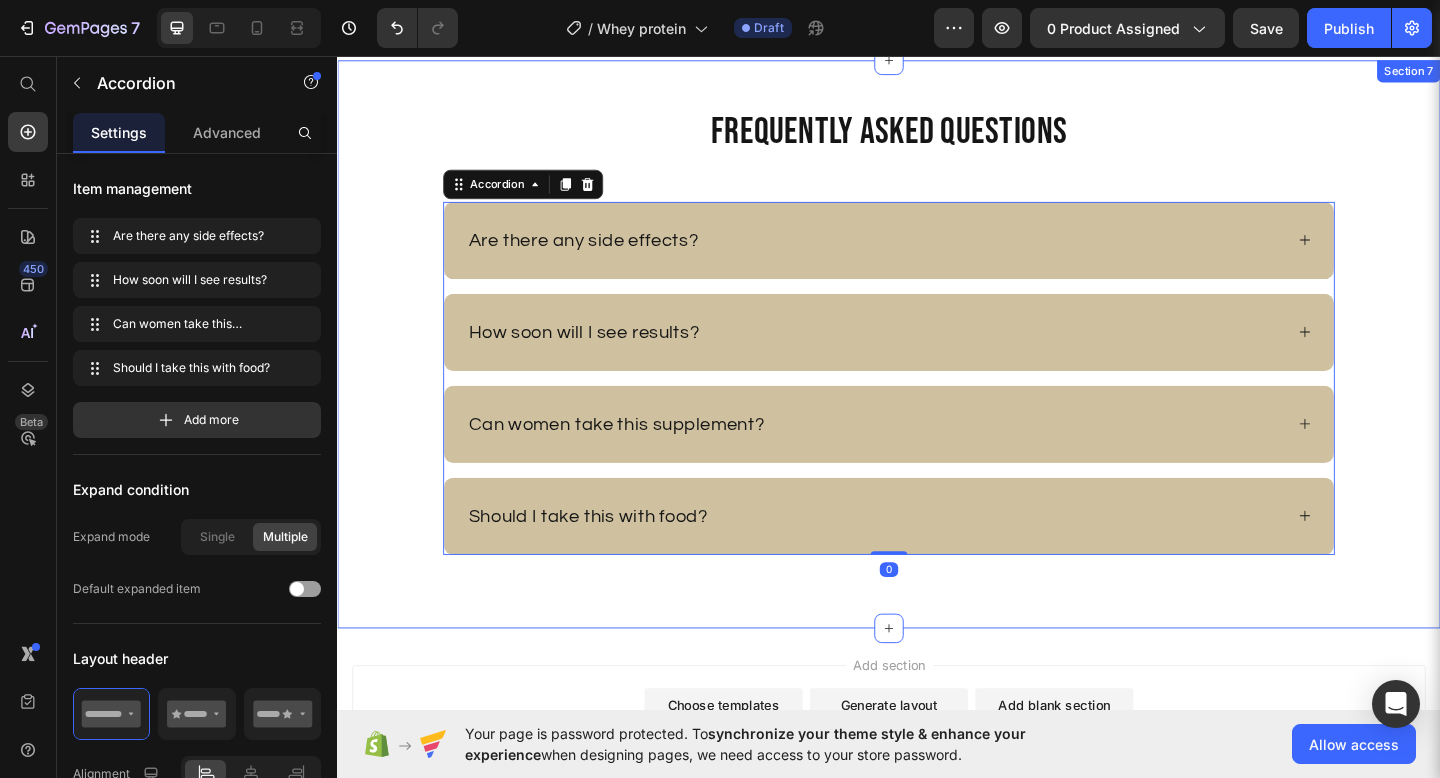 click on "Frequently Asked Questions Heading
Are there any side effects?
How soon will I see results?
Can women take this supplement?
Should I take this with food? Accordion   0 Row" at bounding box center (937, 355) 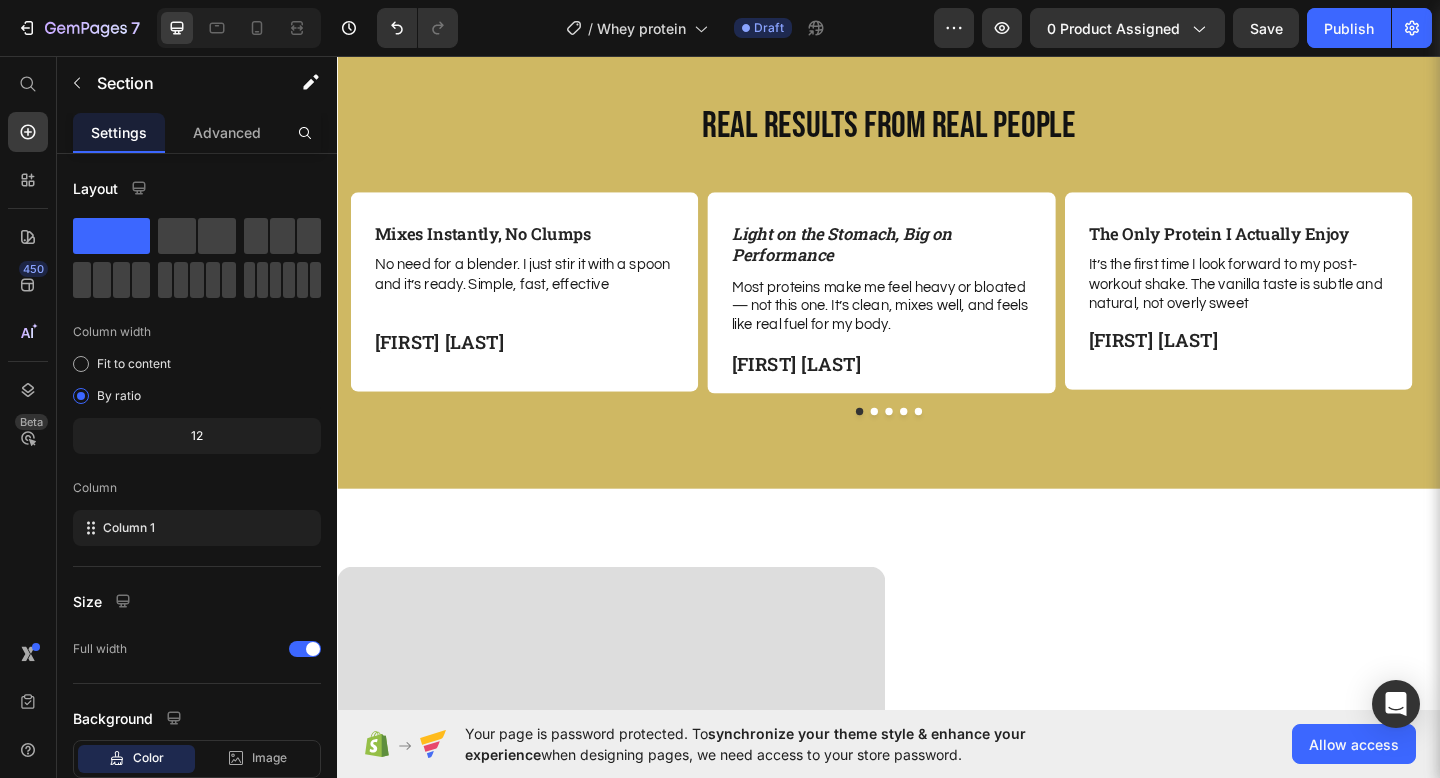 scroll, scrollTop: 2577, scrollLeft: 0, axis: vertical 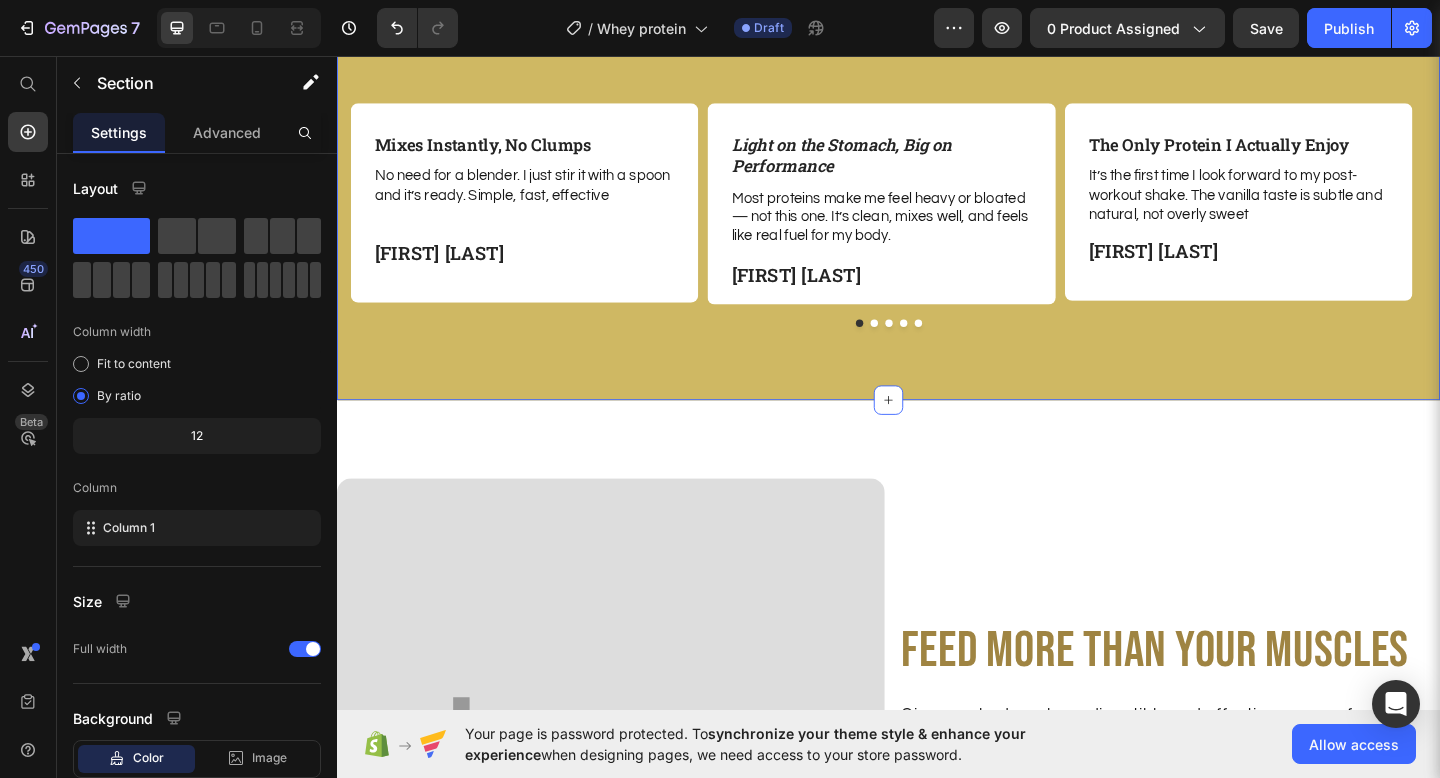click on "Real Results from Real People Heading Row Mixes Instantly, No Clumps Text Block No need for a blender. I just stir it with a spoon and it’s ready. Simple, fast, effective   Text Block [FIRST] [LAST] Text Block Row Light on the Stomach, Big on Performance Text Block Most proteins make me feel heavy or bloated — not this one. It’s clean, mixes well, and feels like real fuel for my body. Text Block [FIRST] [LAST] Text Block Row The Only Protein I Actually Enjoy Text Block It’s the first time I look forward to my post-workout shake. The vanilla taste is subtle and natural, not overly sweet Text Block [FIRST] [LAST] Text Block Row Perfect for Busy Mornings Text Block I use it as a quick breakfast. Keeps me full, focused, and energized without crashing. Total game changer. Text Block [FIRST] [LAST] Text Block Row No More Digestive Issues Text Block I have a sensitive stomach and this whey never causes discomfort. It’s smooth and goes down easy. Highly recommend it." Text Block [FIRST] [LAST] Text Block Row Carousel Section 4" at bounding box center [937, 179] 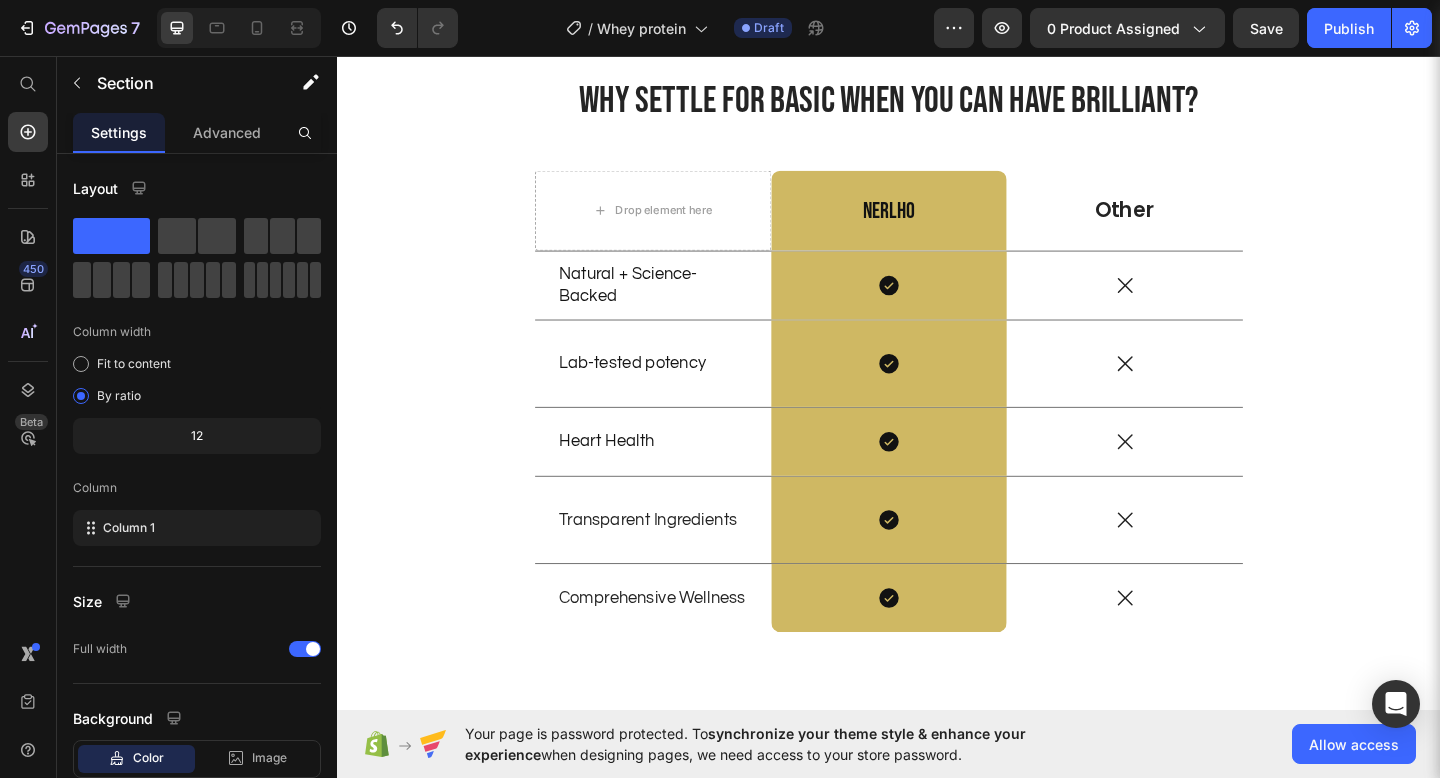 scroll, scrollTop: 4399, scrollLeft: 0, axis: vertical 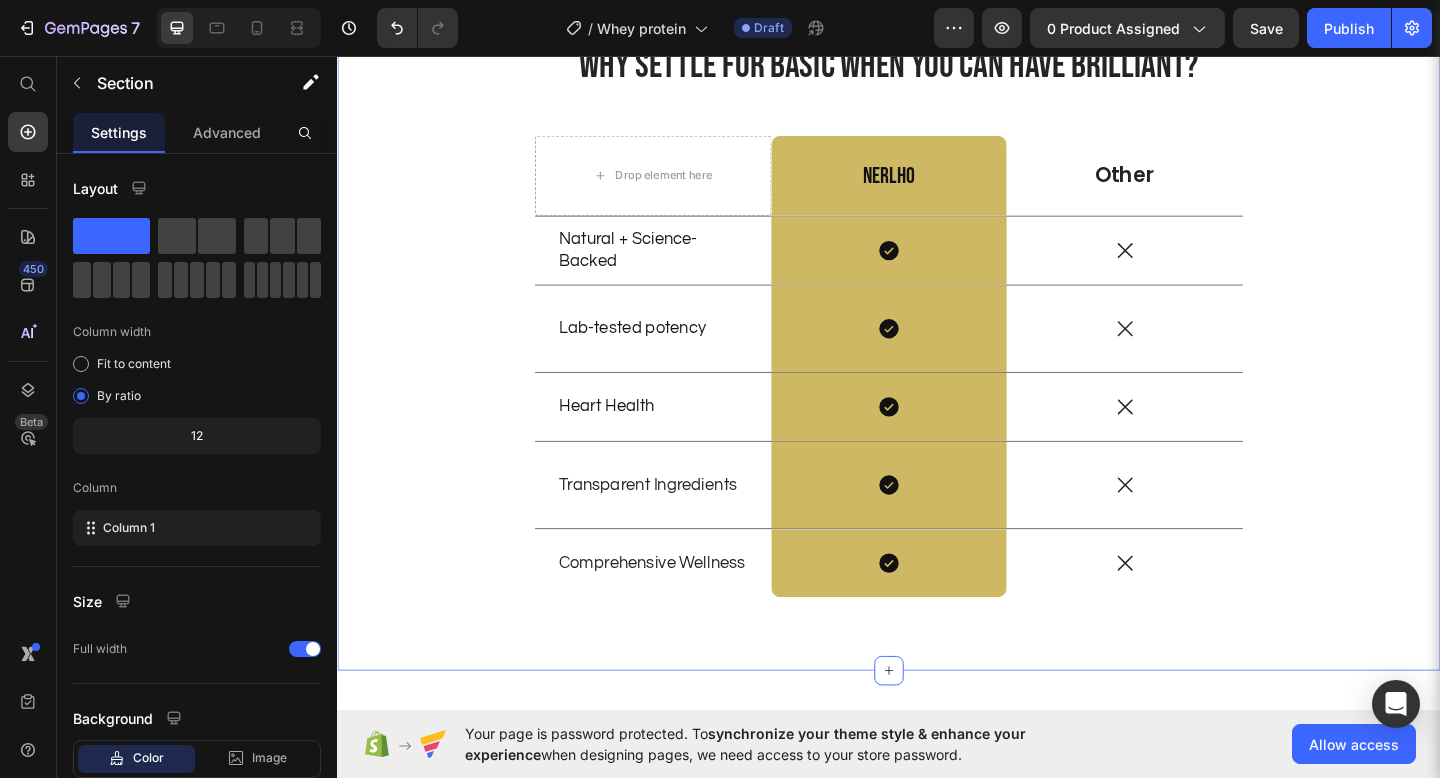 click on "Why settle for basic when you can have brilliant? Heading
Drop element here NERLHO Text Block Row Other Text Block Row Natural + Science-Backed Text Block
Icon Row
Icon Row Lab-tested potency Text Block
Icon Row
Icon Row Heart Health Text Block
Icon Row
Icon Row Transparent Ingredients Text Block
Icon Row
Icon Row Comprehensive Wellness Text Block
Icon Row
Icon Row Row" at bounding box center (937, 358) 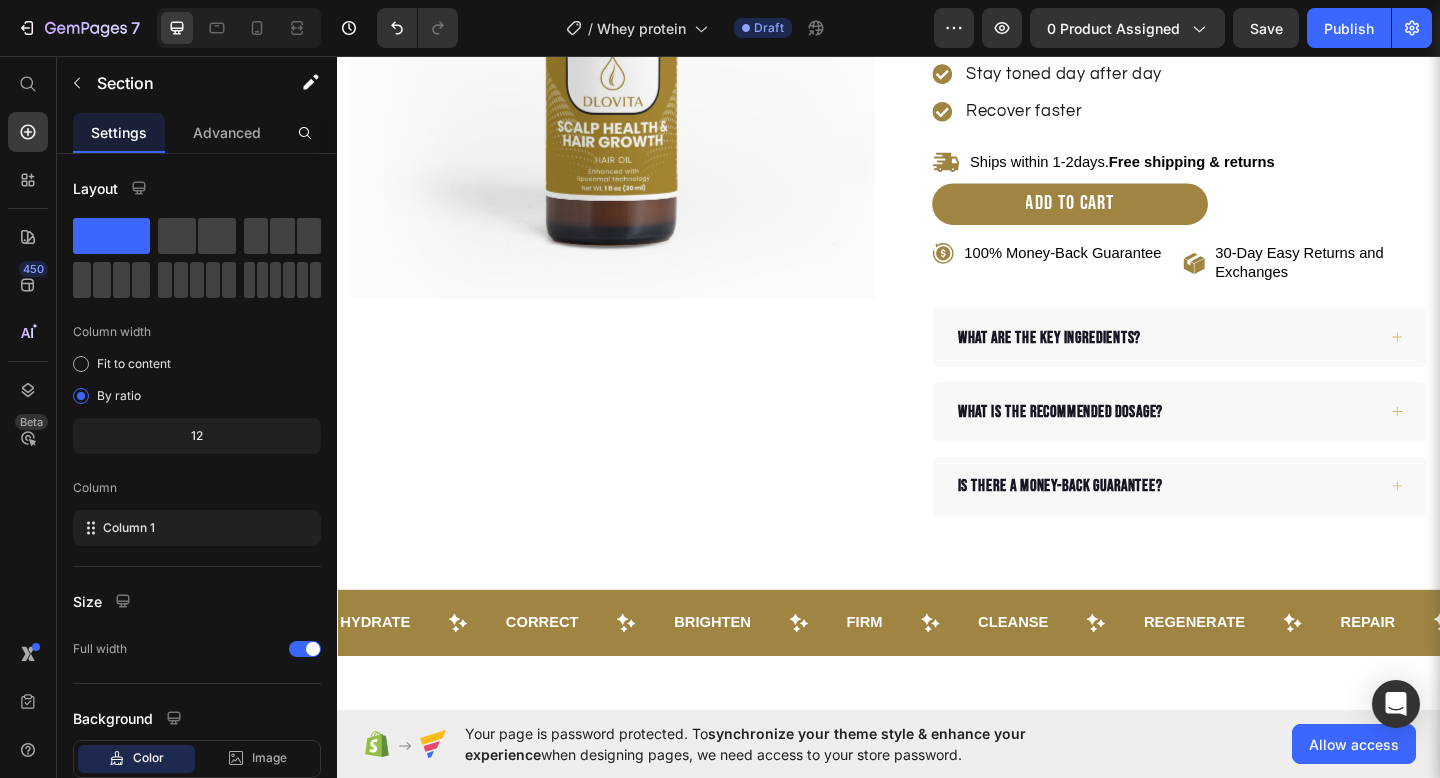 scroll, scrollTop: 390, scrollLeft: 0, axis: vertical 